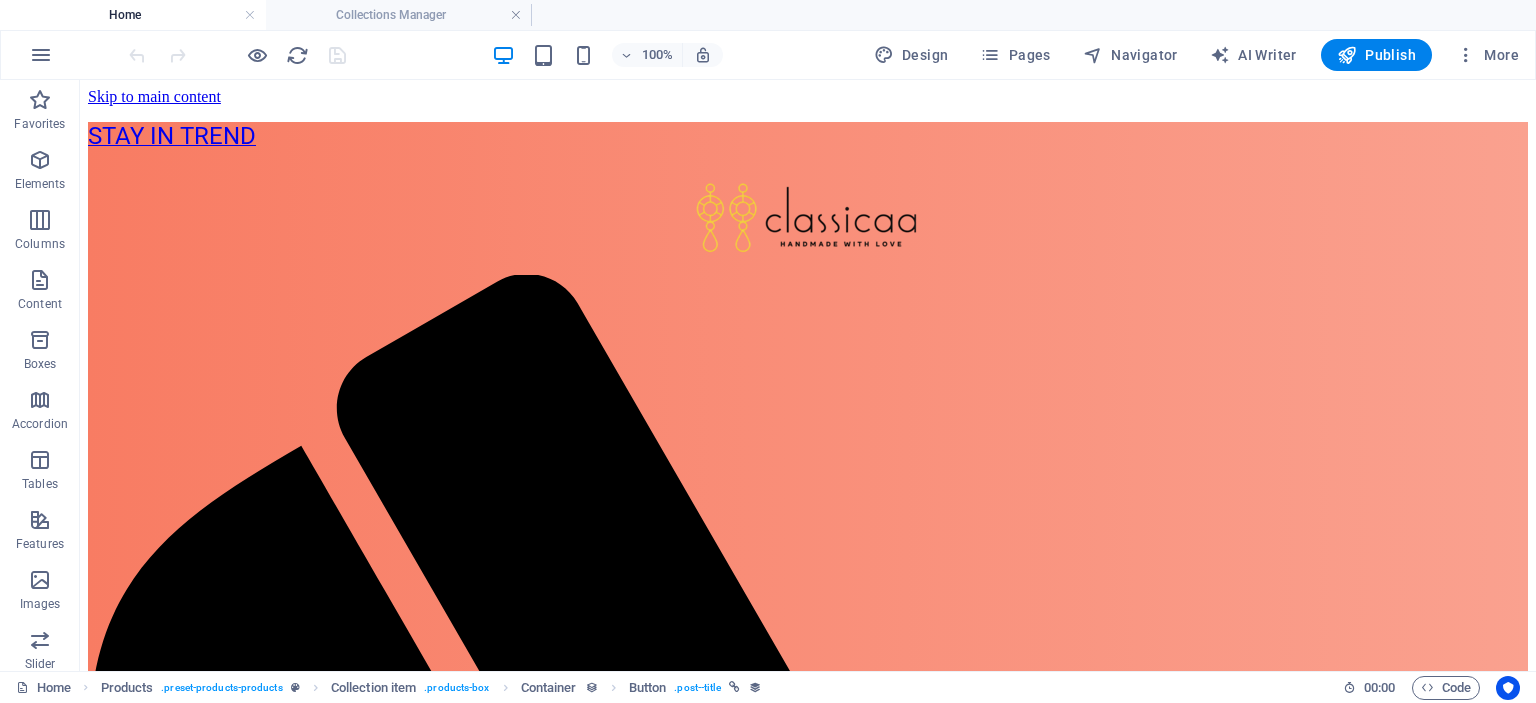 scroll, scrollTop: 0, scrollLeft: 0, axis: both 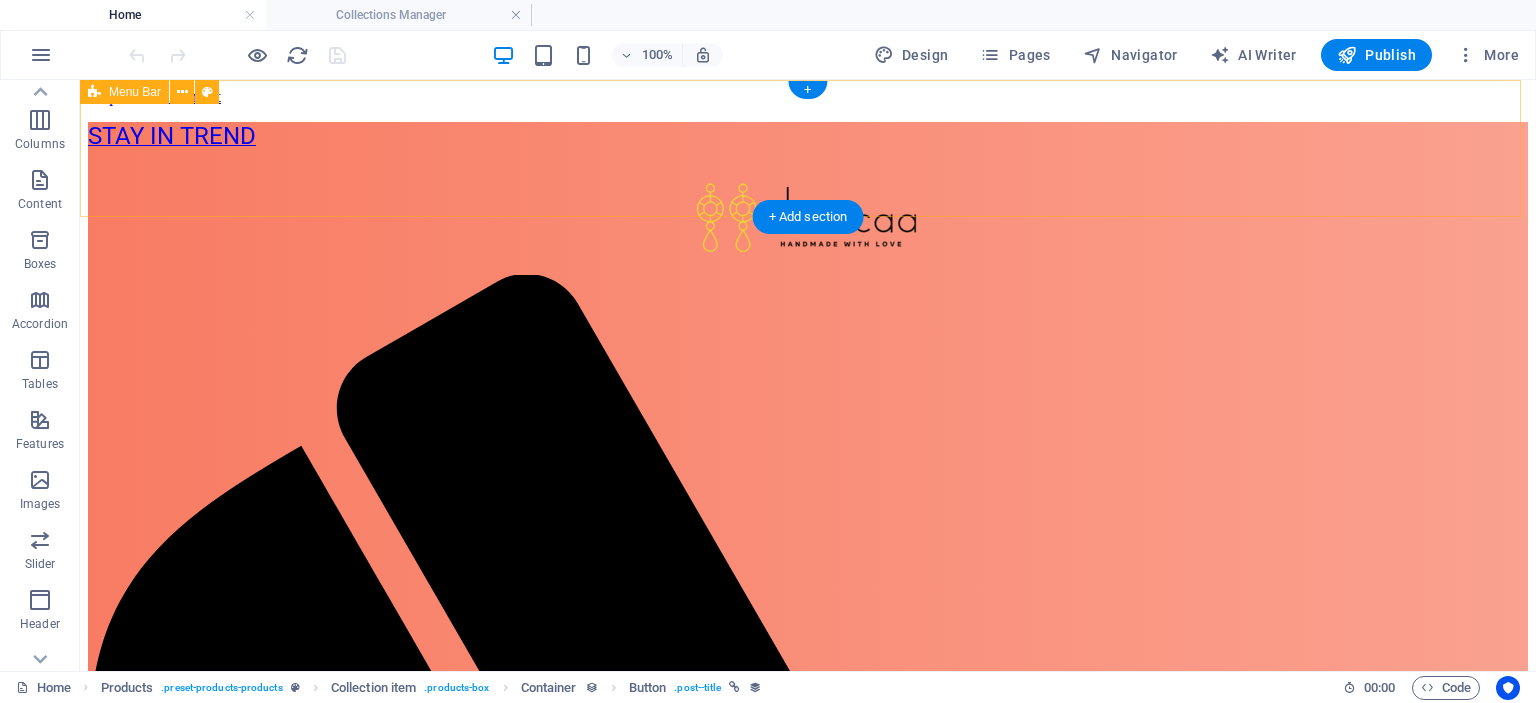 click at bounding box center (808, 3116) 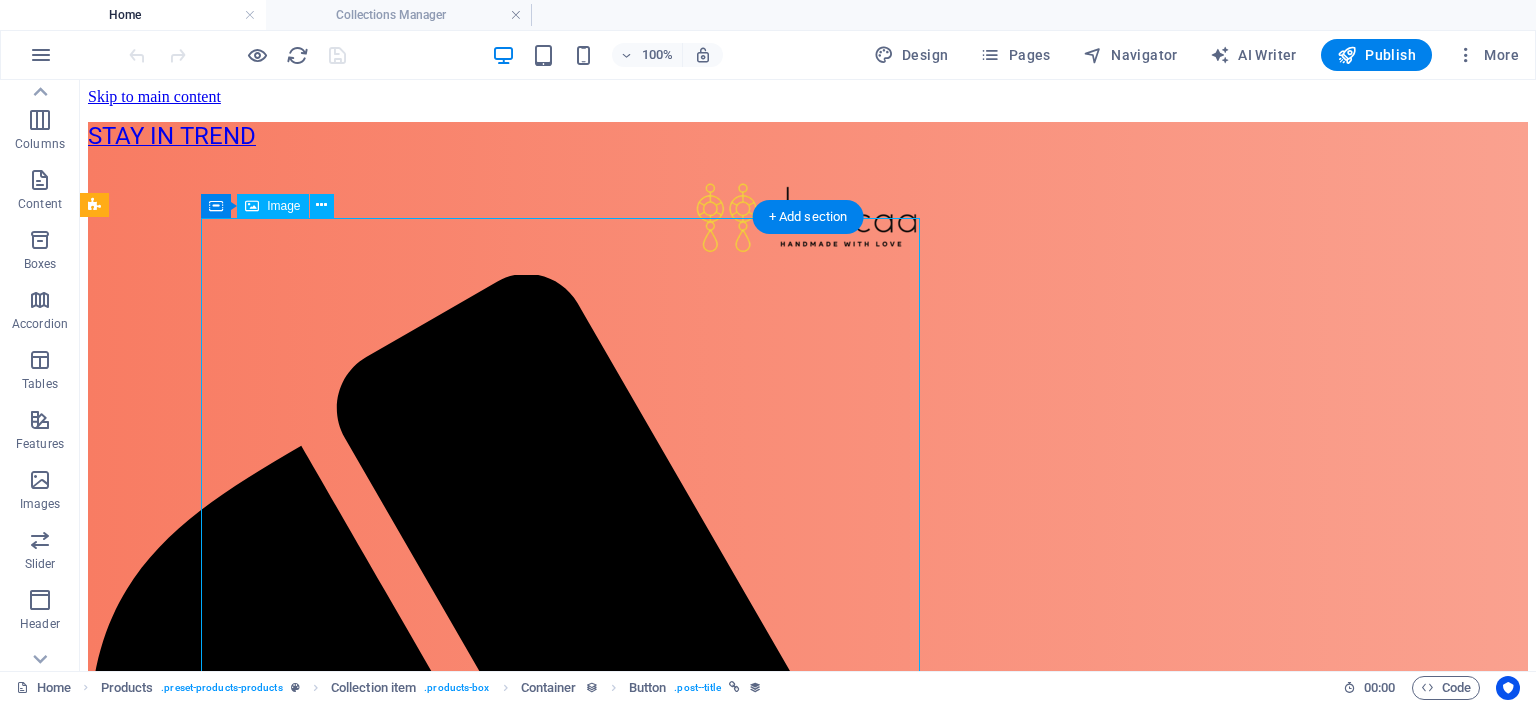 click on "Image" at bounding box center [283, 206] 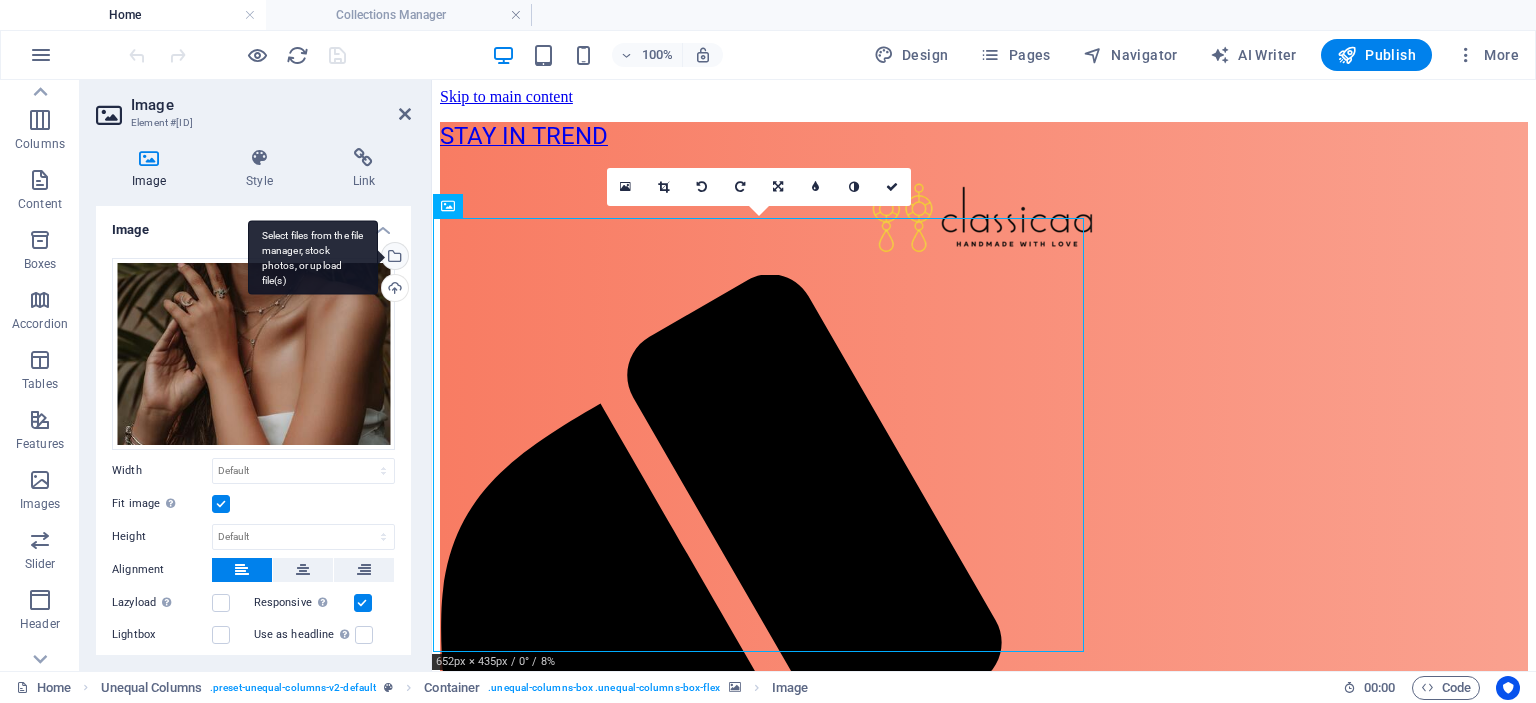 click on "Select files from the file manager, stock photos, or upload file(s)" at bounding box center [313, 257] 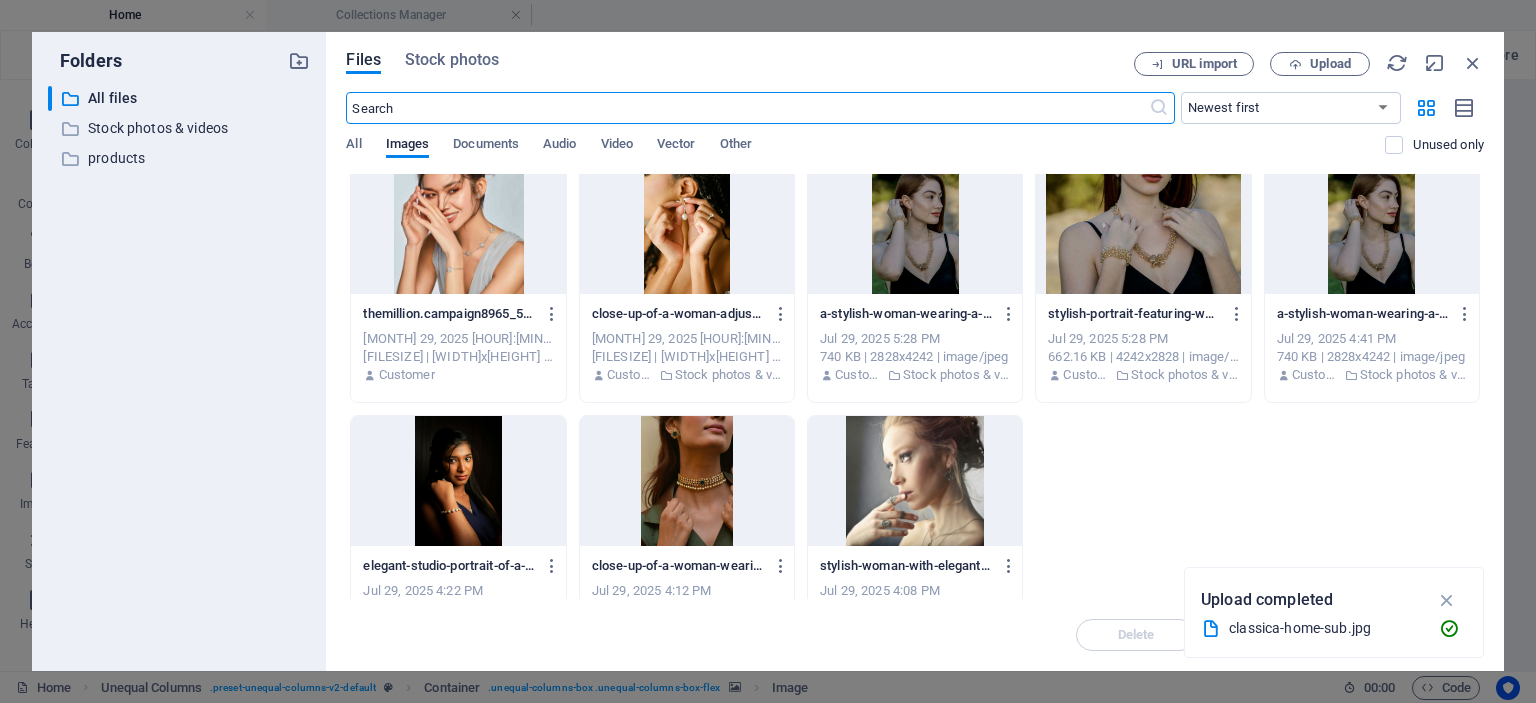 scroll, scrollTop: 822, scrollLeft: 0, axis: vertical 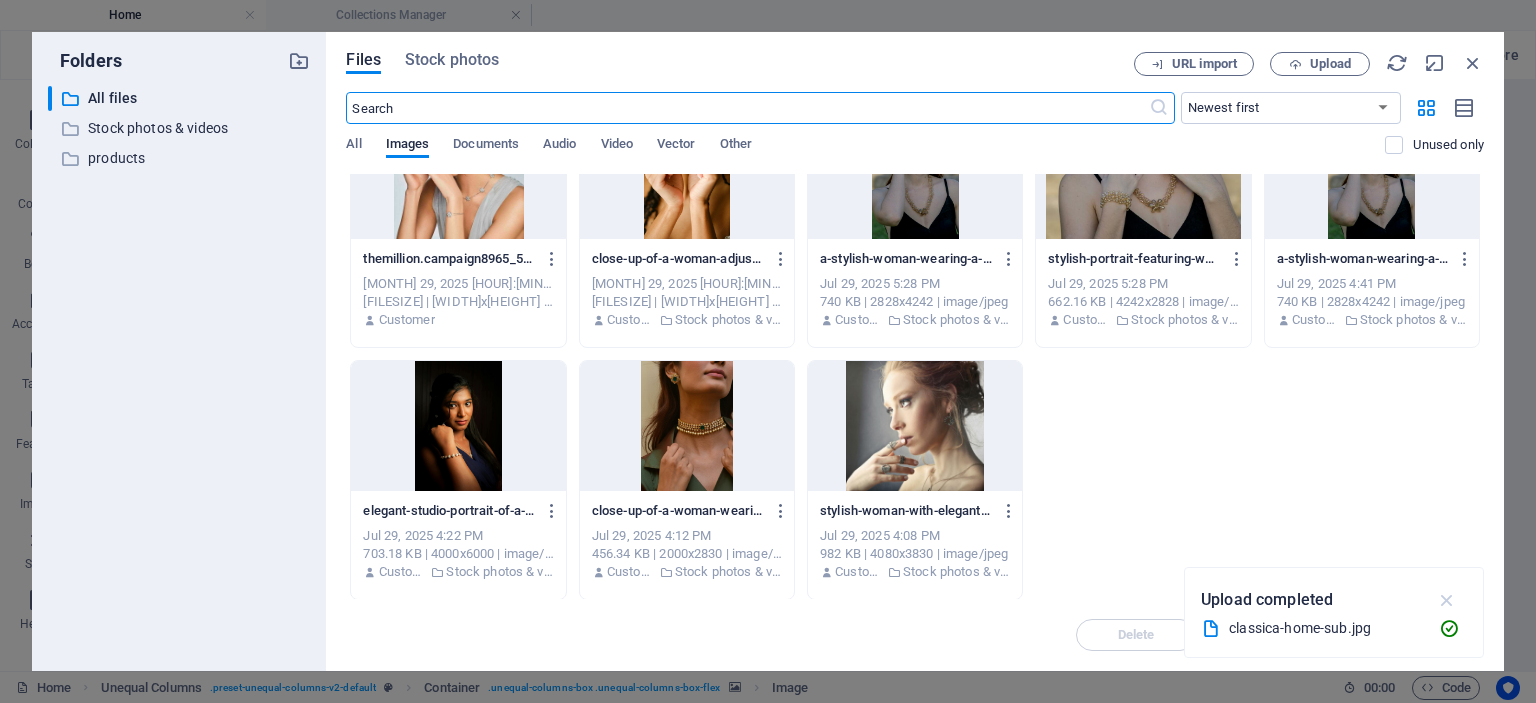 click at bounding box center [1447, 600] 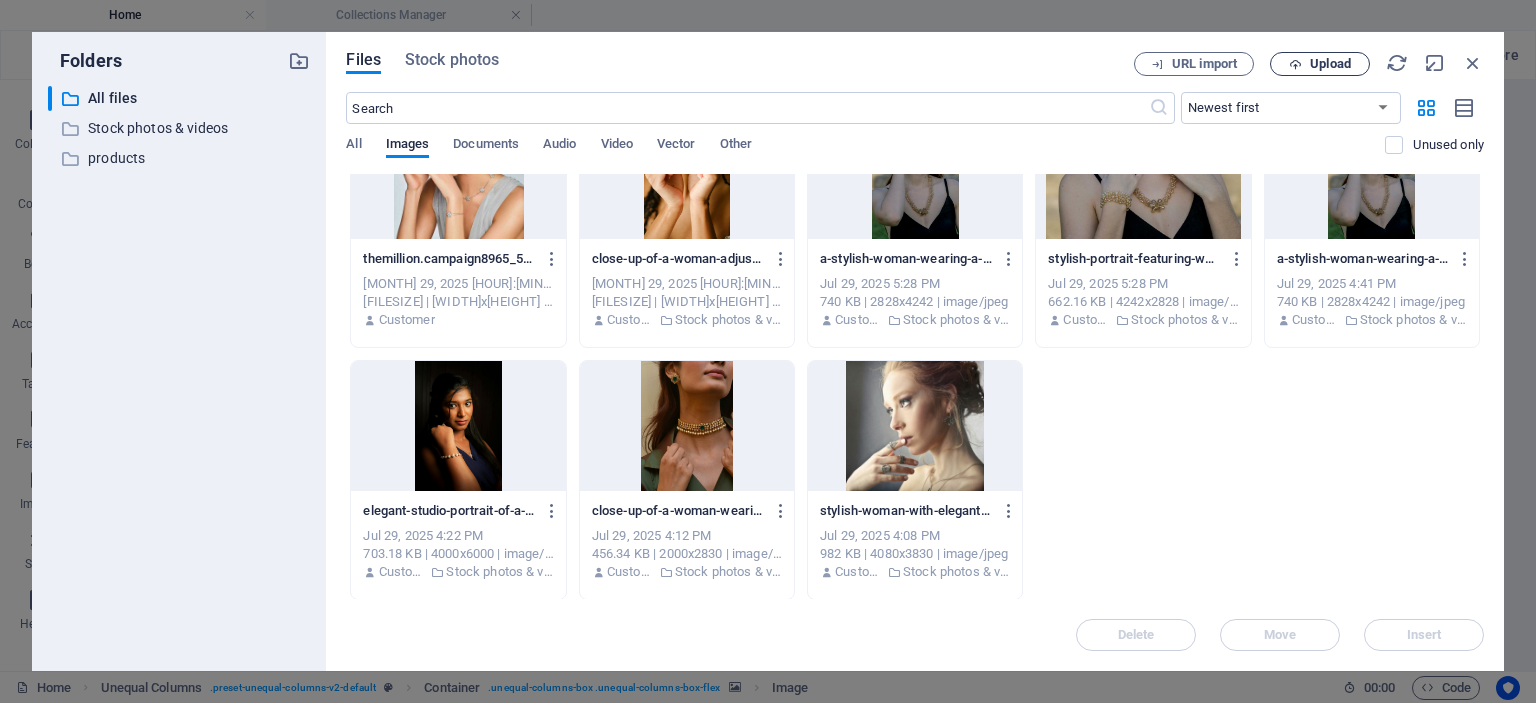 click on "Upload" at bounding box center (1330, 64) 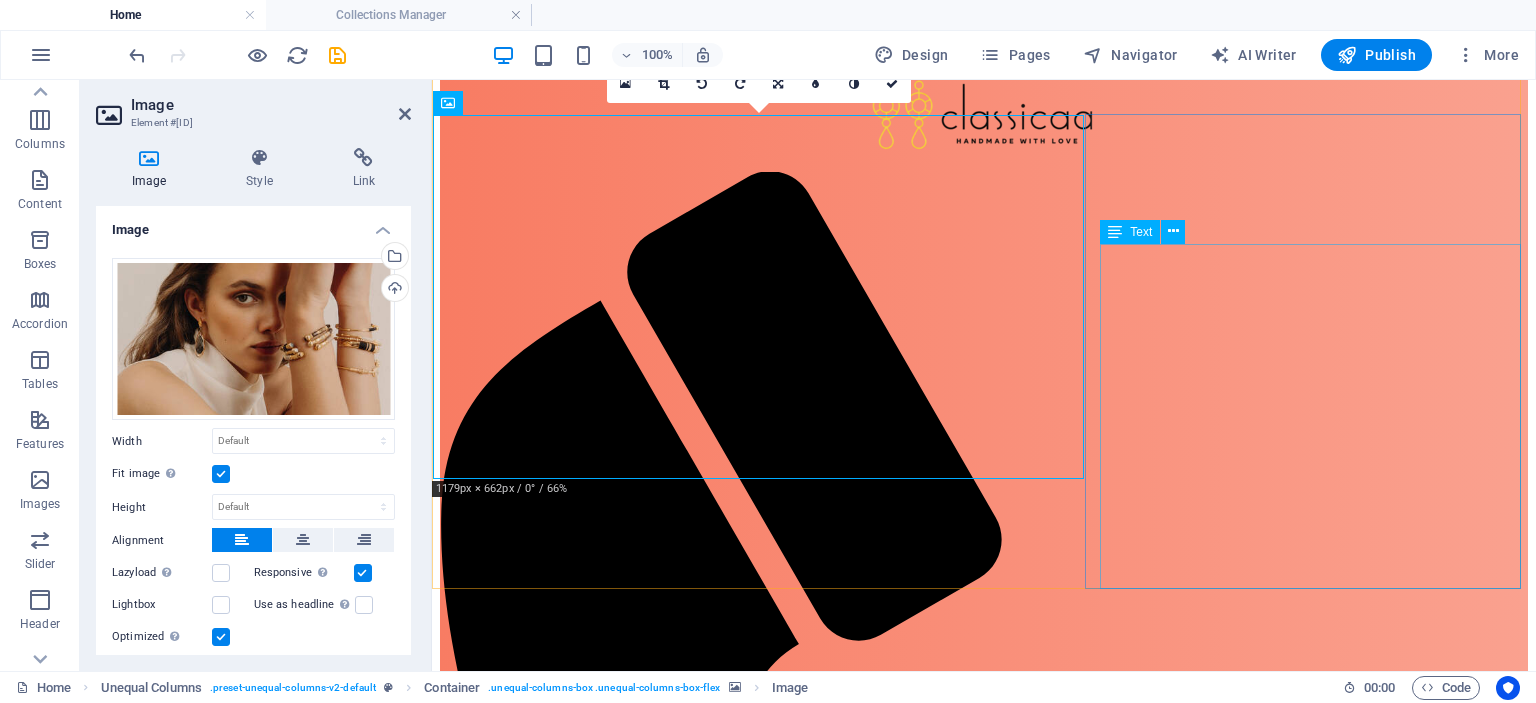 scroll, scrollTop: 100, scrollLeft: 0, axis: vertical 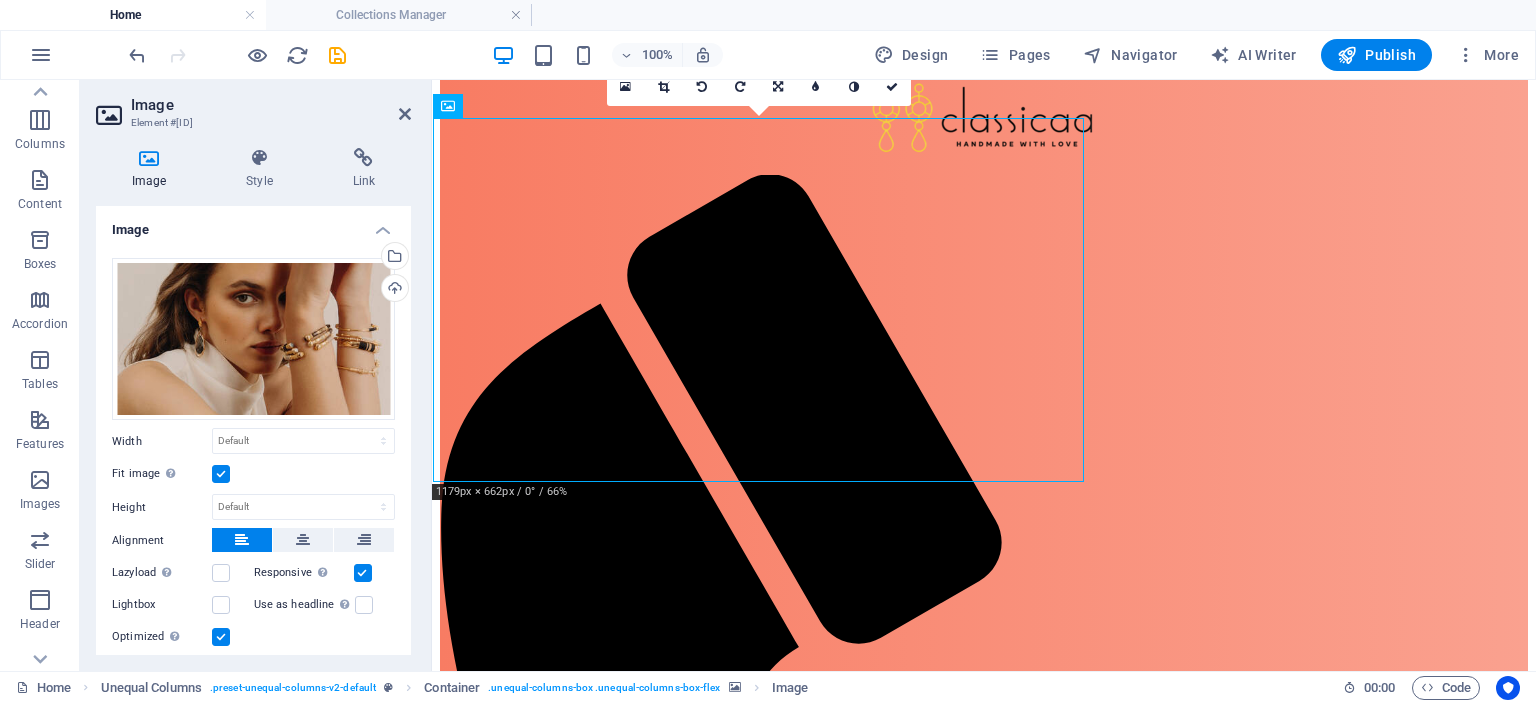 click at bounding box center (984, 1724) 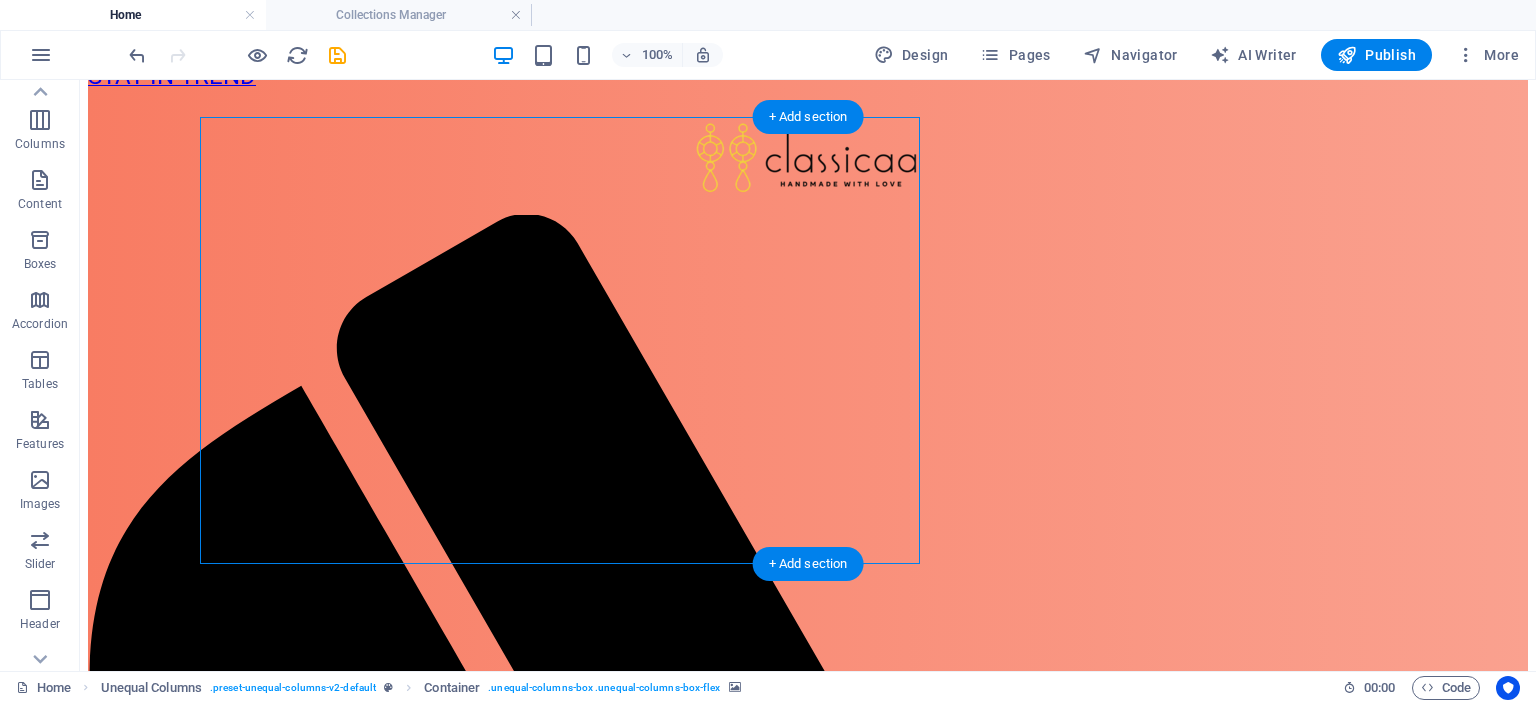 scroll, scrollTop: 100, scrollLeft: 0, axis: vertical 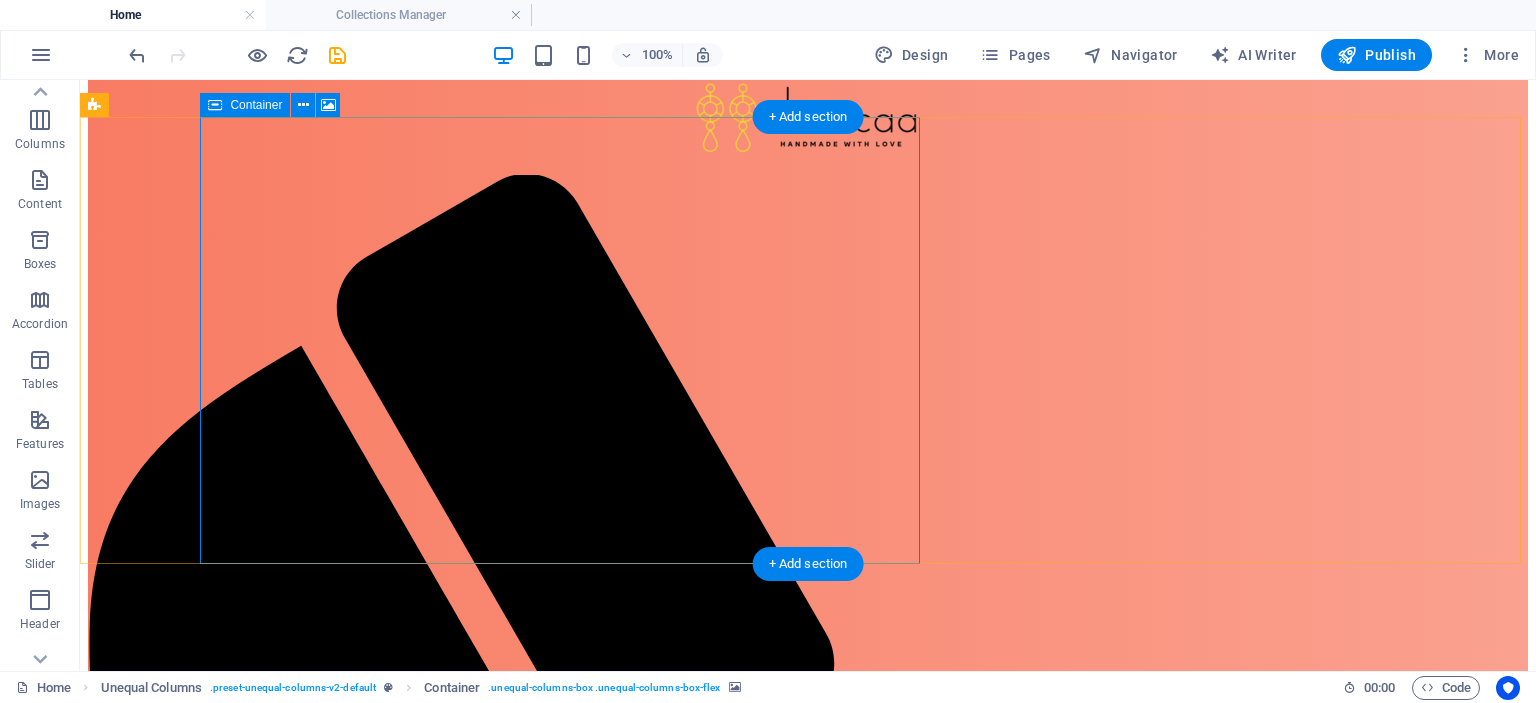 click at bounding box center (808, 3733) 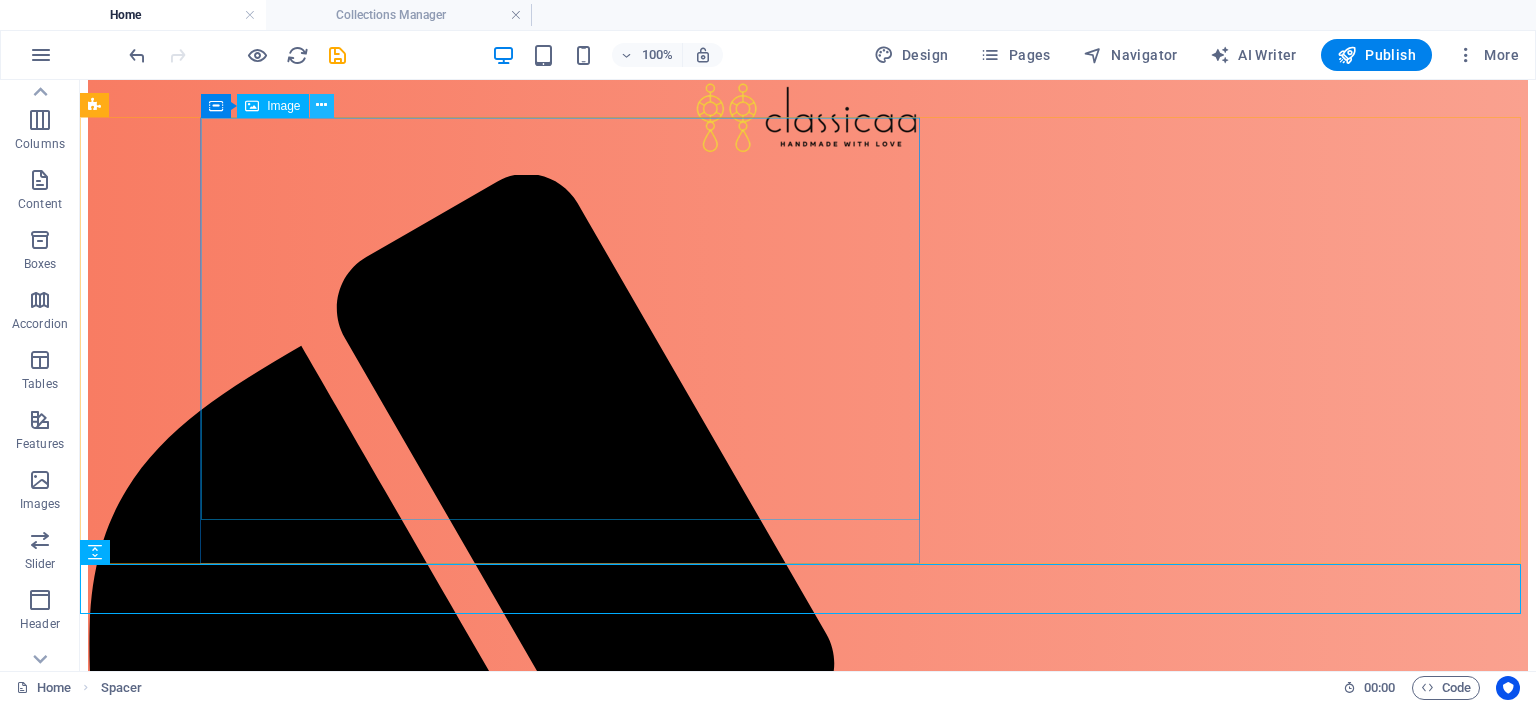 click at bounding box center (321, 105) 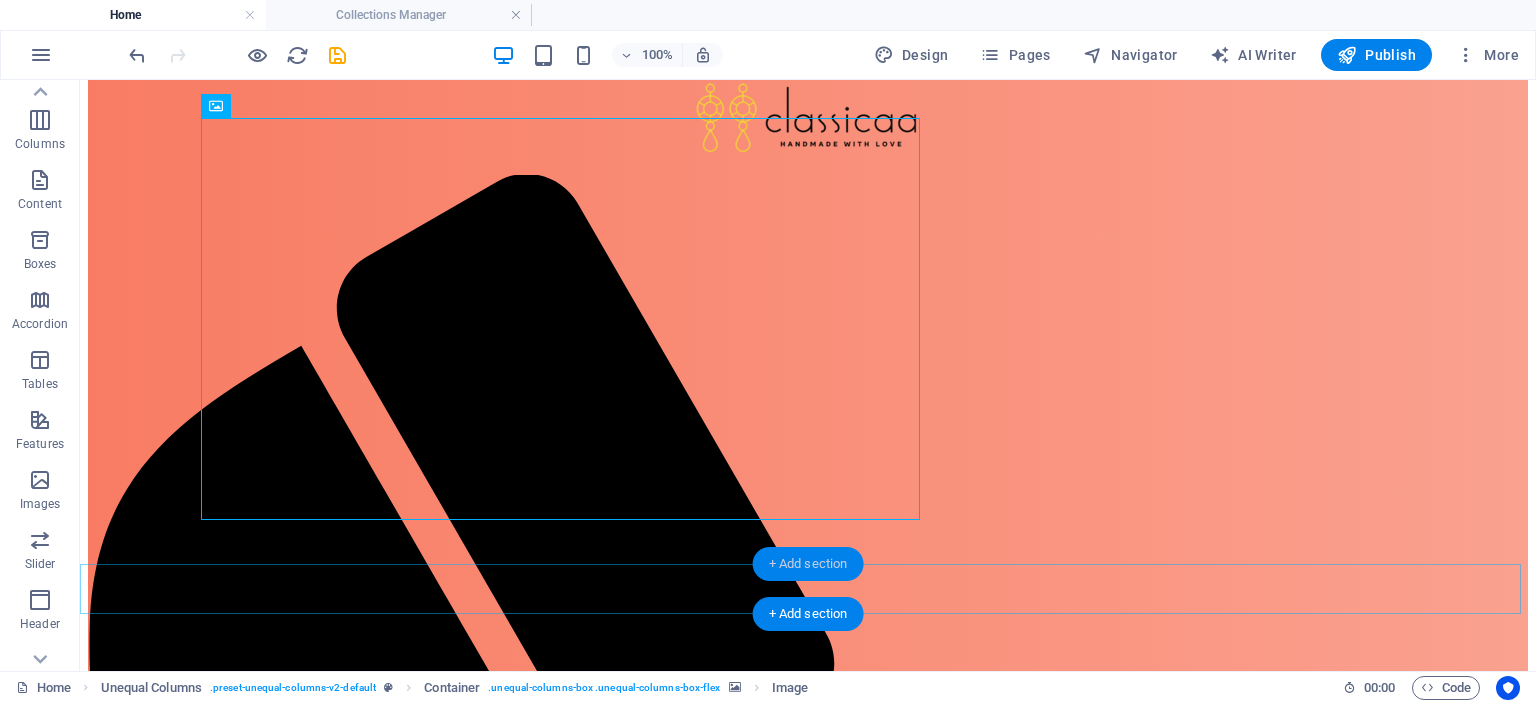 click on "+ Add section" at bounding box center (808, 564) 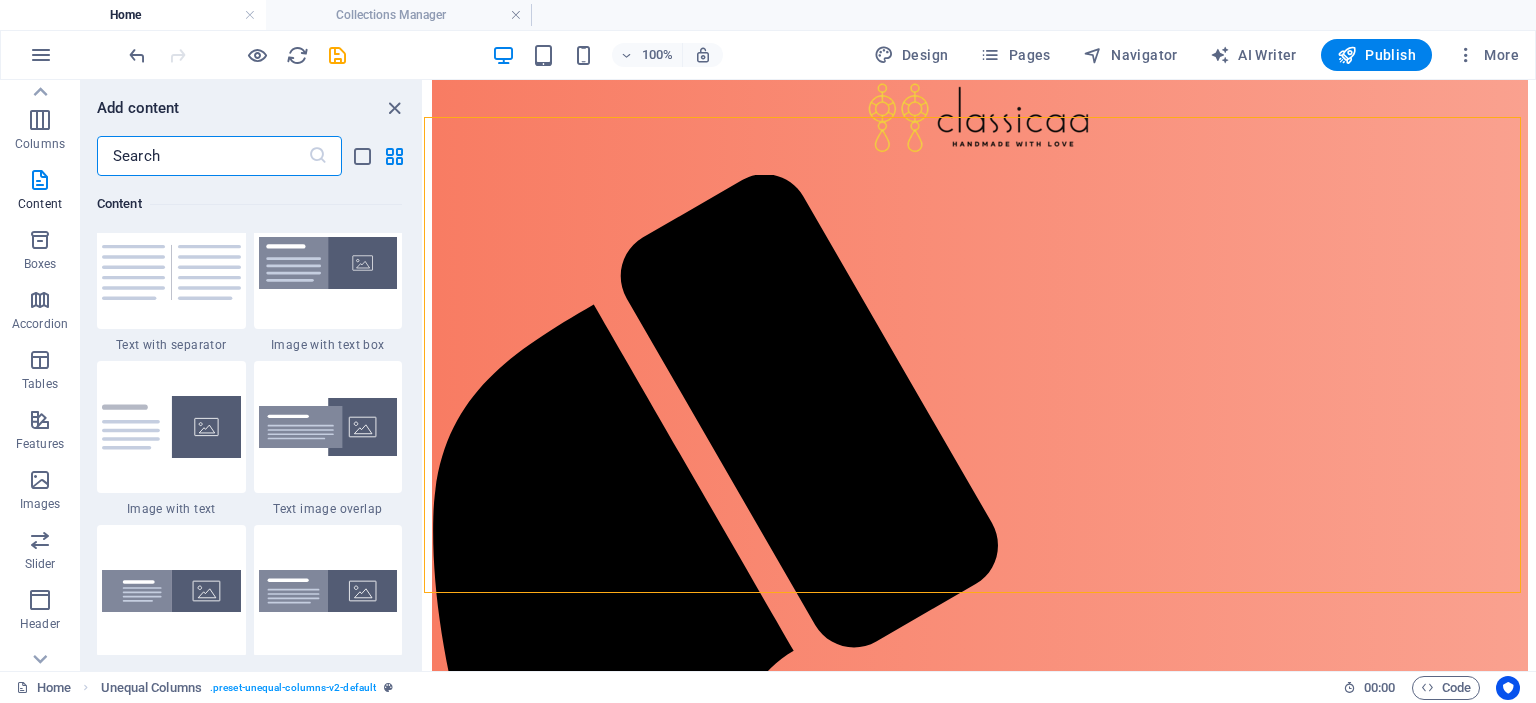 scroll, scrollTop: 3799, scrollLeft: 0, axis: vertical 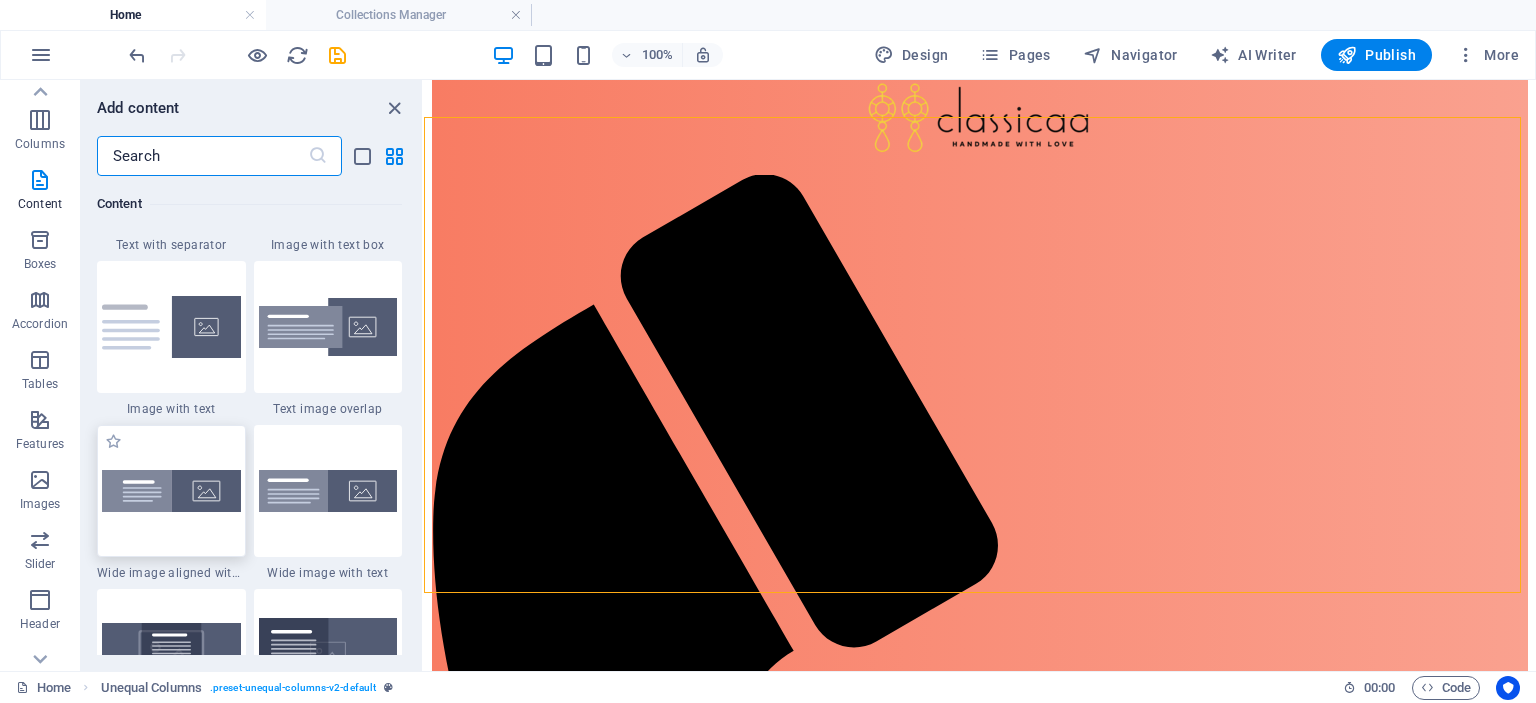 click at bounding box center (171, 491) 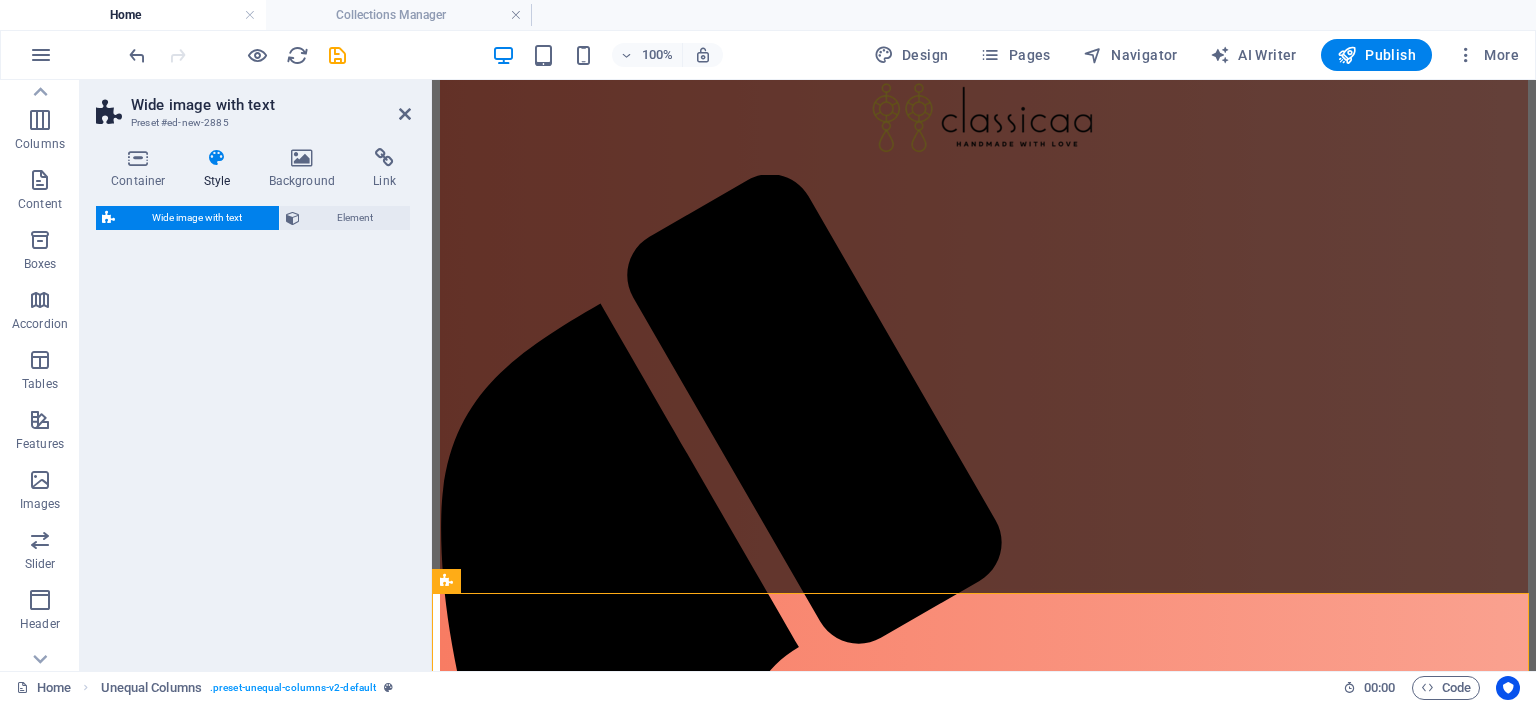 select on "%" 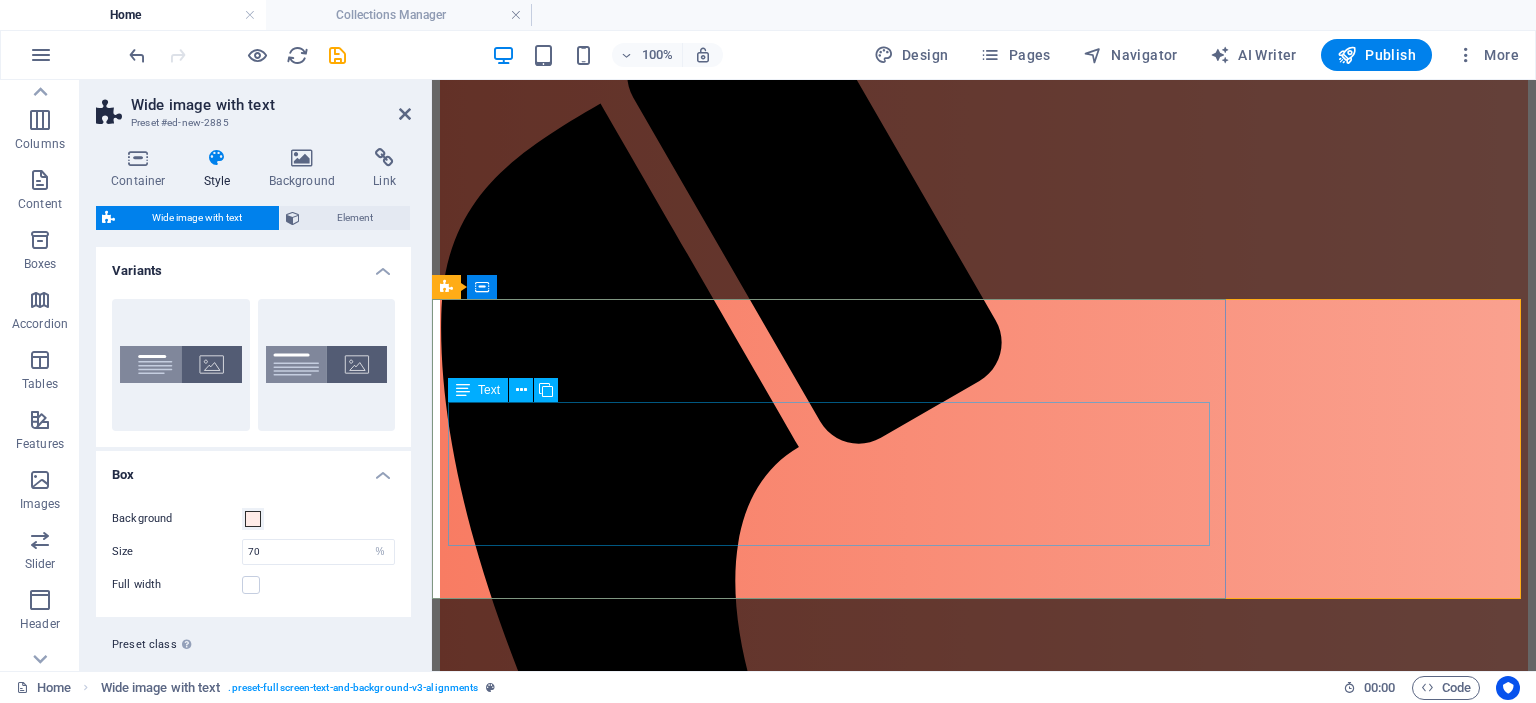 scroll, scrollTop: 400, scrollLeft: 0, axis: vertical 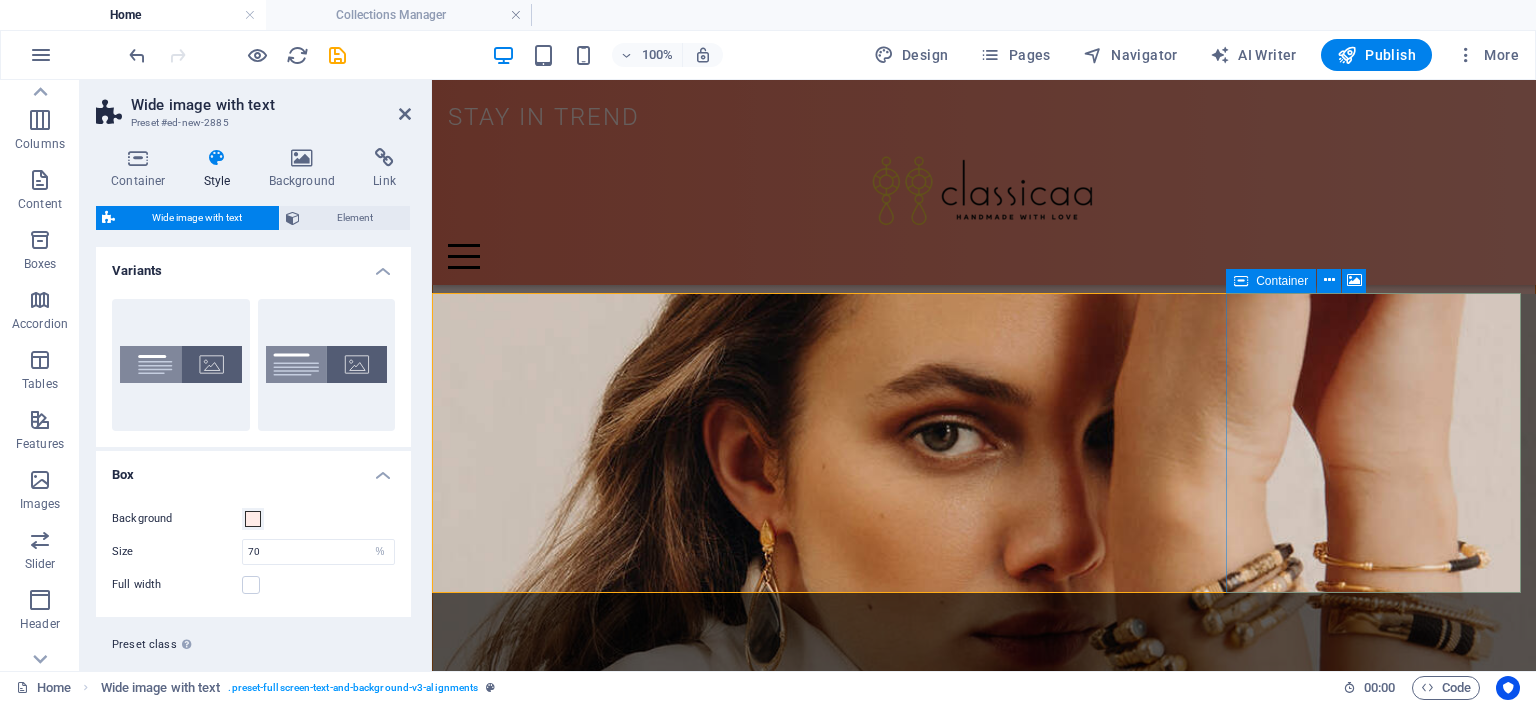 click on "Drop content here or  Add elements  Paste clipboard" at bounding box center (984, 1695) 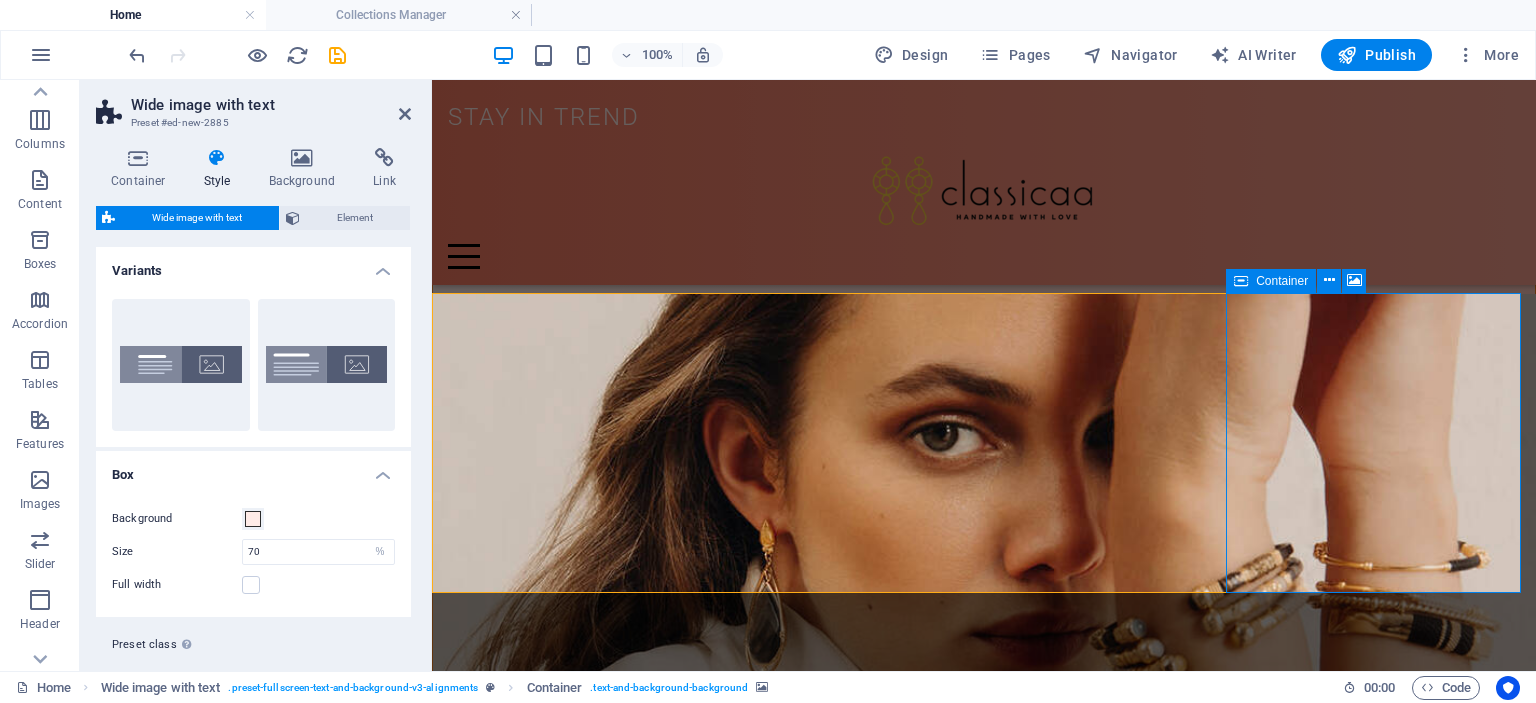 click on "Drop content here or  Add elements  Paste clipboard" at bounding box center [984, 1695] 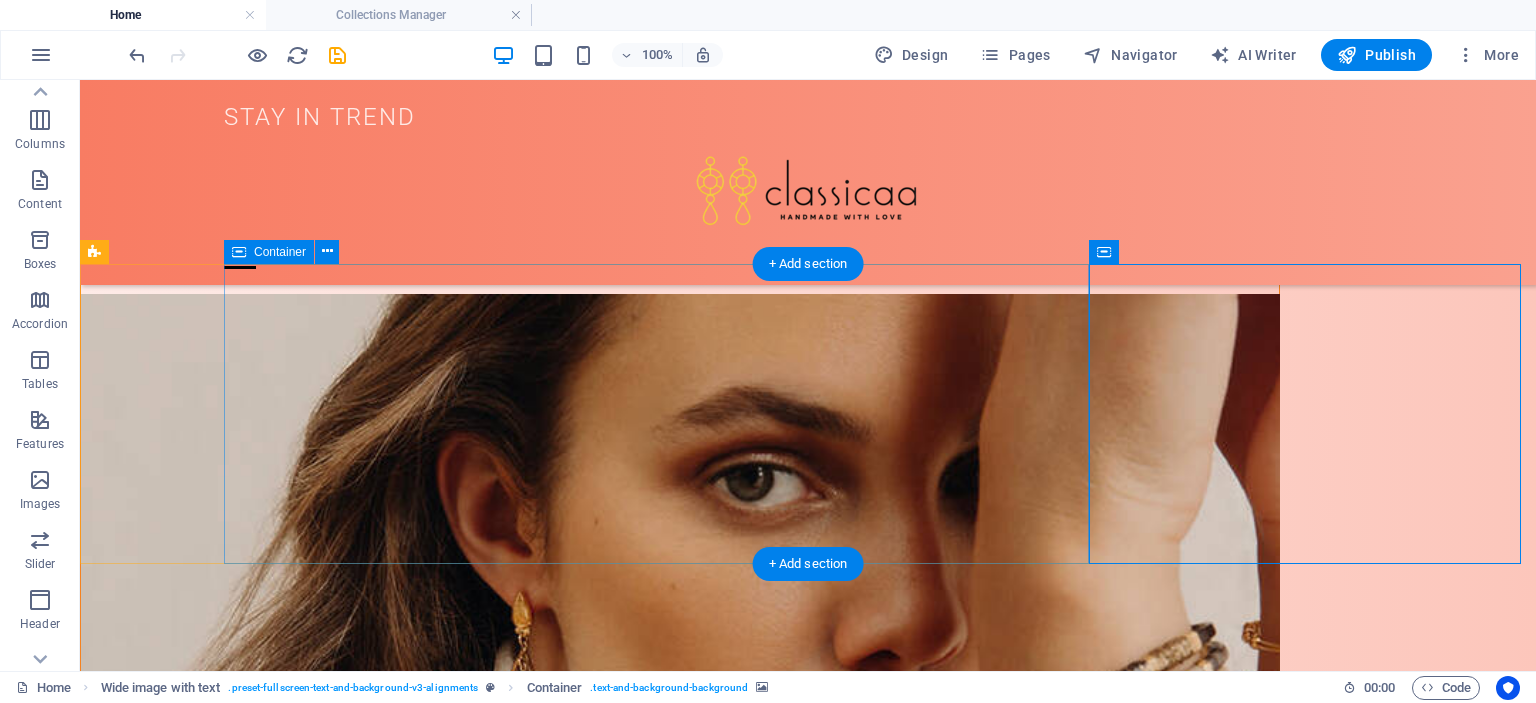 click on "Headline Lorem ipsum dolor sit amet, consectetuer adipiscing elit. Aenean commodo ligula eget dolor. Lorem ipsum dolor sit amet, consectetuer adipiscing elit leget dolor. Lorem ipsum dolor sit amet, consectetuer adipiscing elit. Aenean commodo ligula eget dolor. Lorem ipsum dolor sit amet, consectetuer adipiscing elit dolor." at bounding box center [880, 1452] 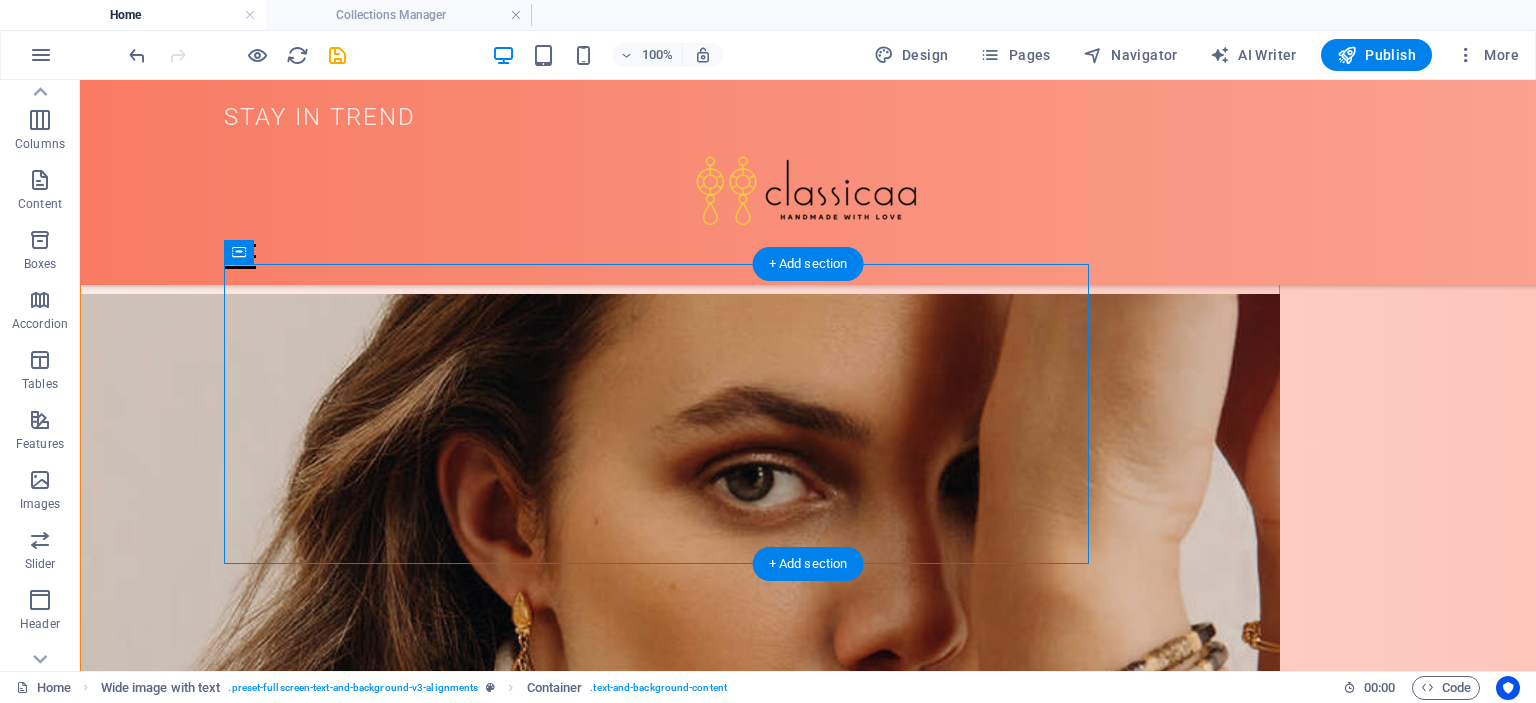 click at bounding box center [808, 1670] 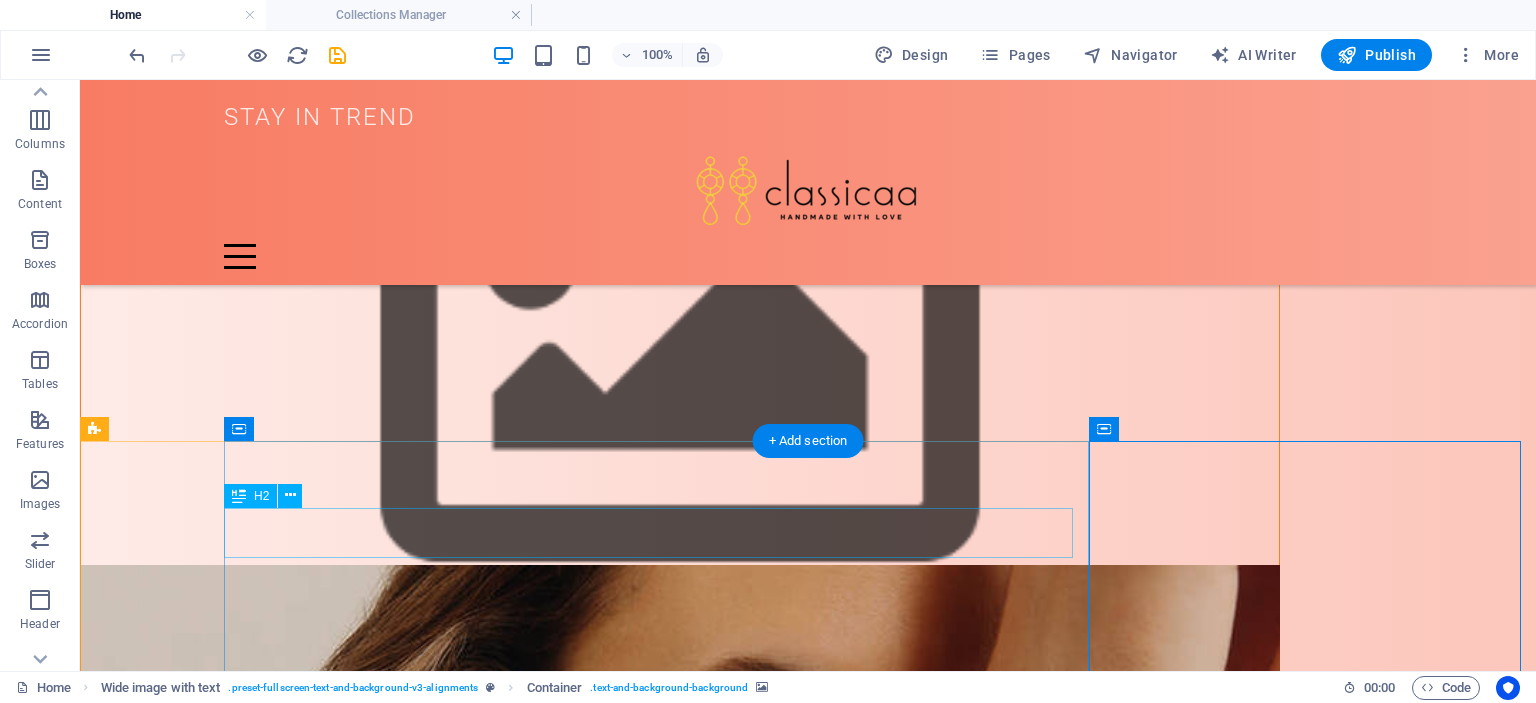 scroll, scrollTop: 300, scrollLeft: 0, axis: vertical 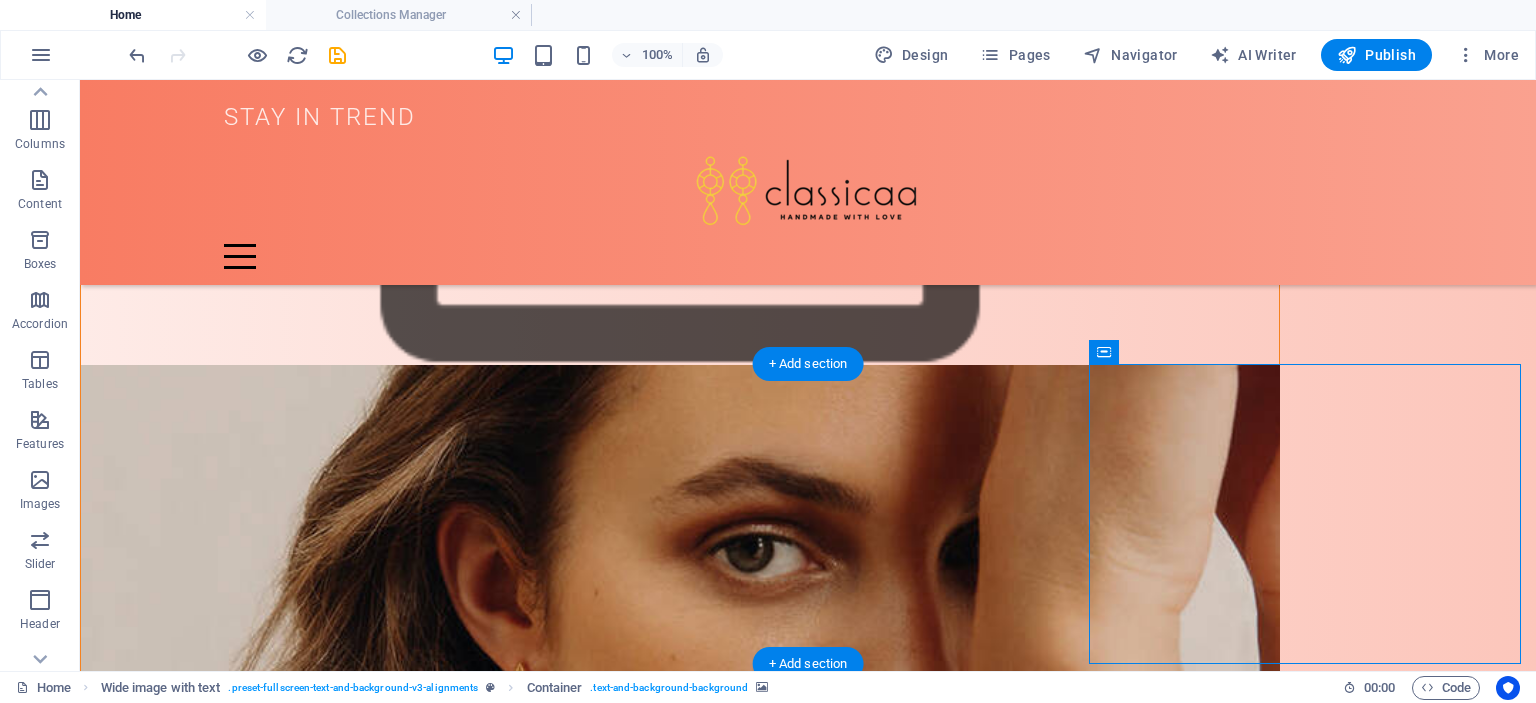 click at bounding box center [808, 1741] 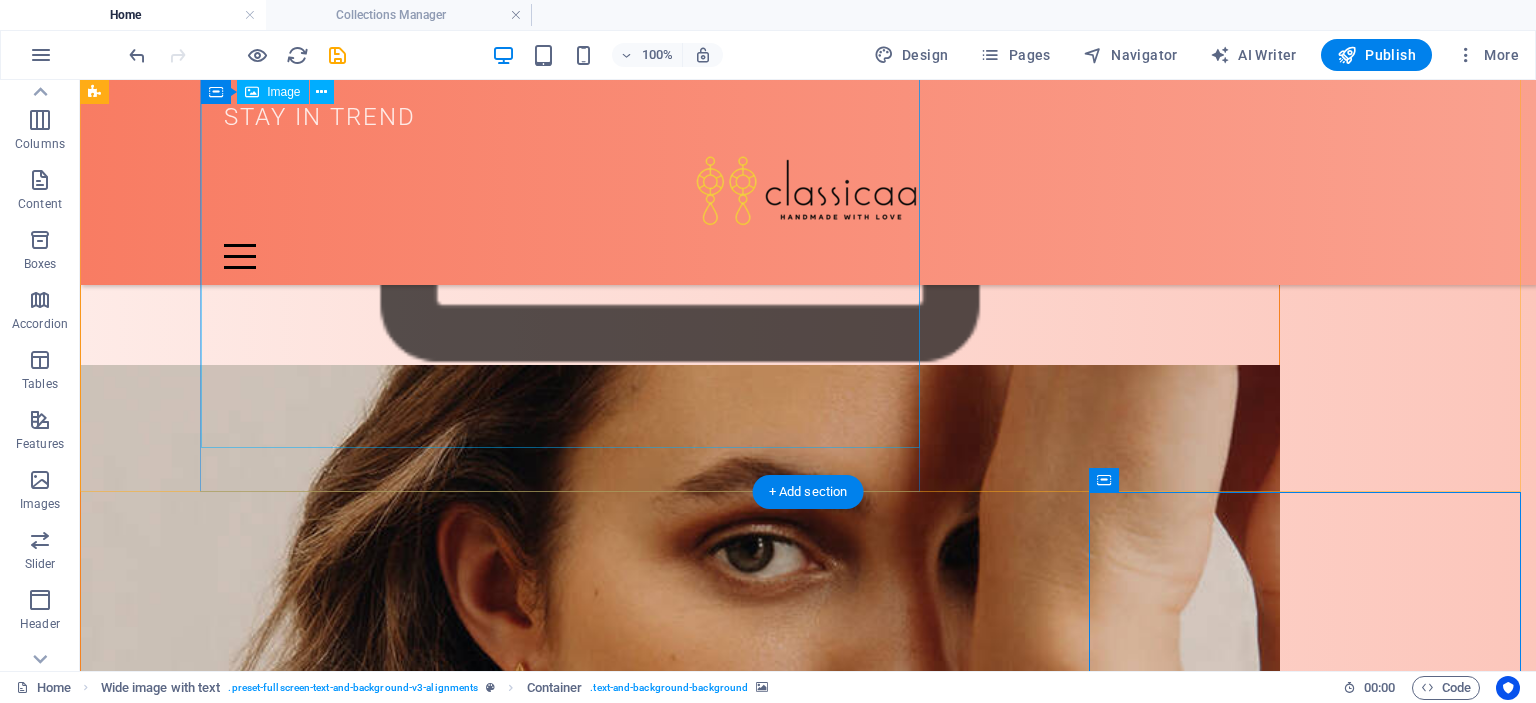 scroll, scrollTop: 0, scrollLeft: 0, axis: both 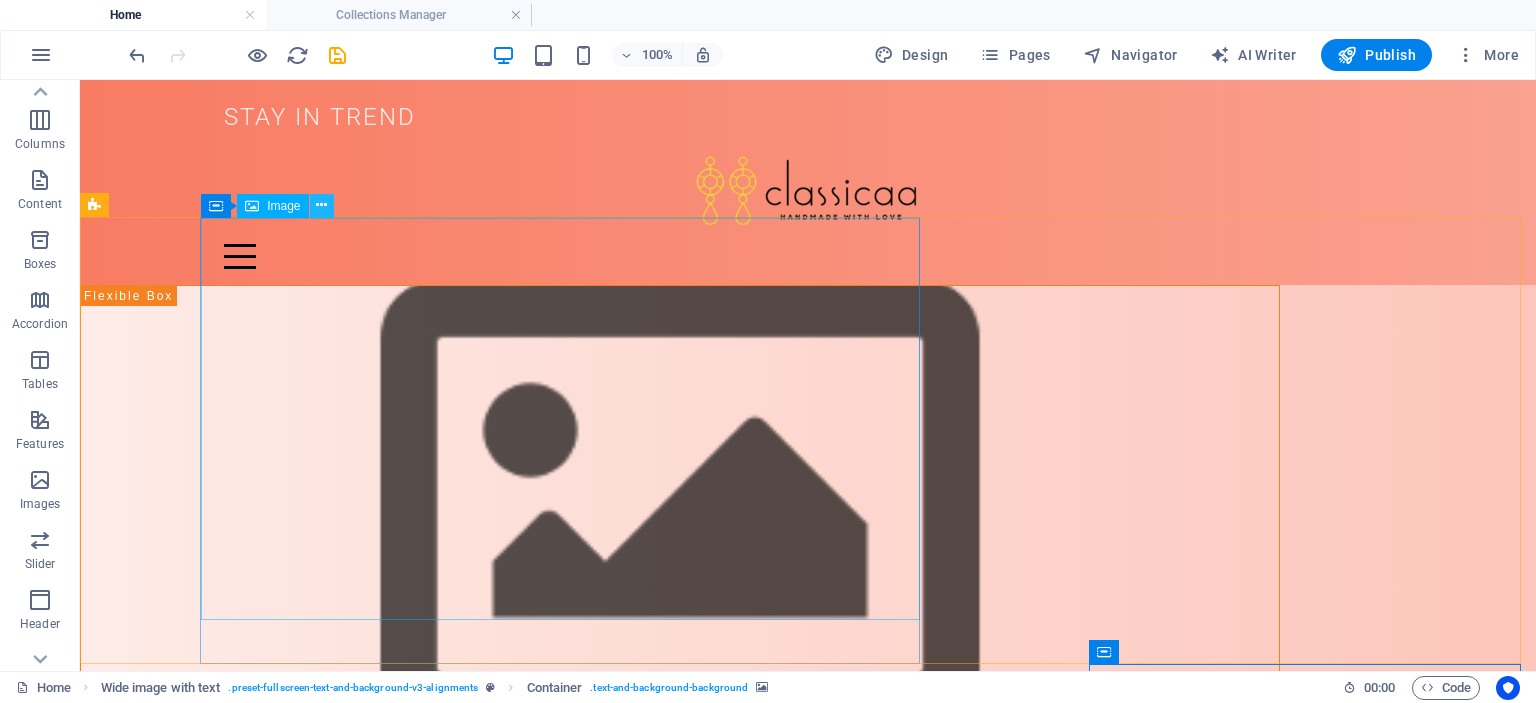 click at bounding box center (321, 205) 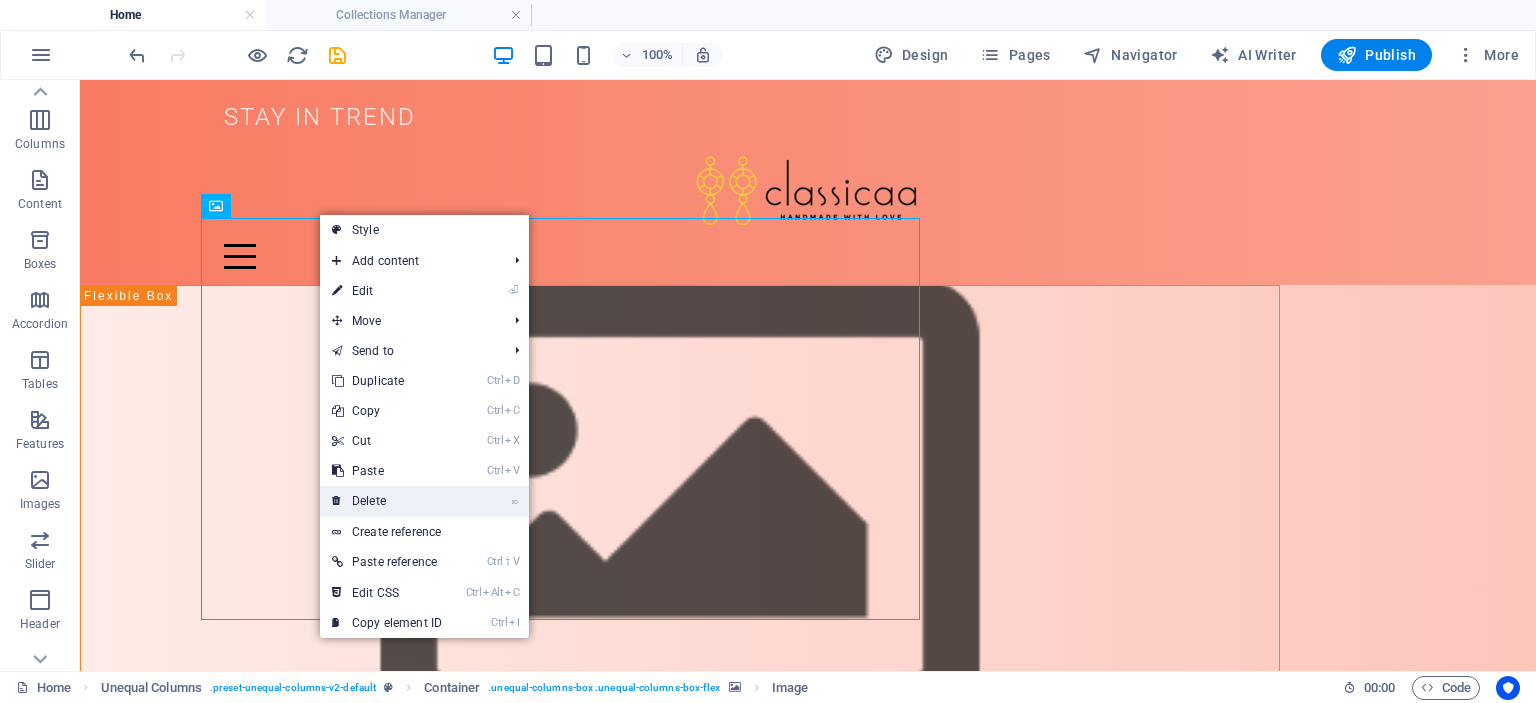 click on "⌦  Delete" at bounding box center (387, 501) 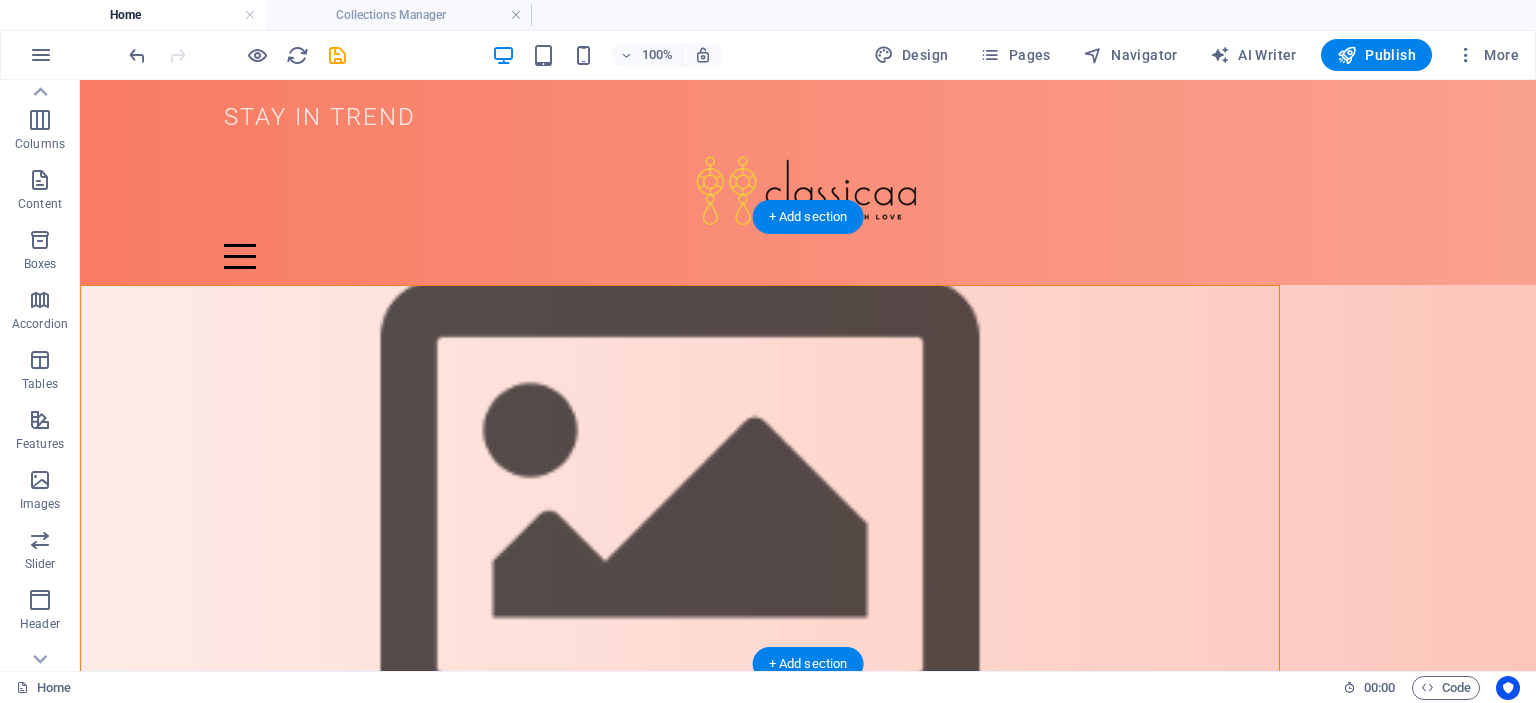 click at bounding box center [680, 509] 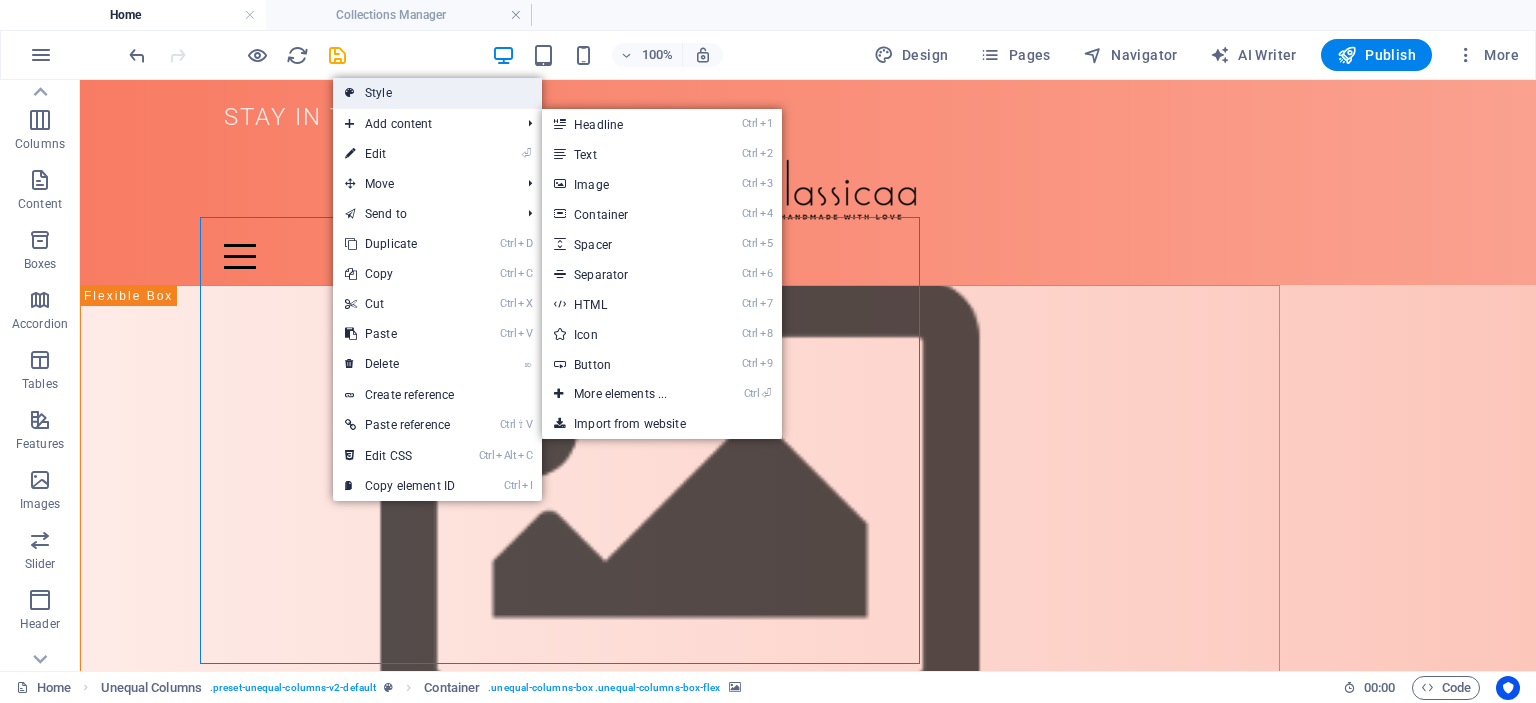click on "Style" at bounding box center (437, 93) 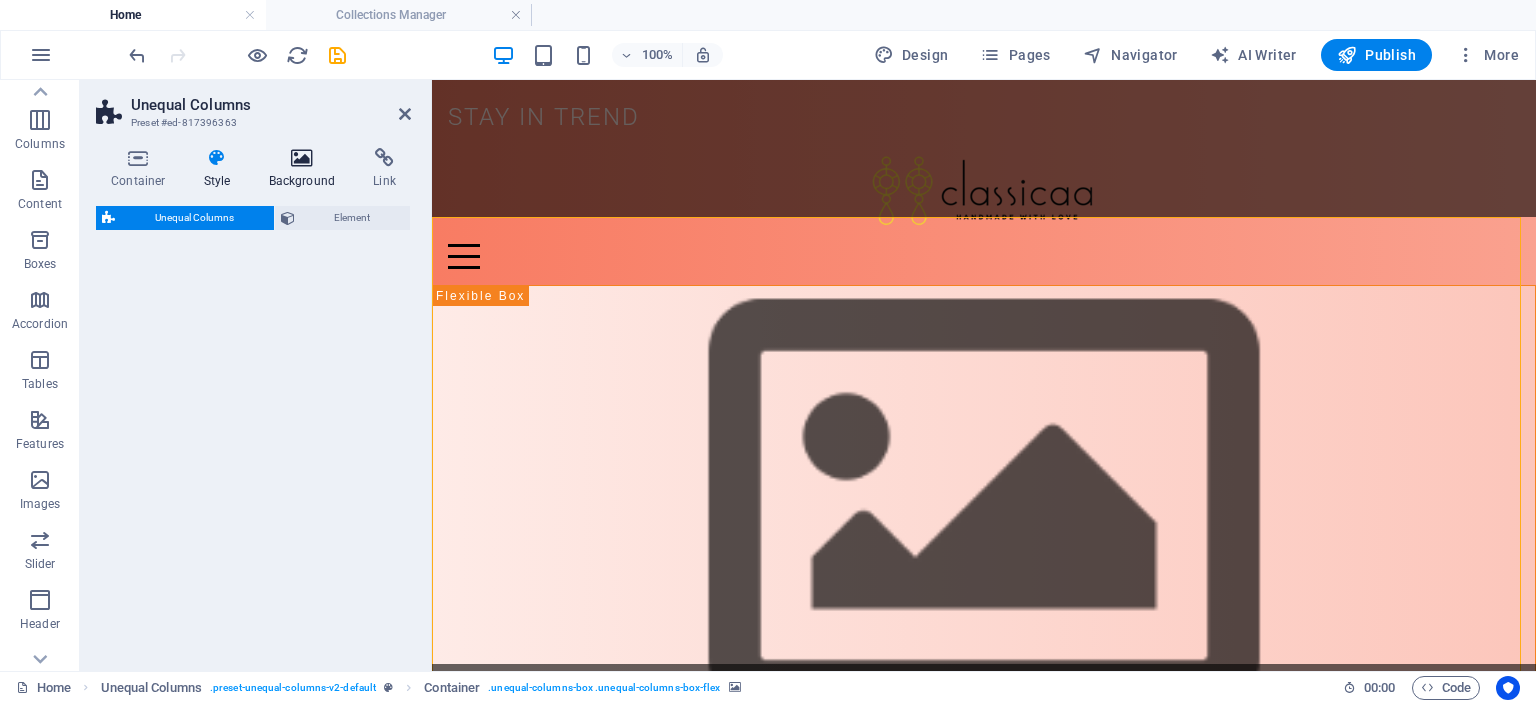 click at bounding box center (302, 158) 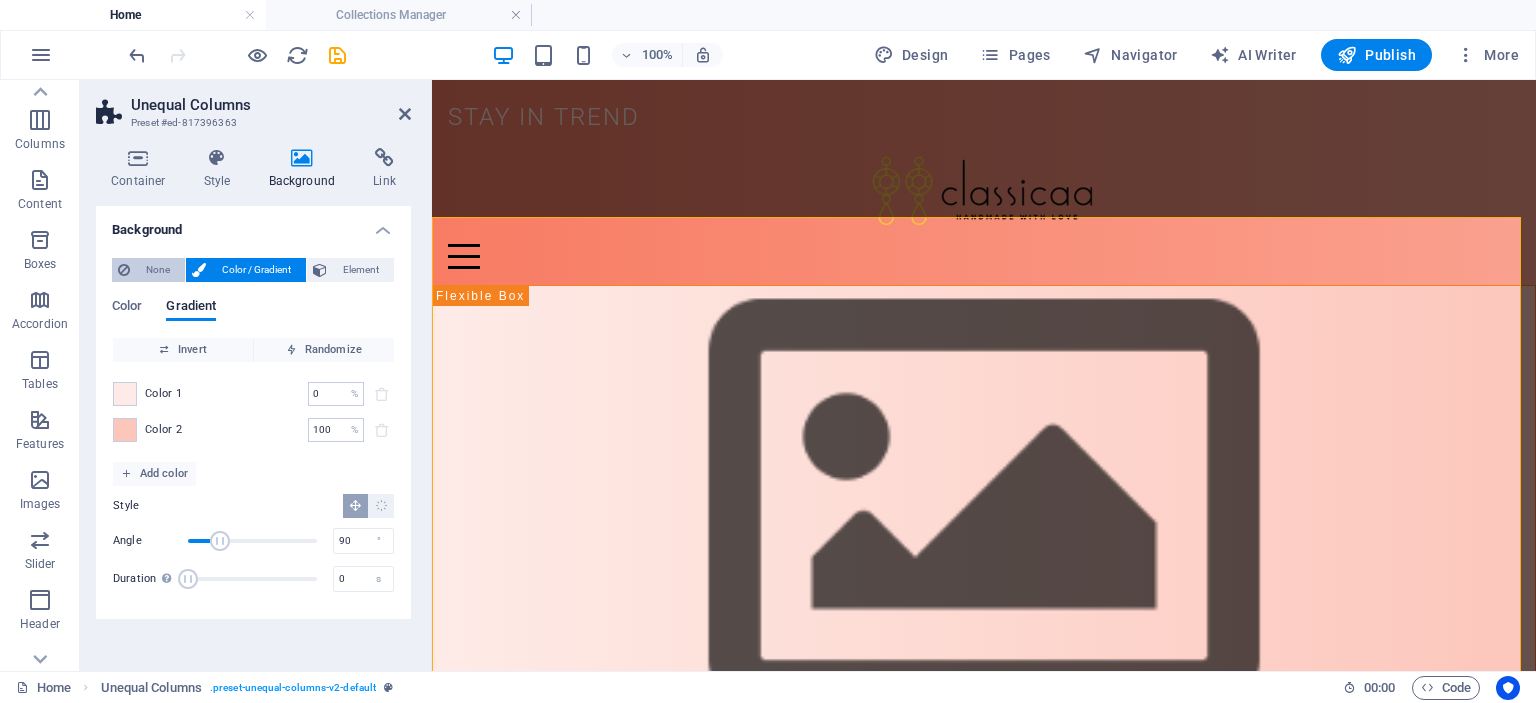 click on "None" at bounding box center (157, 270) 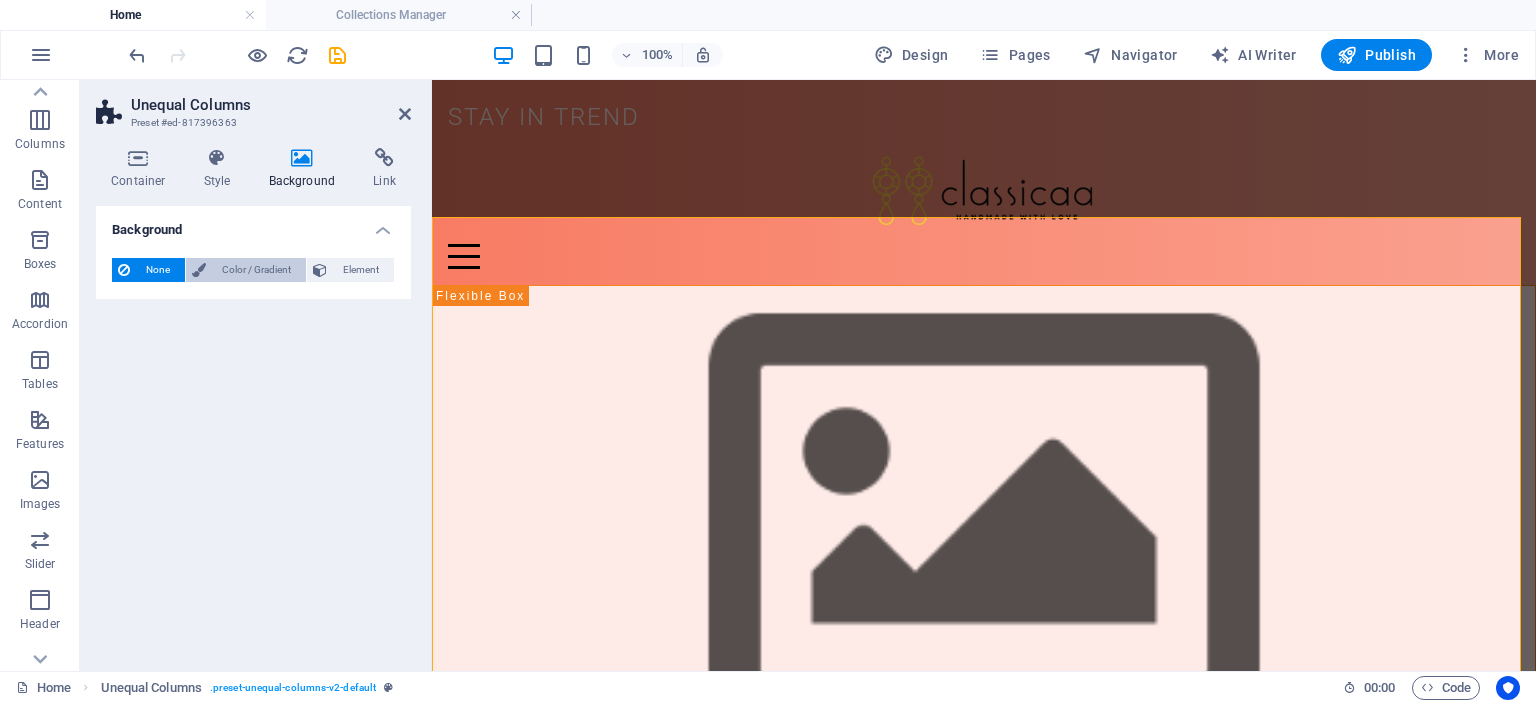 click on "Color / Gradient" at bounding box center [256, 270] 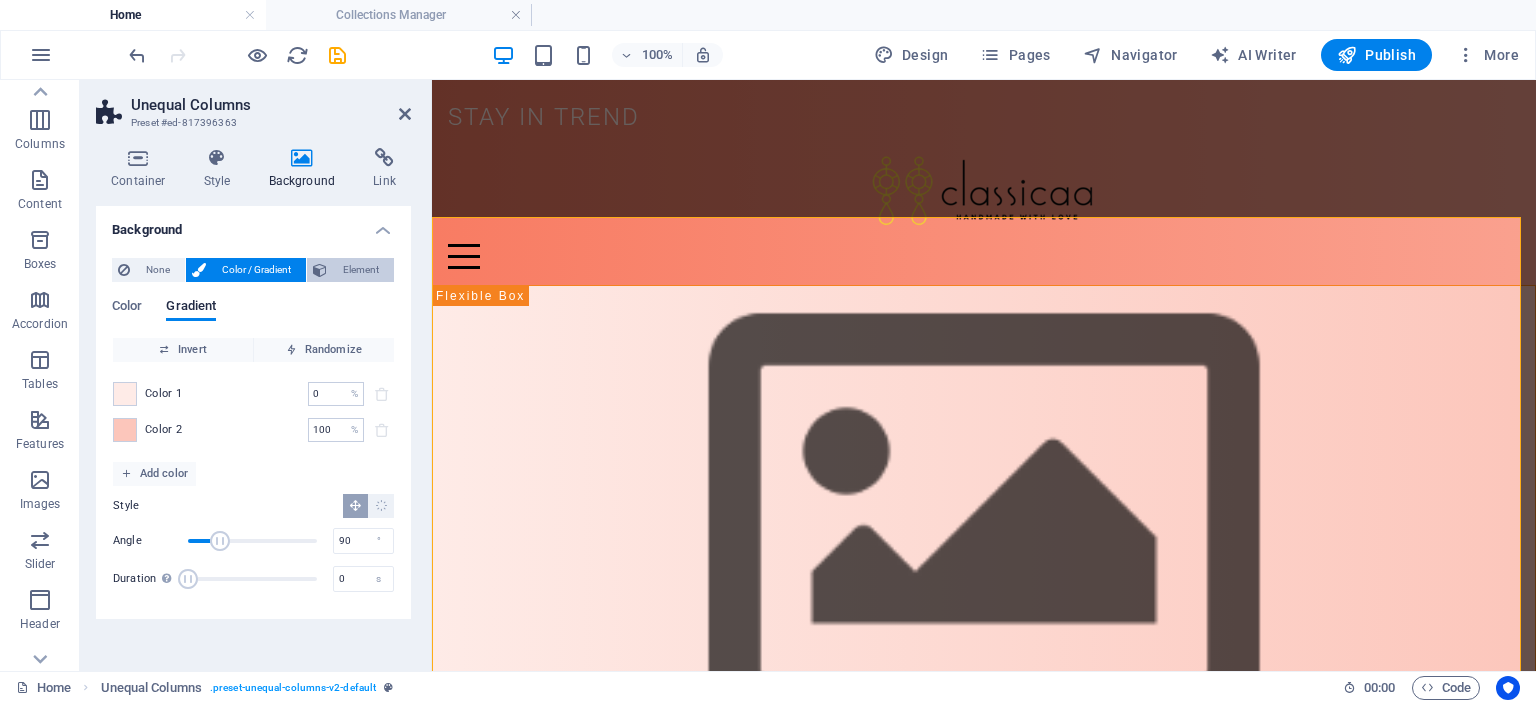 click on "Element" at bounding box center [360, 270] 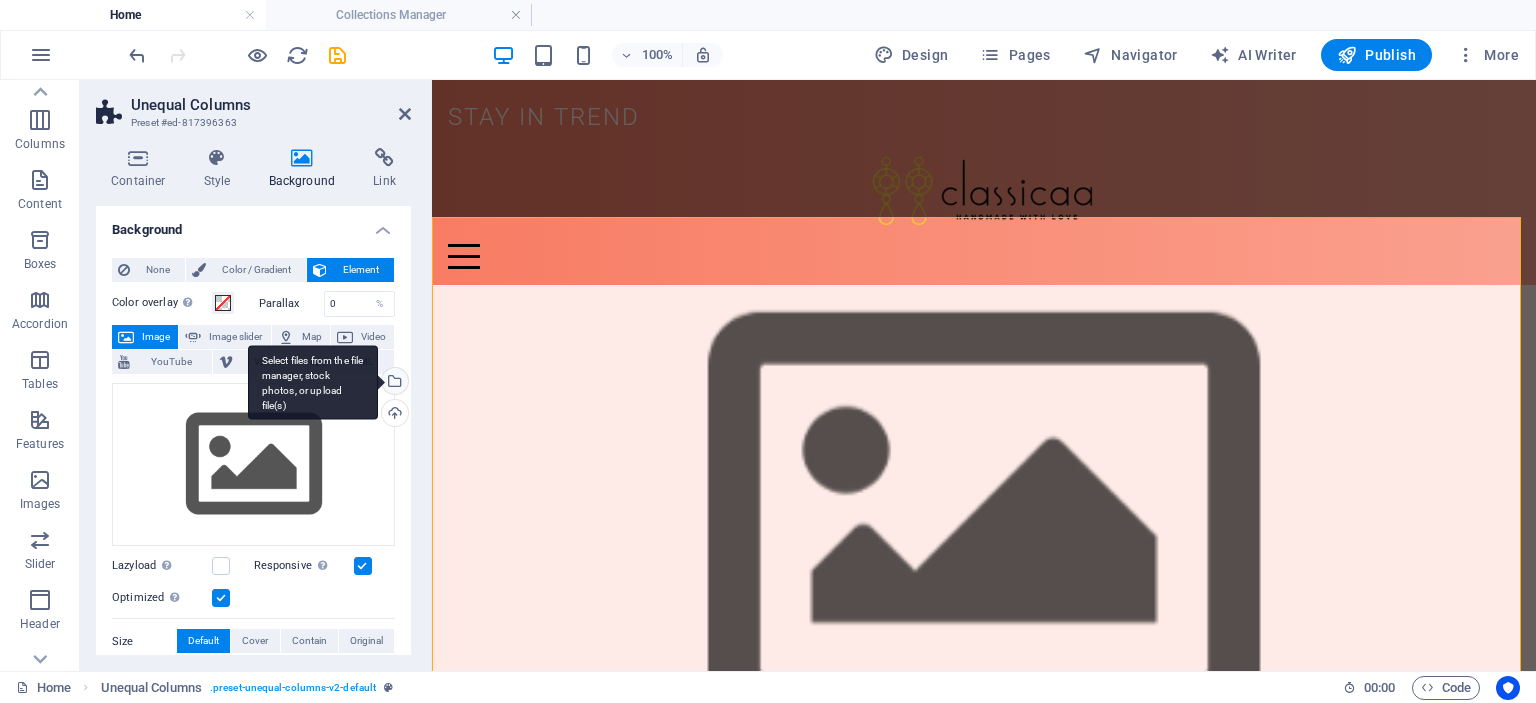 click on "Select files from the file manager, stock photos, or upload file(s)" at bounding box center (393, 383) 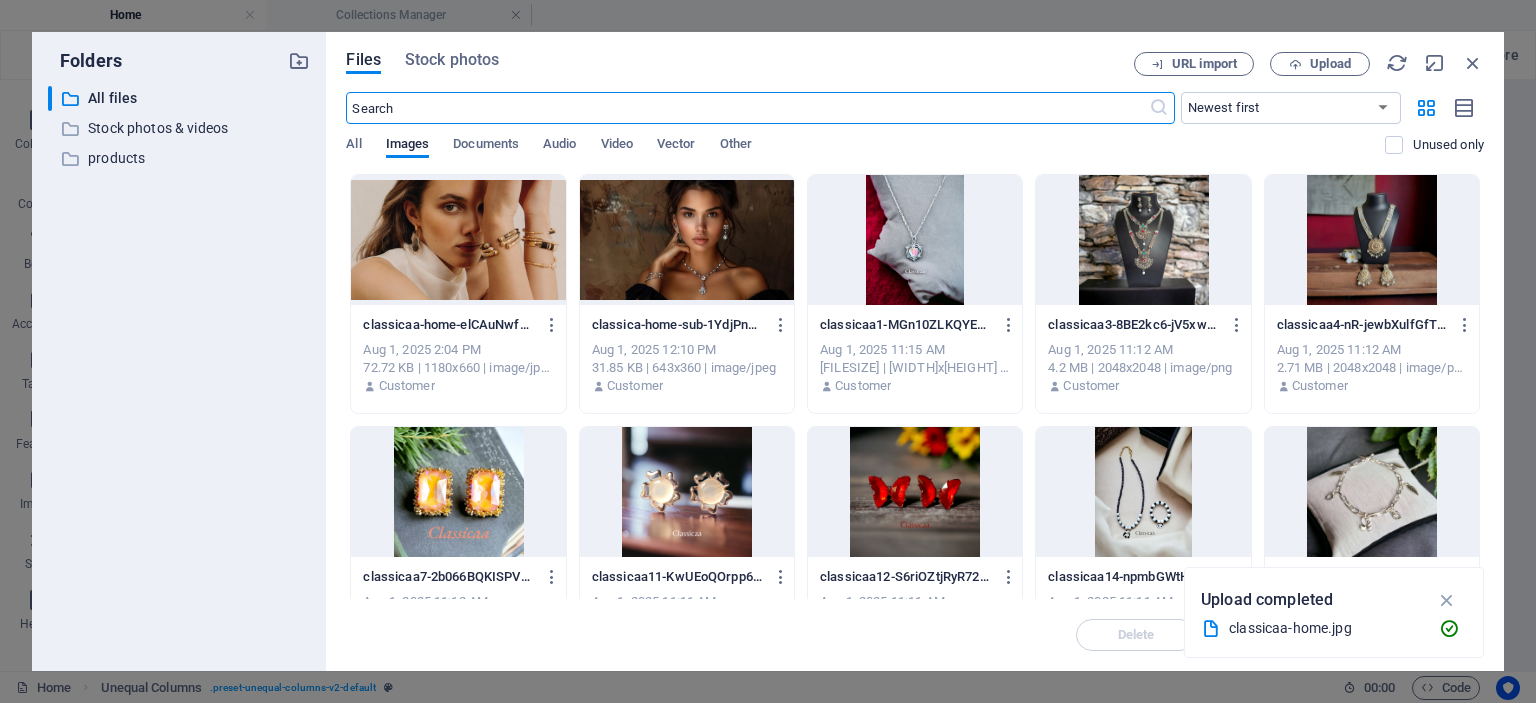 click at bounding box center (458, 240) 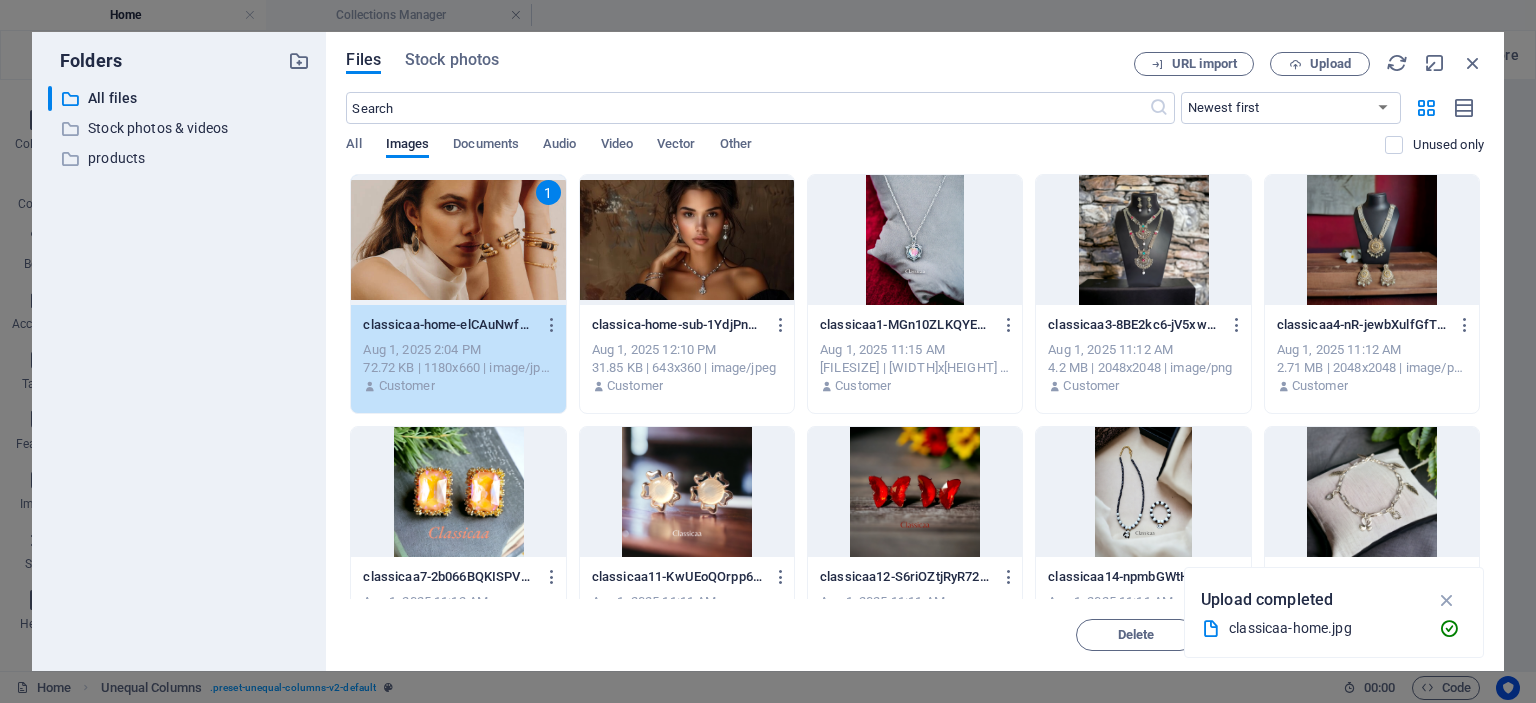 click on "1" at bounding box center [458, 240] 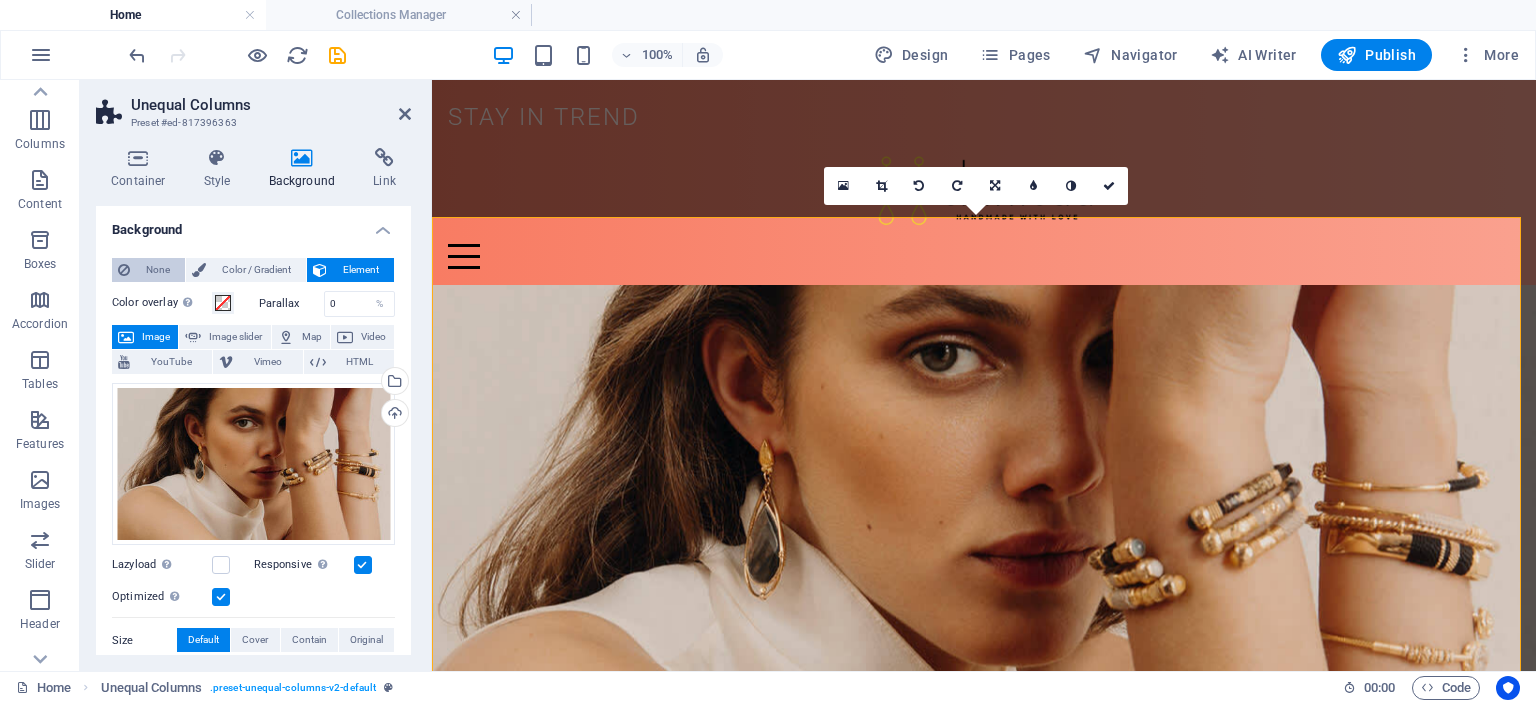 click on "None" at bounding box center [157, 270] 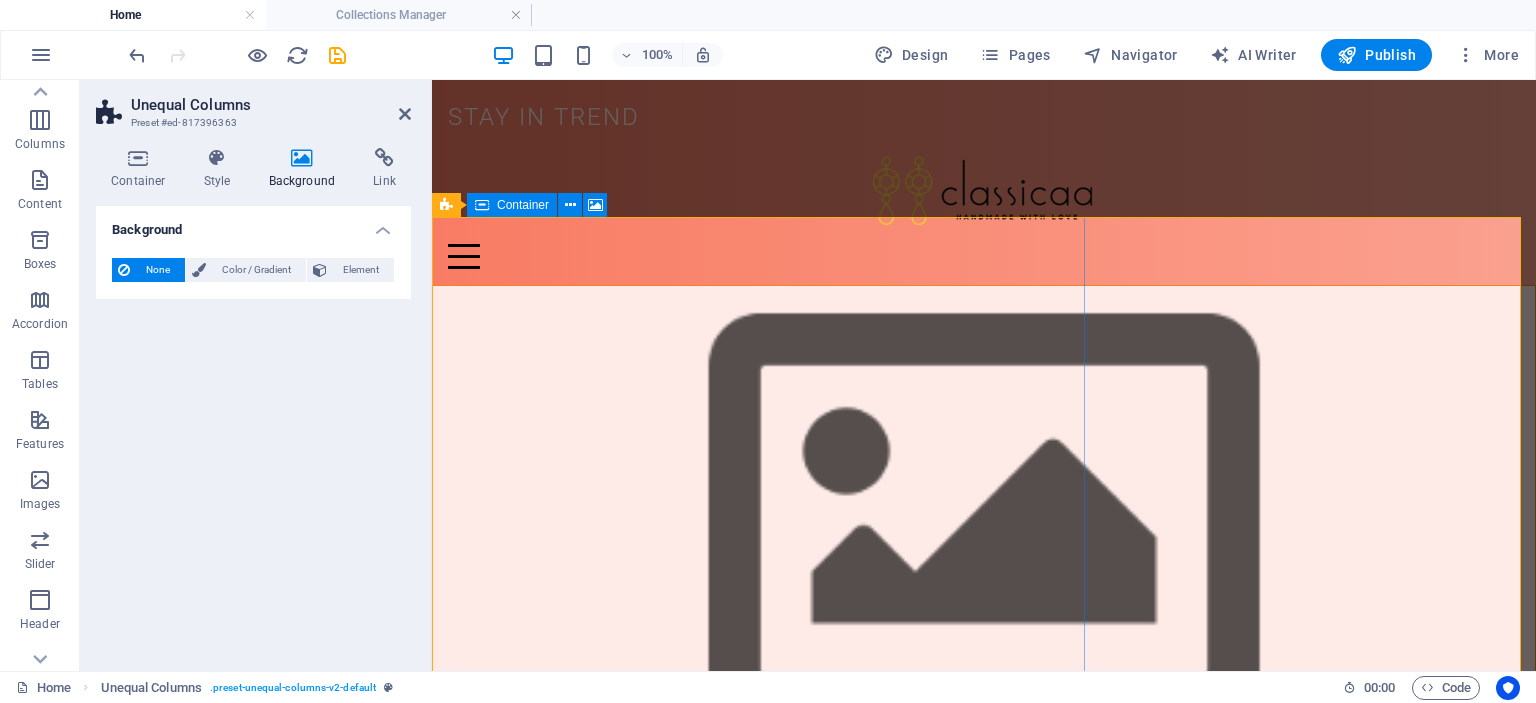click on "Drop content here or  Add elements  Paste clipboard" at bounding box center [984, 833] 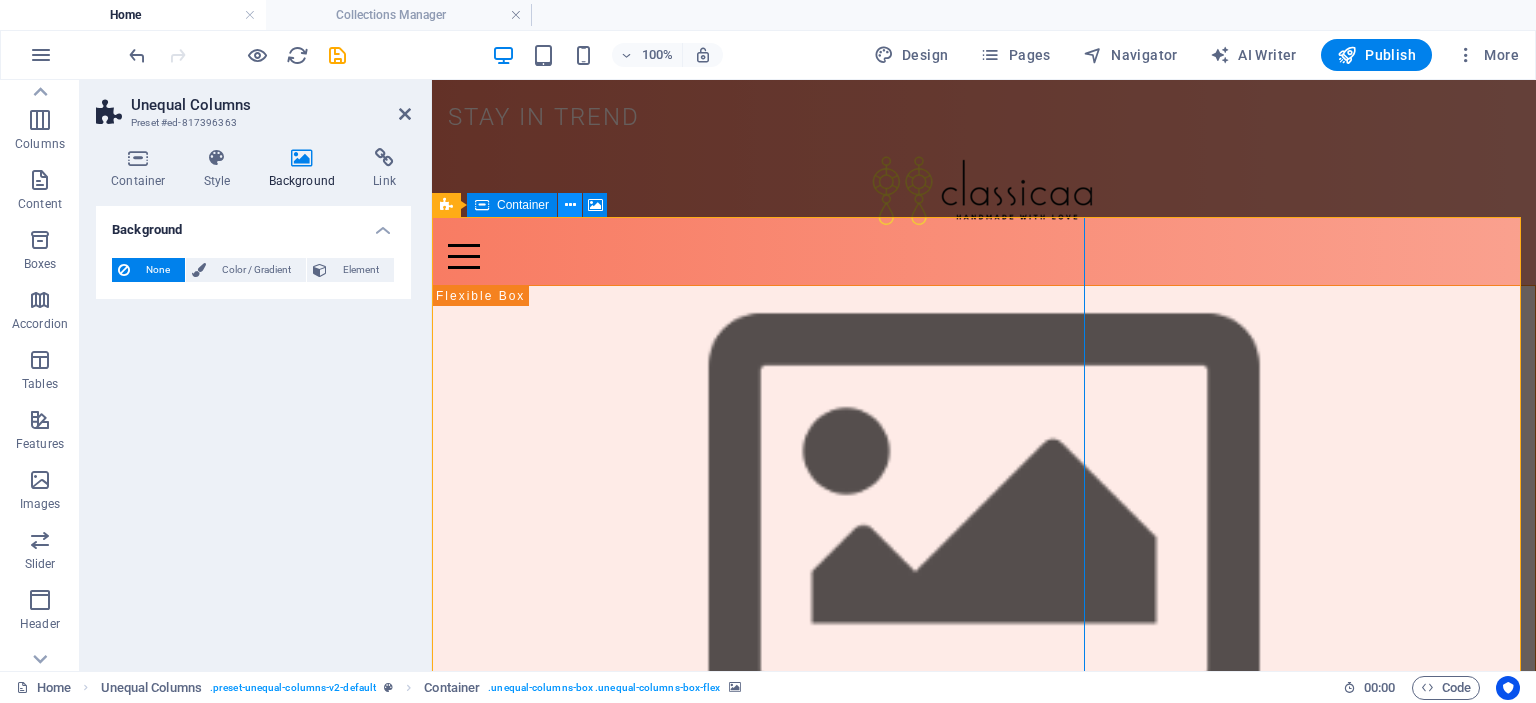 click at bounding box center [570, 205] 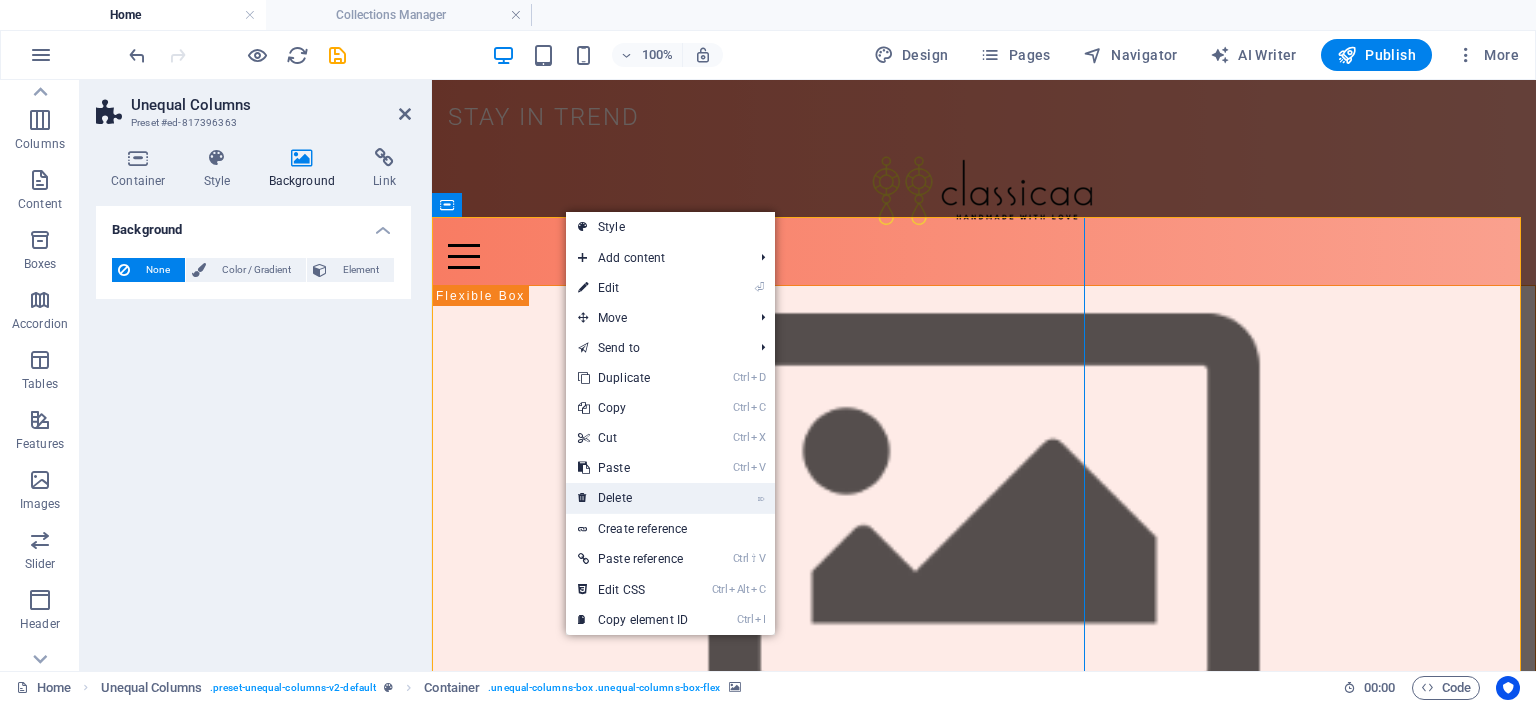 click on "⌦  Delete" at bounding box center (633, 498) 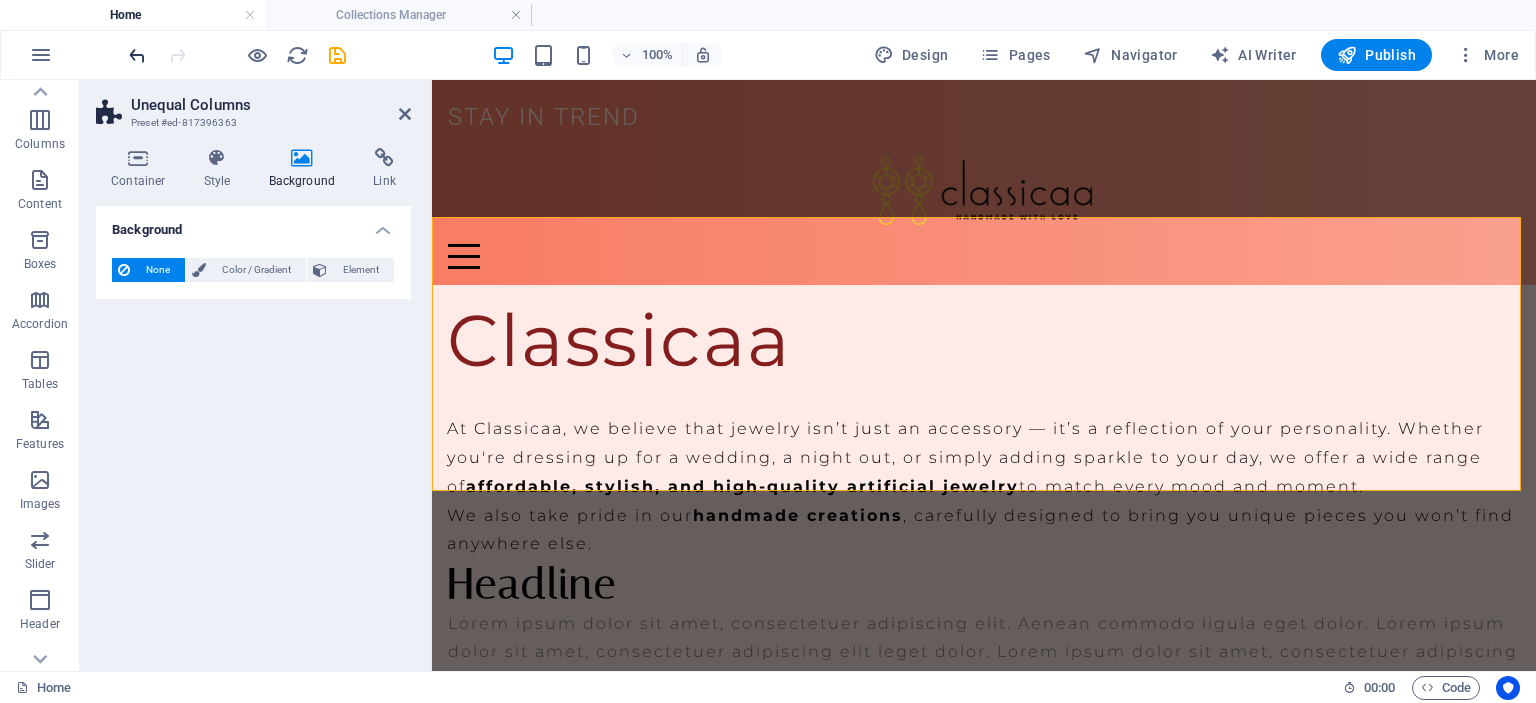 click at bounding box center (137, 55) 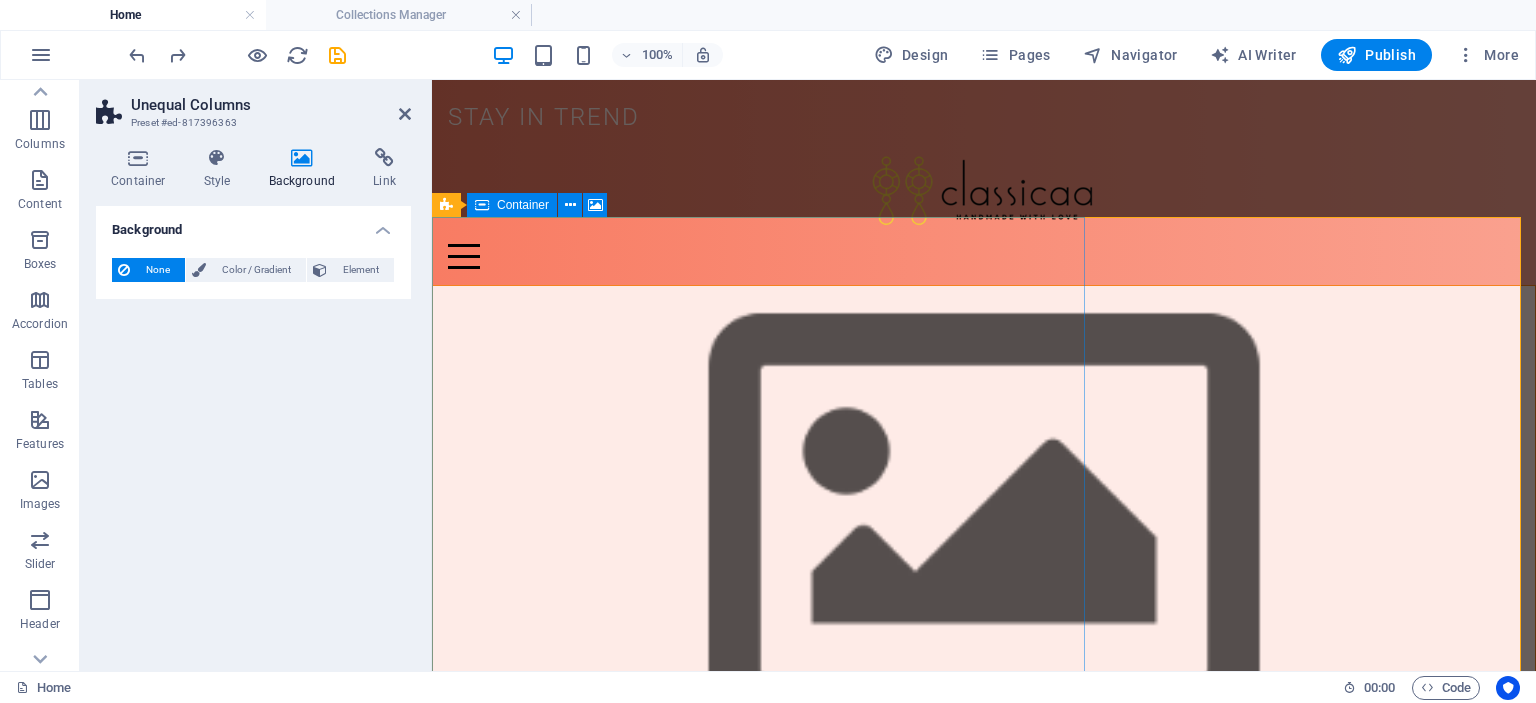 click on "Drop content here or  Add elements  Paste clipboard" at bounding box center (984, 833) 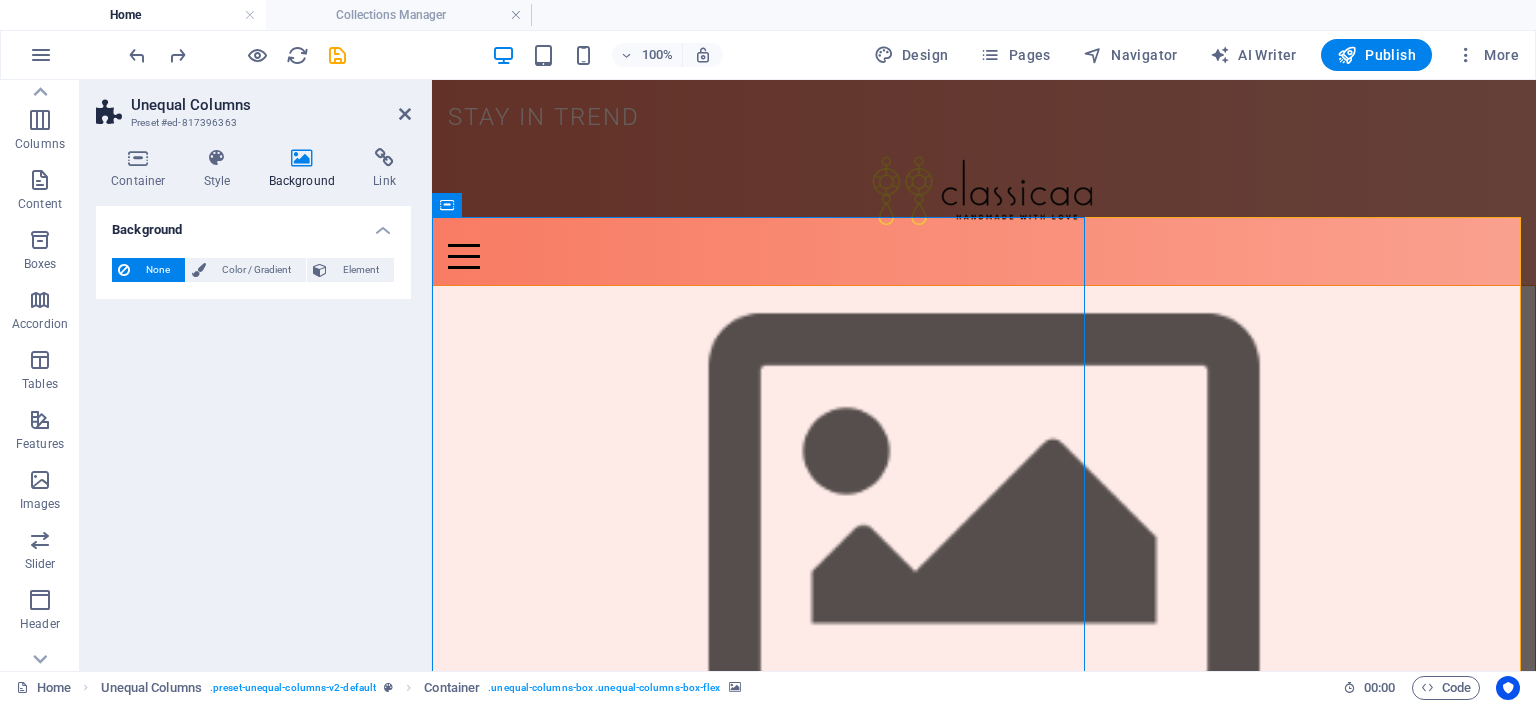 click at bounding box center [984, 524] 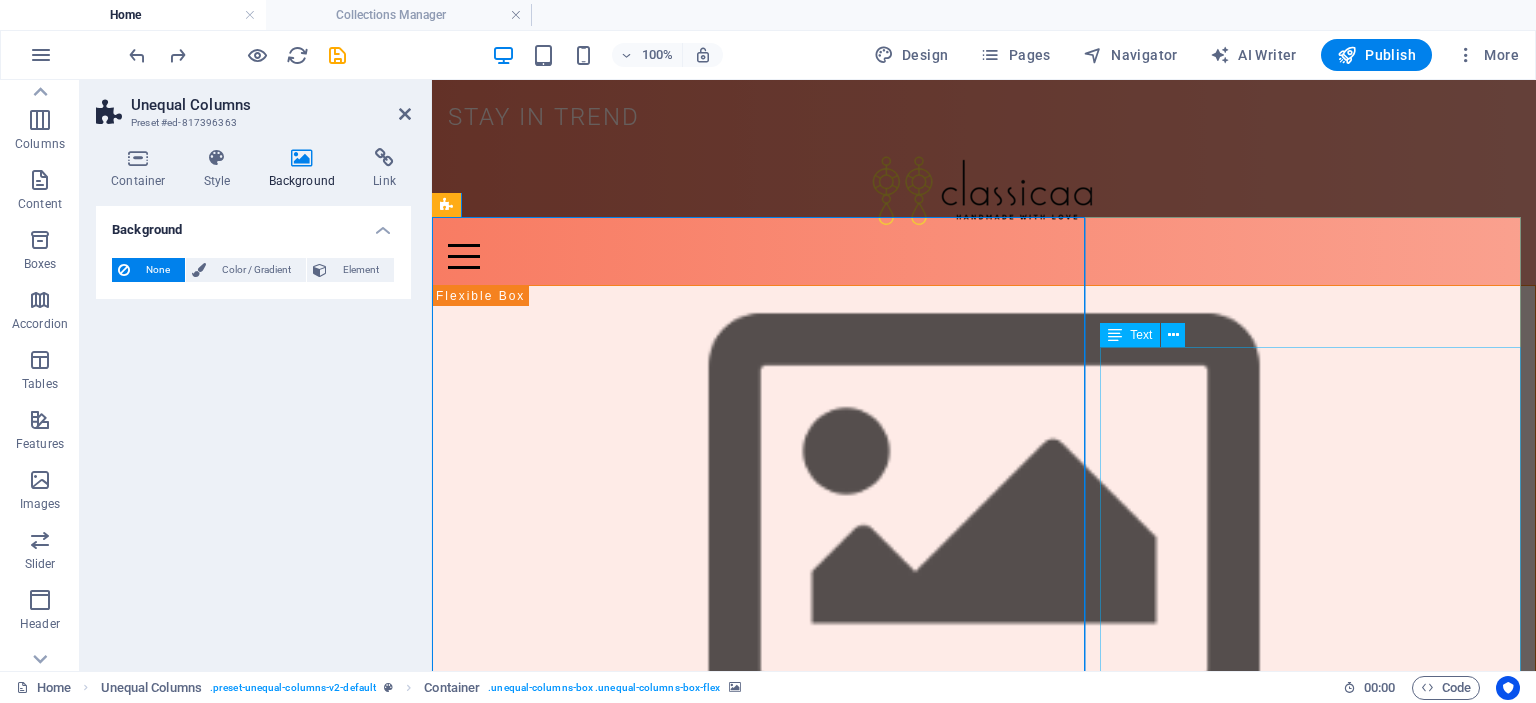click on "At Classicaa, we believe that jewelry isn’t just an accessory — it’s a reflection of your personality. Whether you're dressing up for a wedding, a night out, or simply adding sparkle to your day, we offer a wide range of  affordable, stylish, and high-quality artificial jewelry  to match every mood and moment. We also take pride in our  handmade creations , carefully designed to bring you unique pieces you won’t find anywhere else." at bounding box center (991, 1107) 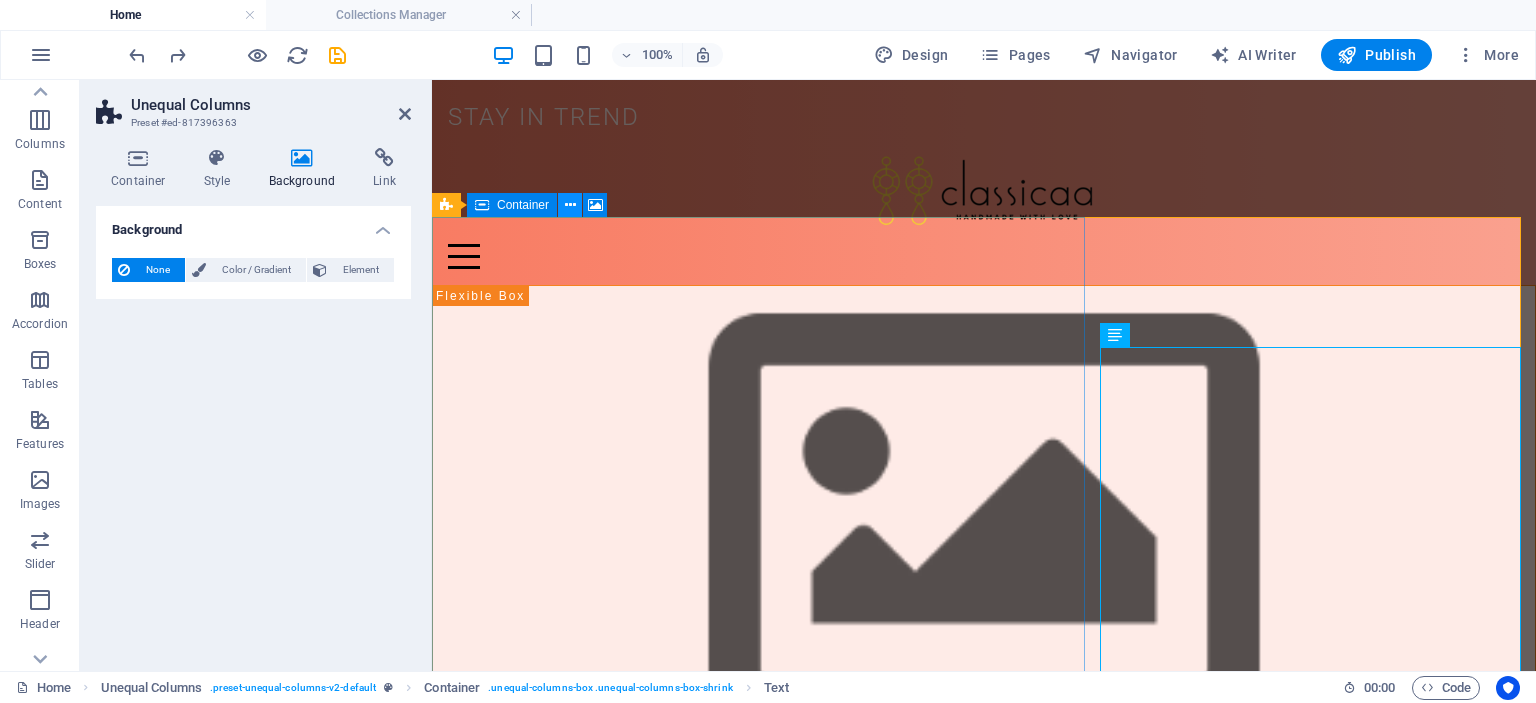 click at bounding box center [570, 205] 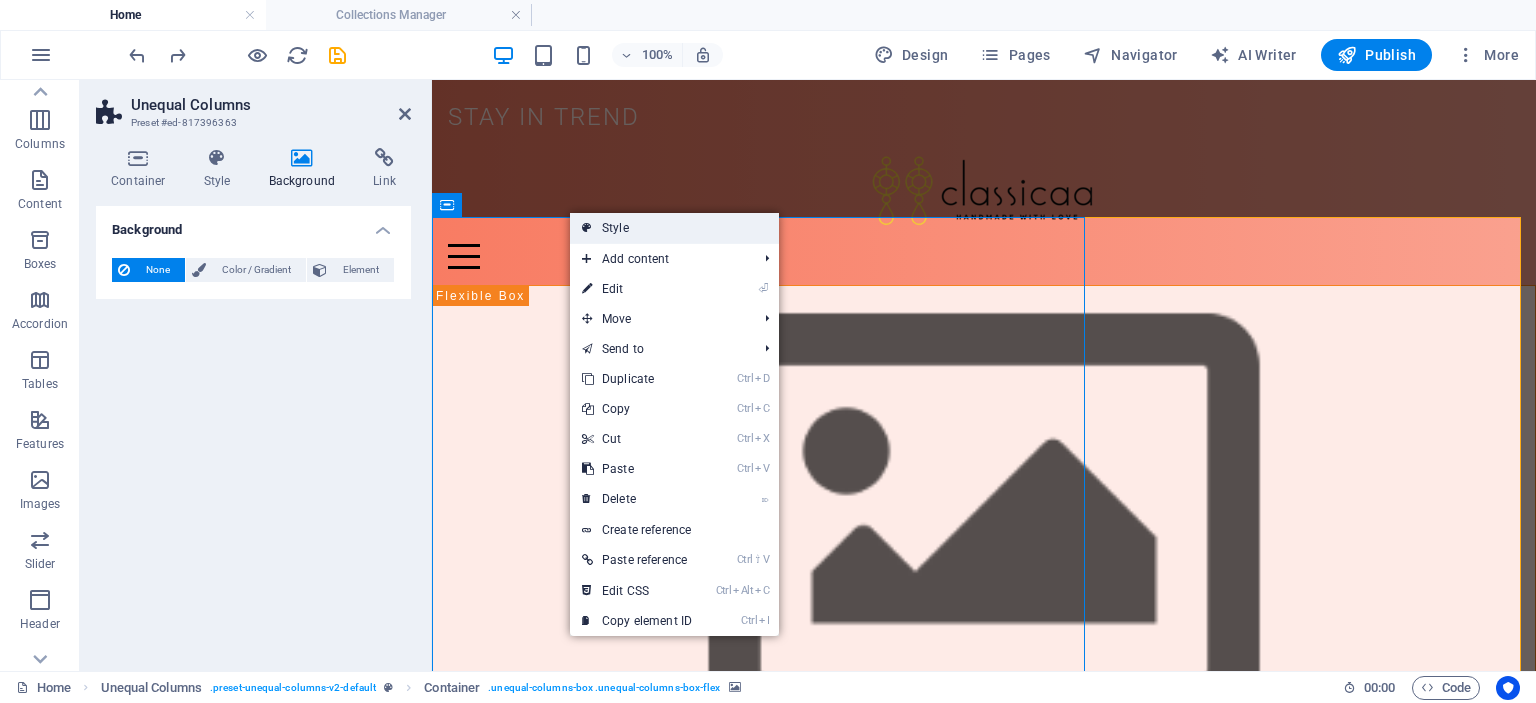 click at bounding box center [587, 228] 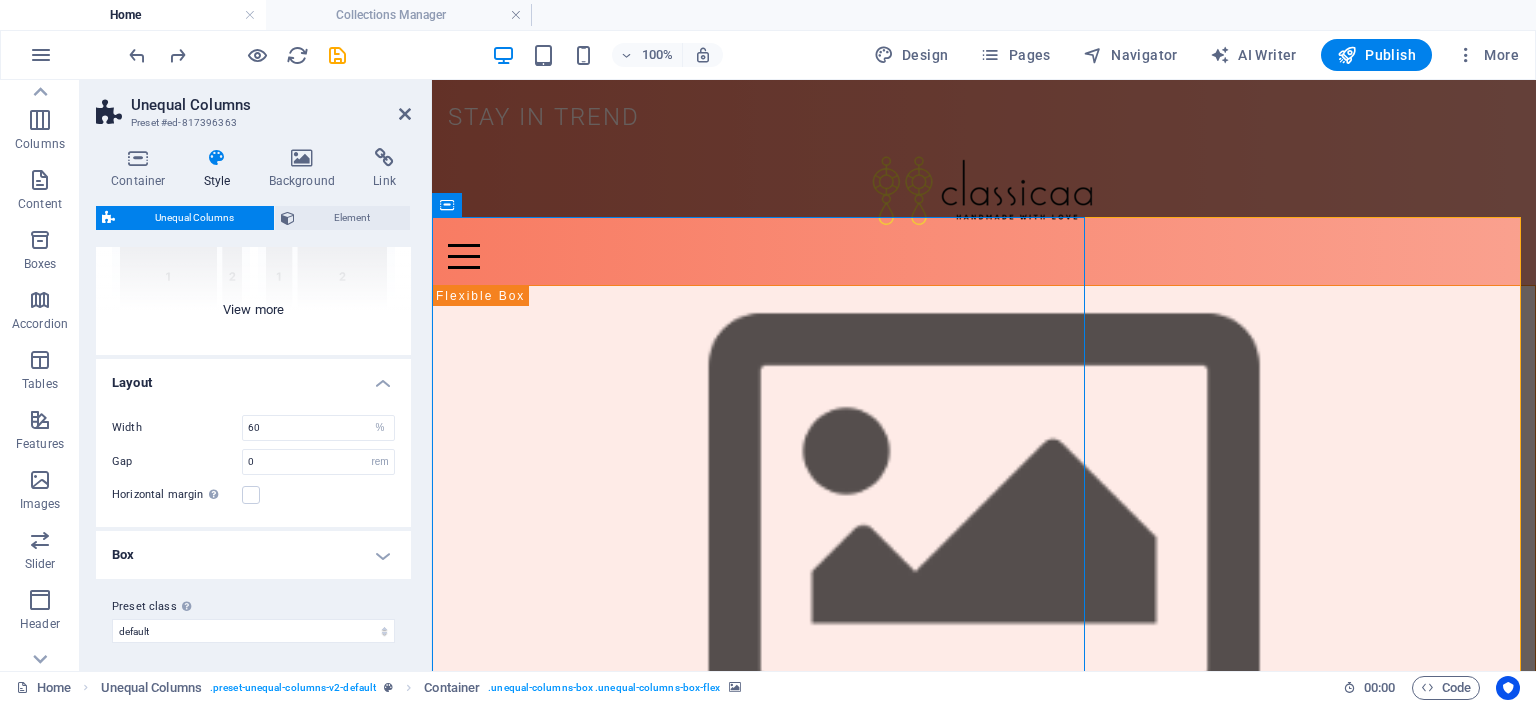 scroll, scrollTop: 230, scrollLeft: 0, axis: vertical 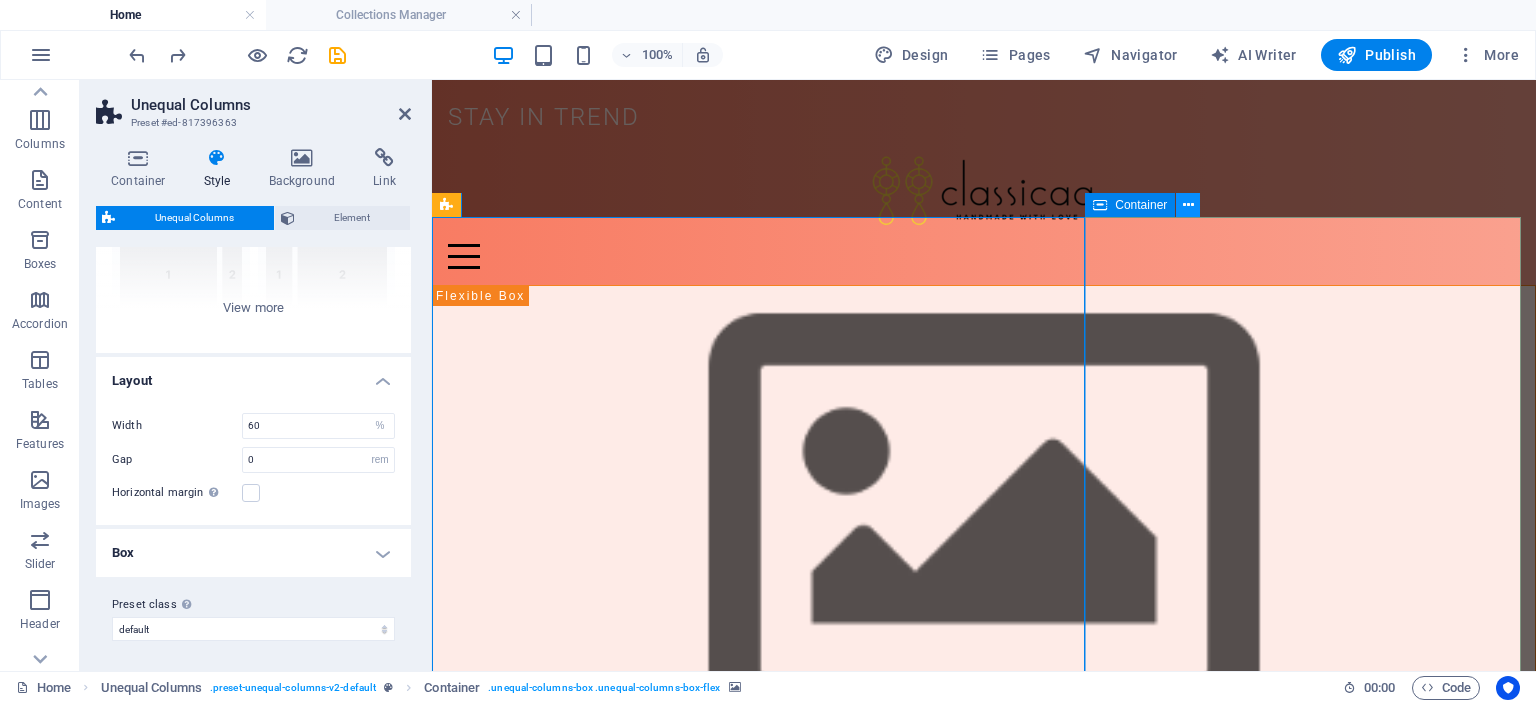 click at bounding box center (1188, 205) 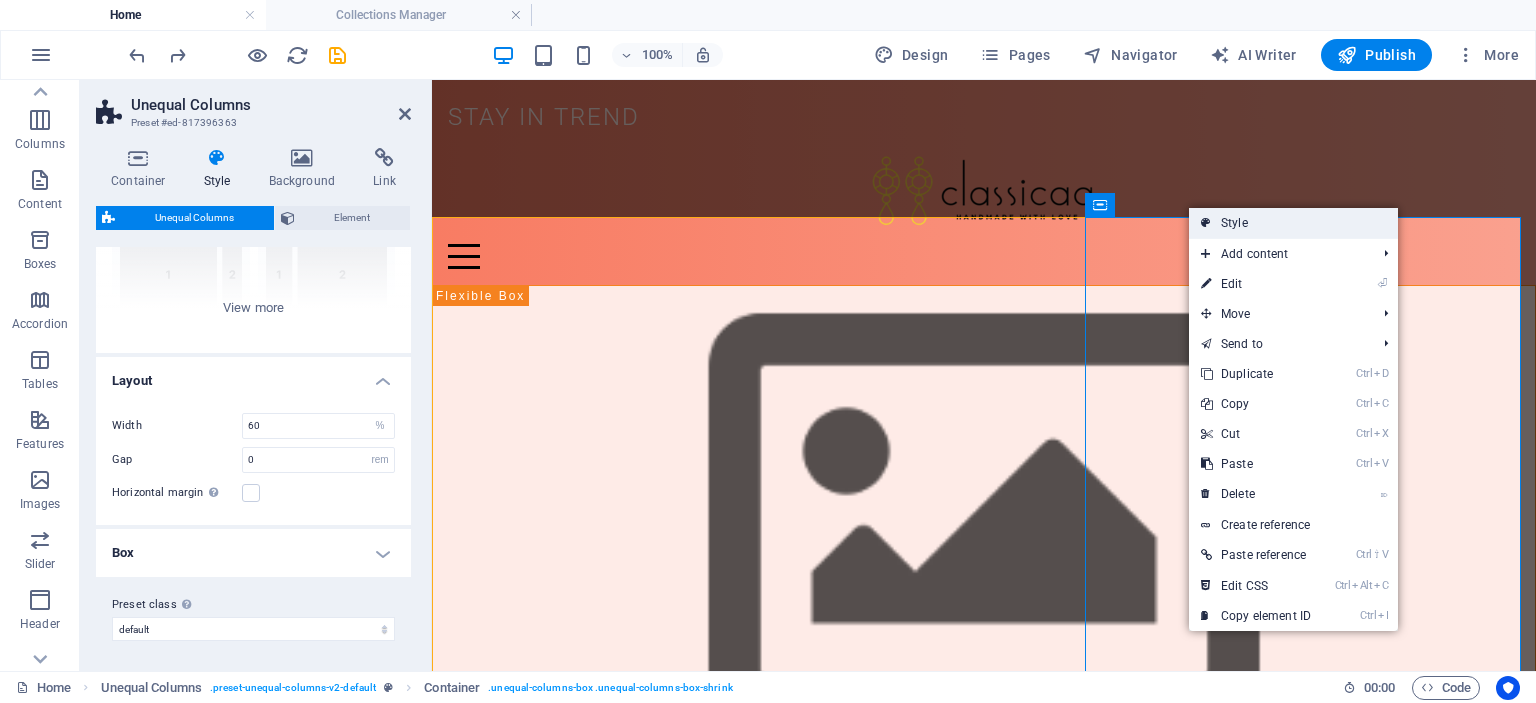click on "Style" at bounding box center (1293, 223) 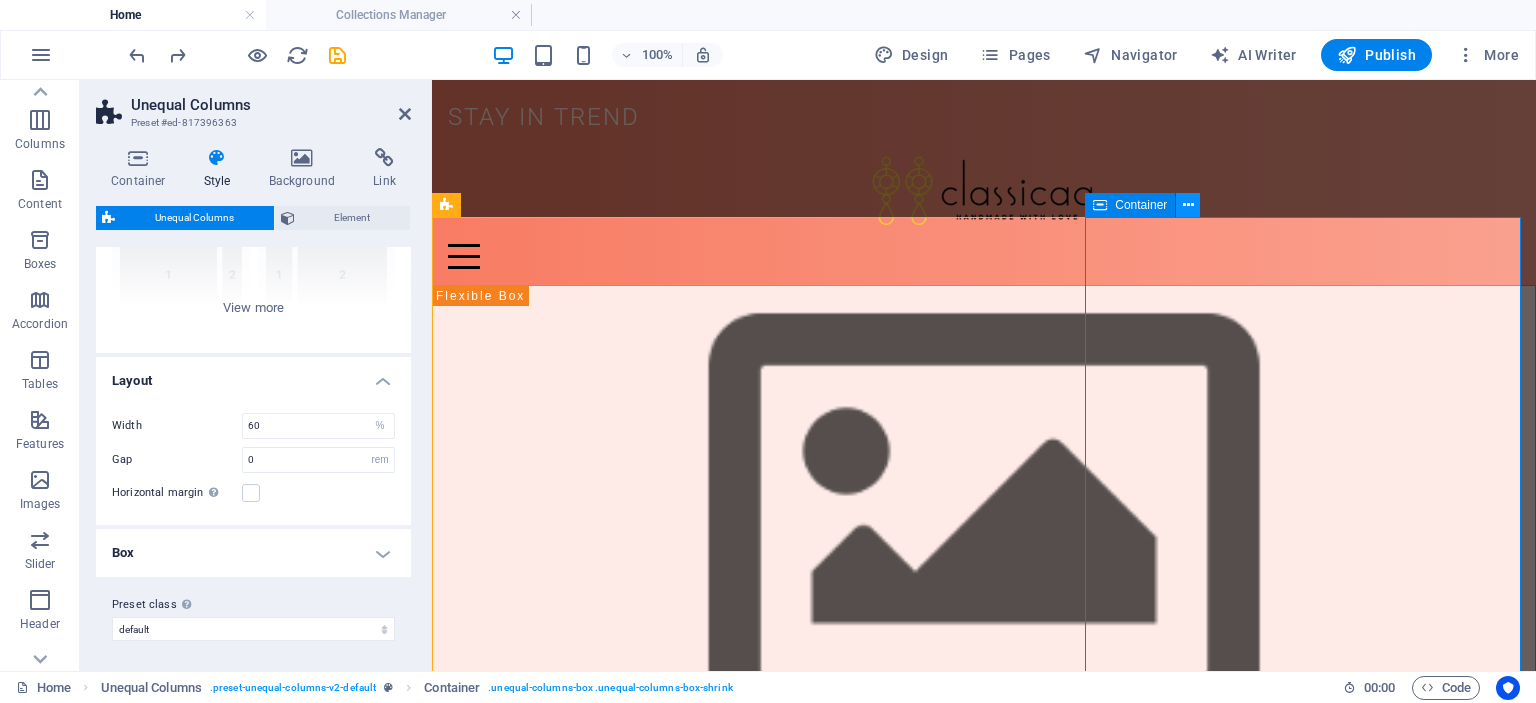 click at bounding box center [1188, 205] 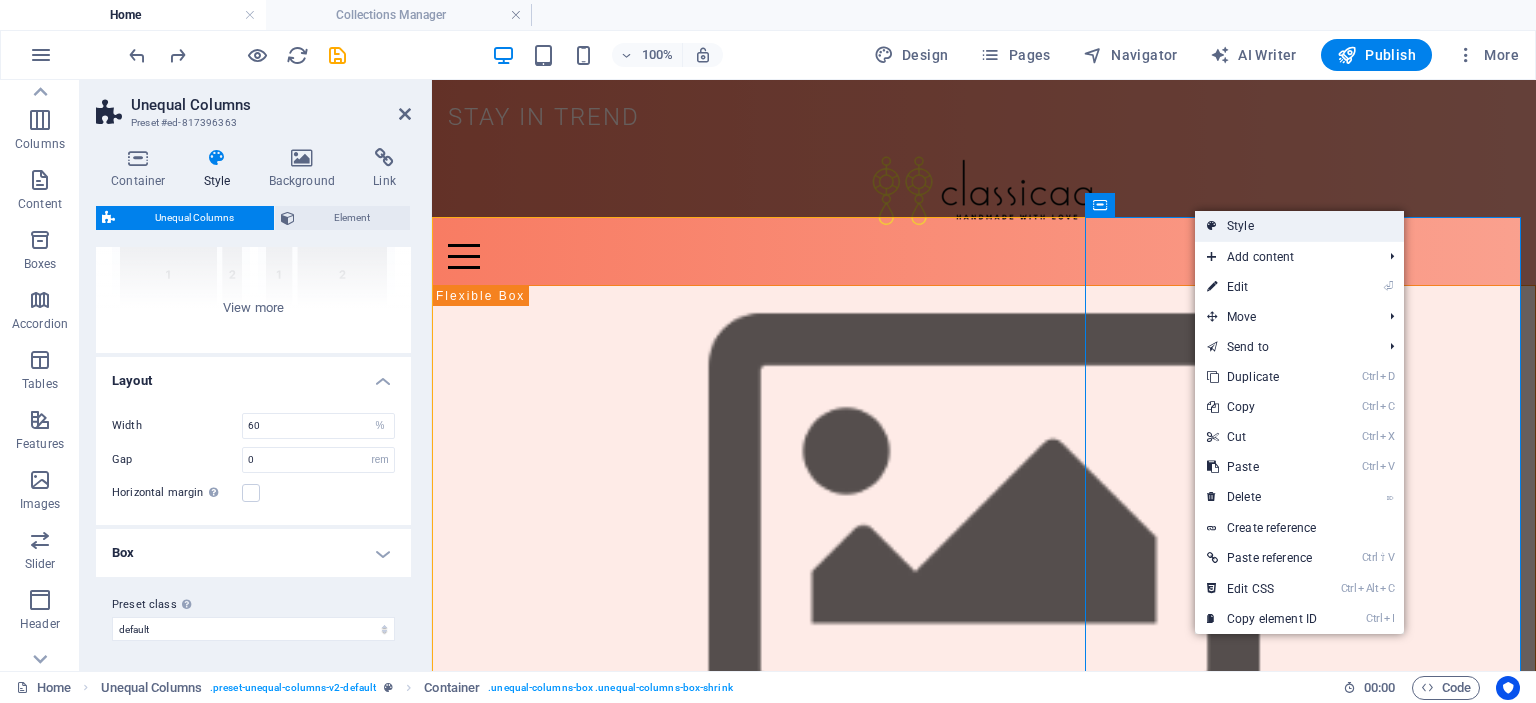 click at bounding box center [1212, 226] 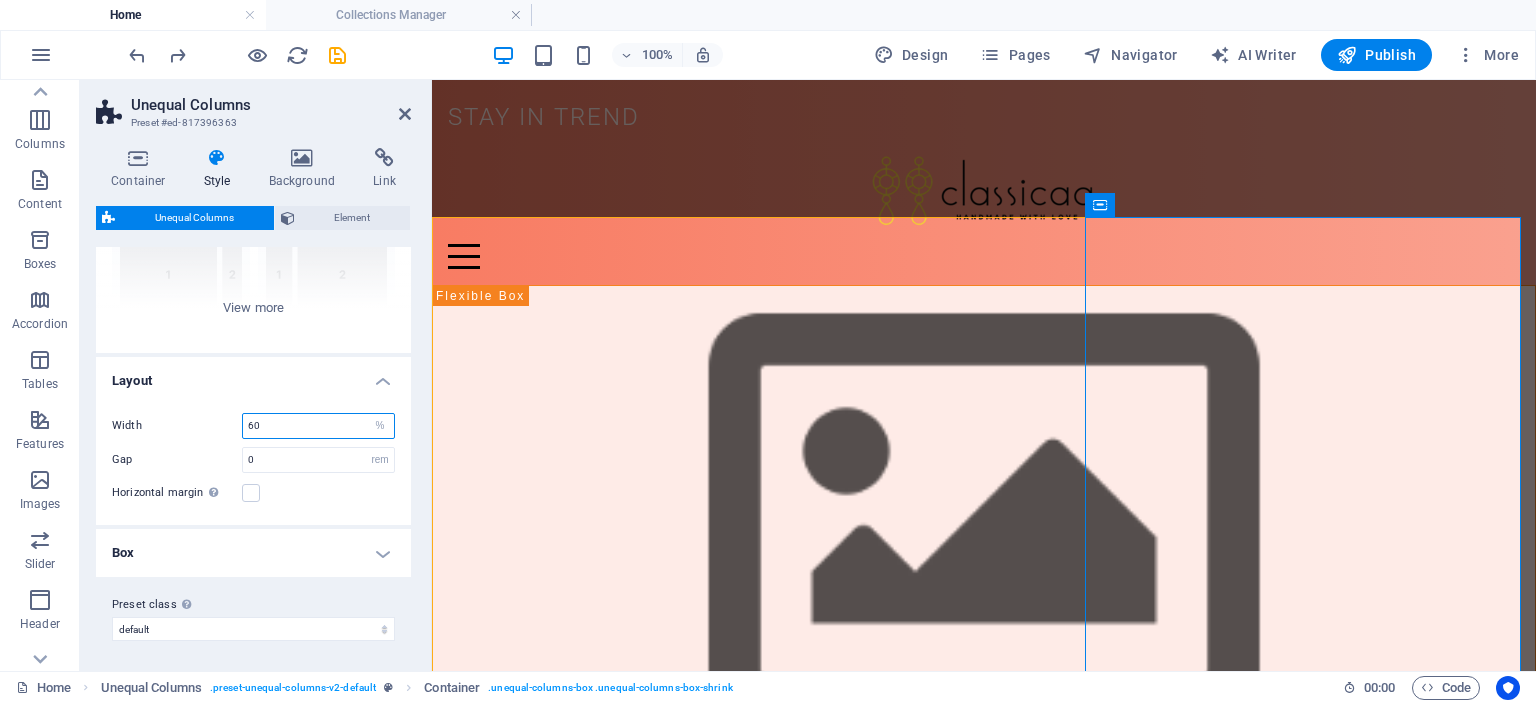 drag, startPoint x: 280, startPoint y: 423, endPoint x: 222, endPoint y: 423, distance: 58 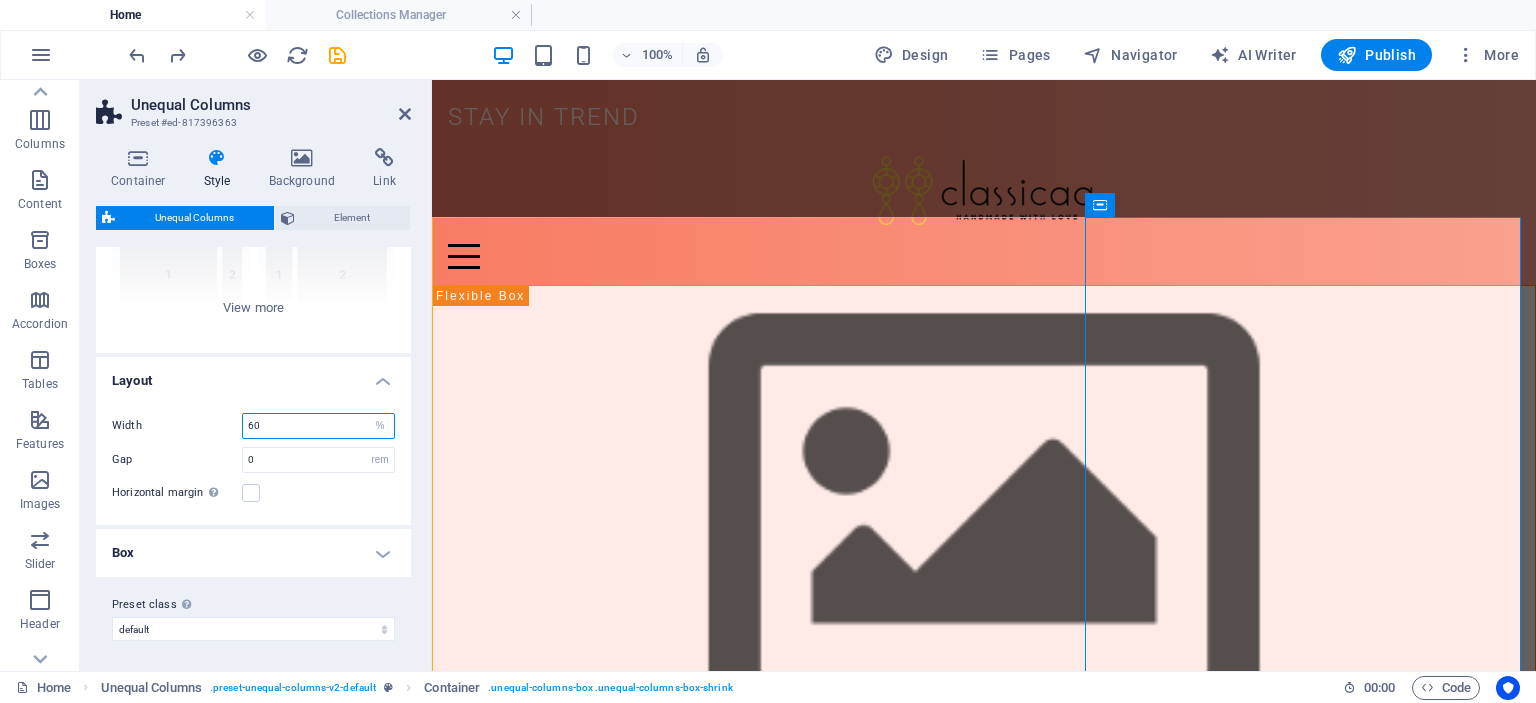 click on "Width 60 px rem % vh vw" at bounding box center [253, 426] 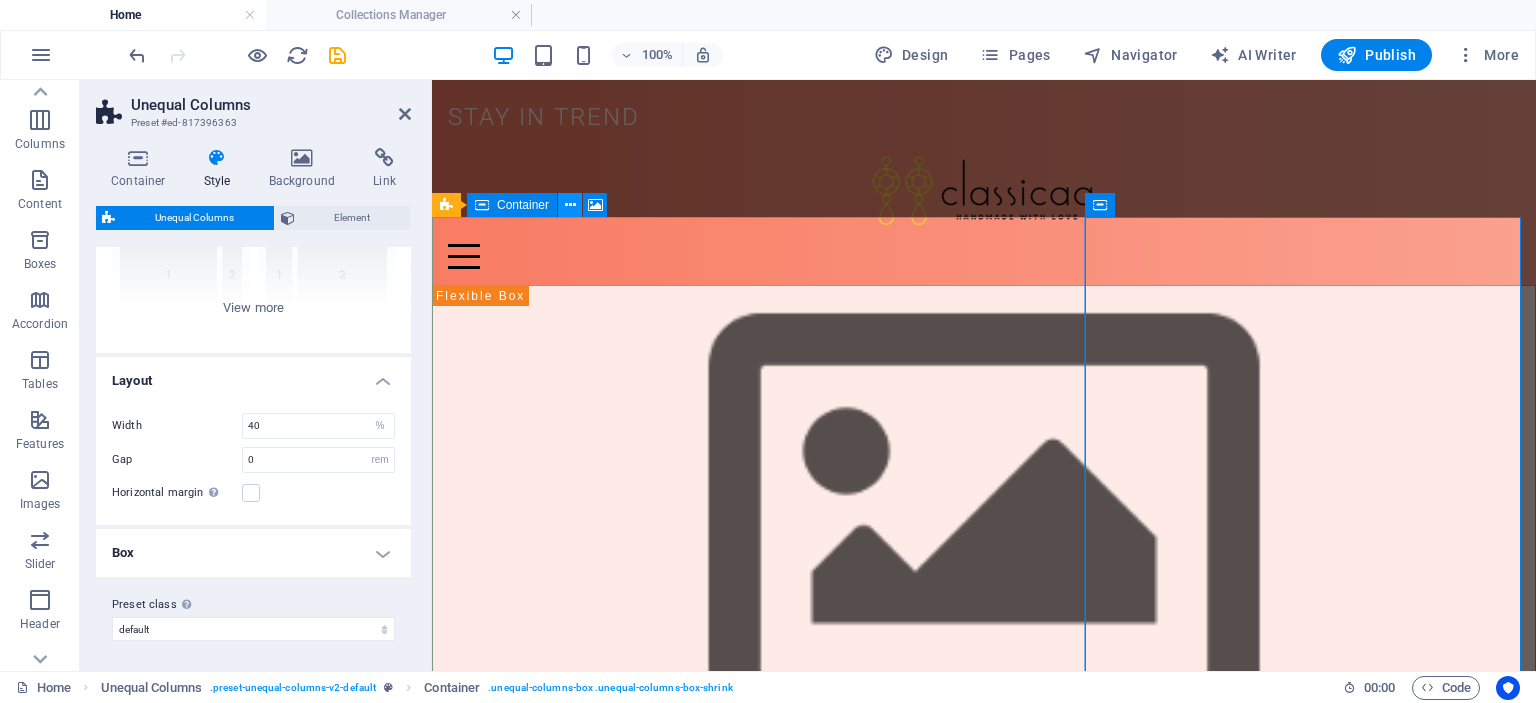 click at bounding box center [570, 205] 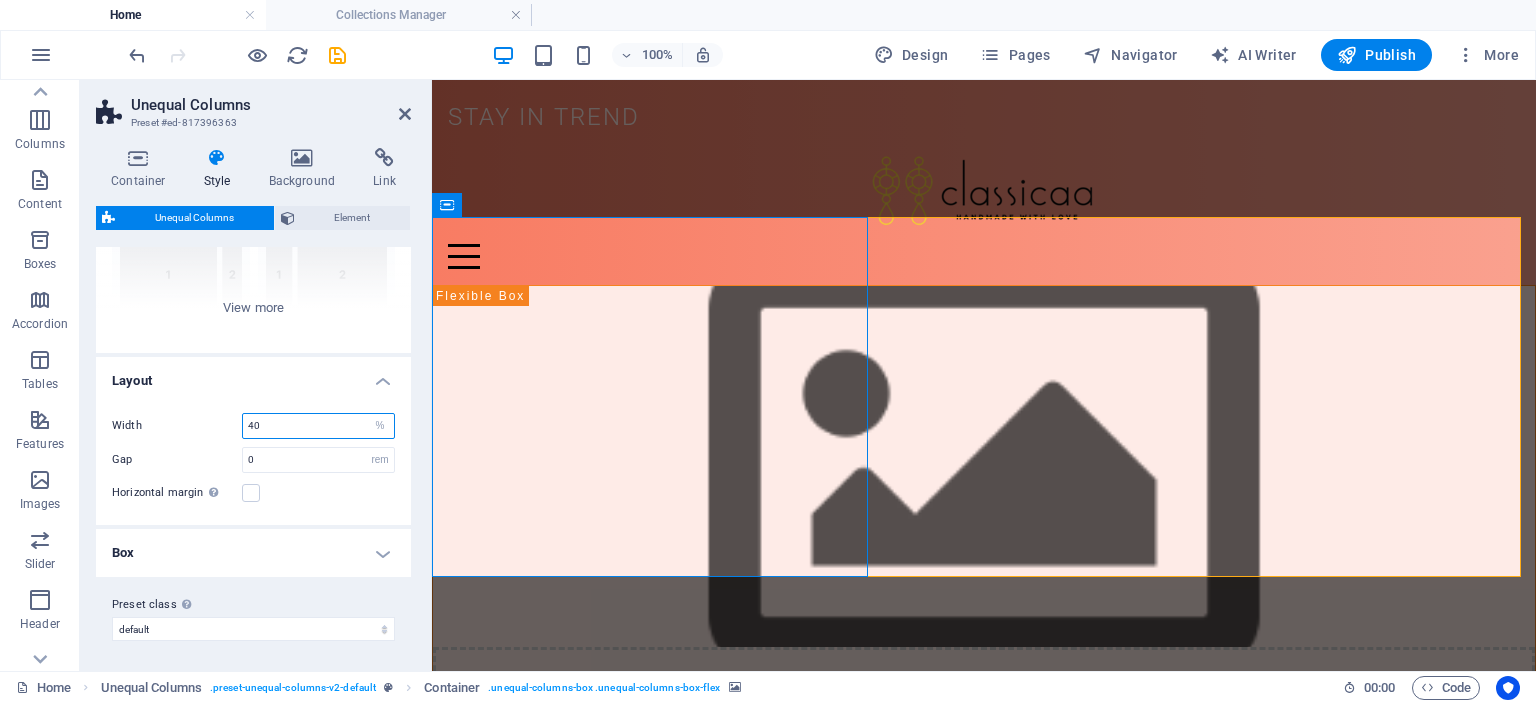 click on "40" at bounding box center [318, 426] 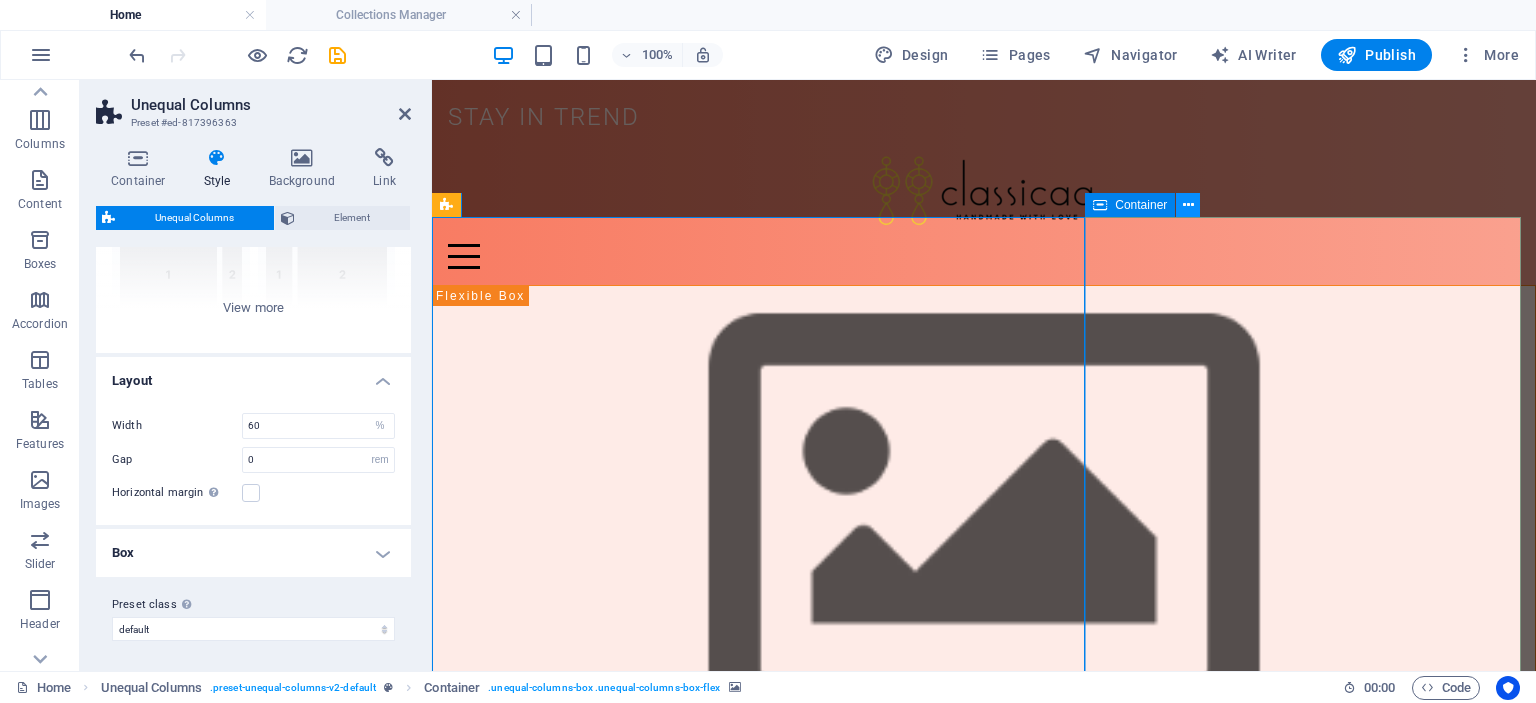 click at bounding box center [1188, 205] 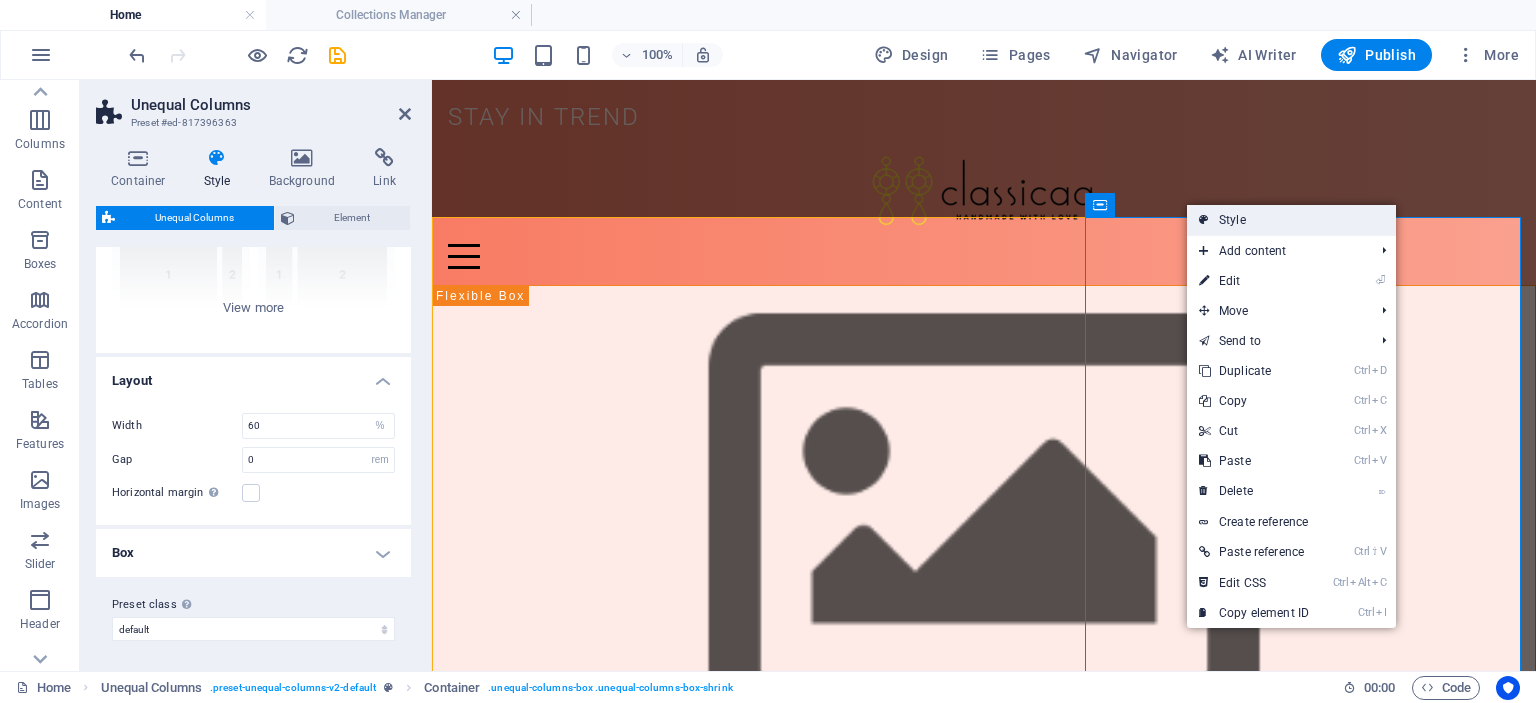 click on "Style" at bounding box center (1291, 220) 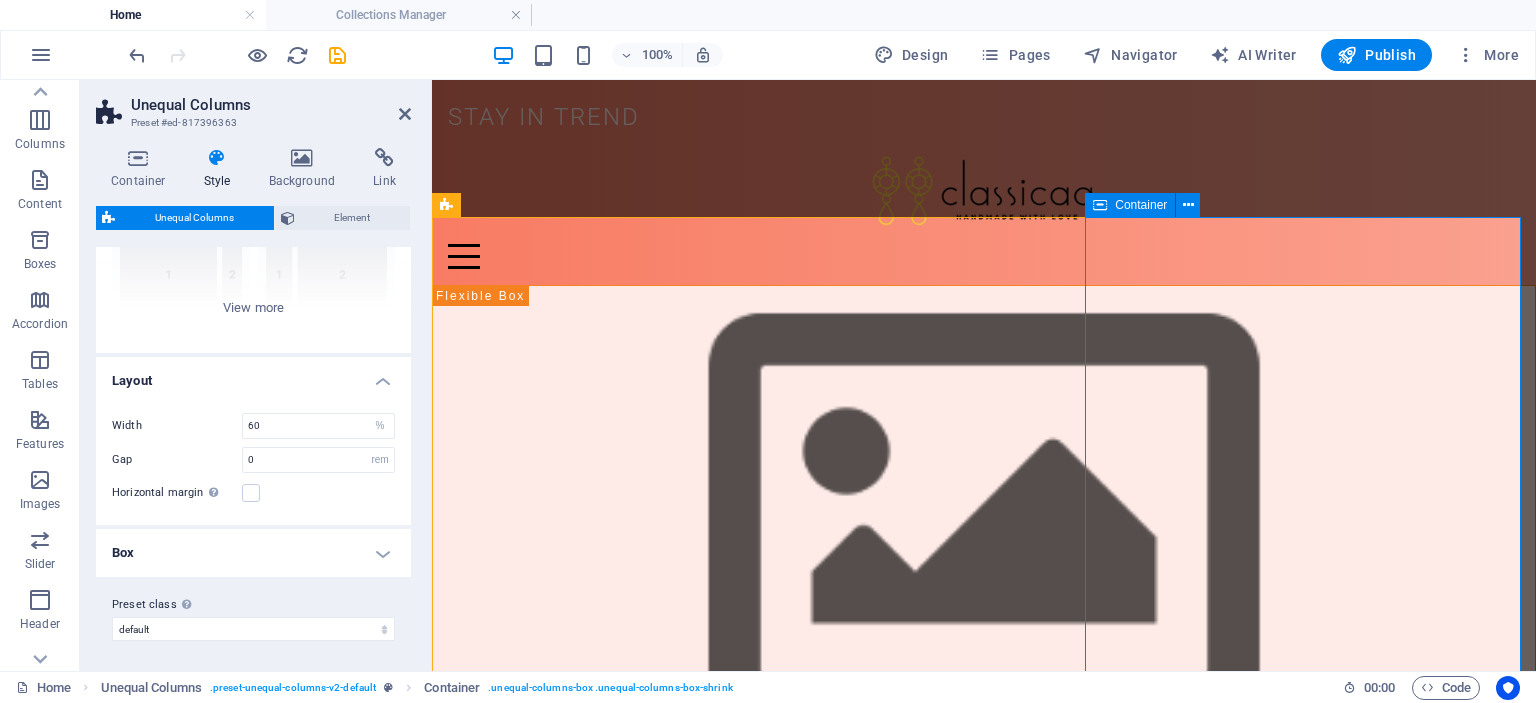 click on "Classicaa At Classicaa, we believe that jewelry isn’t just an accessory — it’s a reflection of your personality. Whether you're dressing up for a wedding, a night out, or simply adding sparkle to your day, we offer a wide range of  affordable, stylish, and high-quality artificial jewelry  to match every mood and moment. We also take pride in our  handmade creations , carefully designed to bring you unique pieces you won’t find anywhere else." at bounding box center (984, 1042) 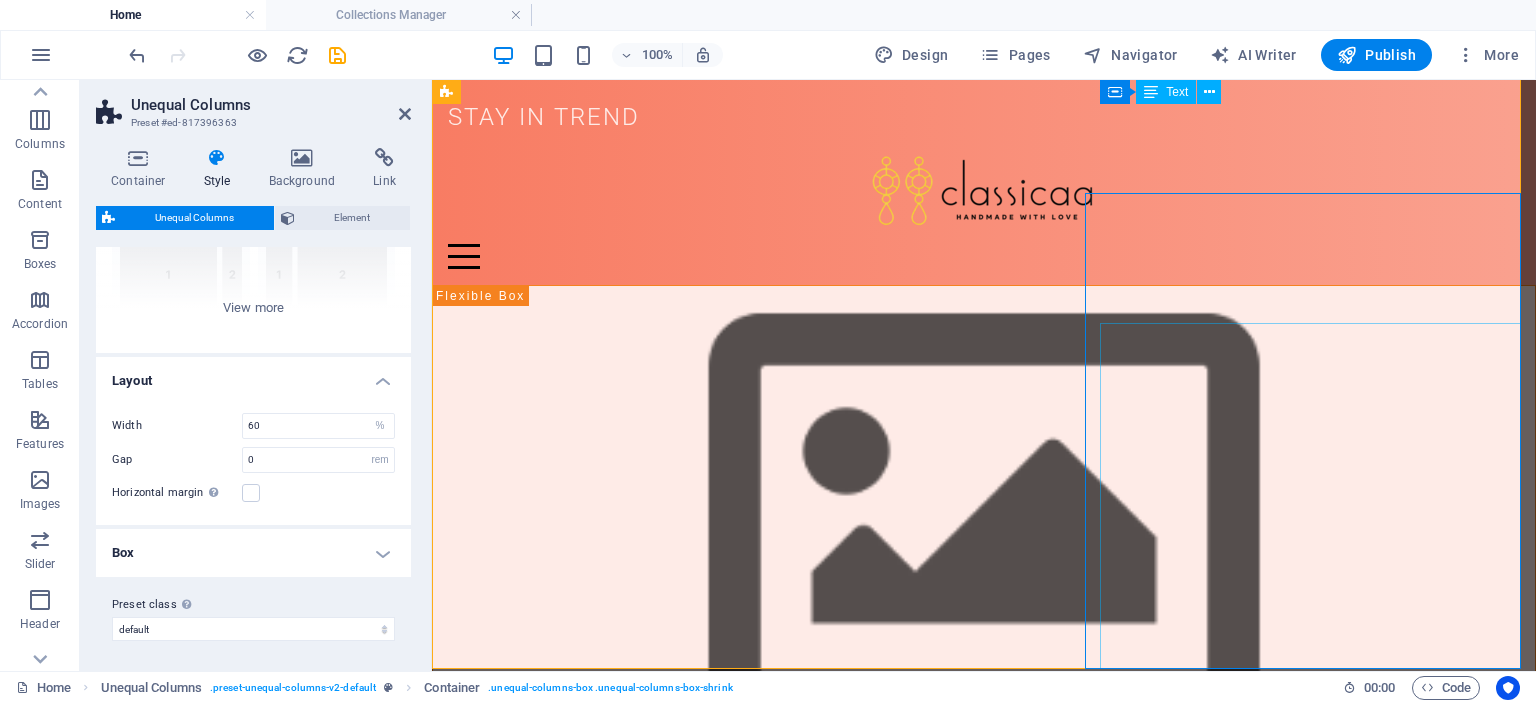 scroll, scrollTop: 0, scrollLeft: 0, axis: both 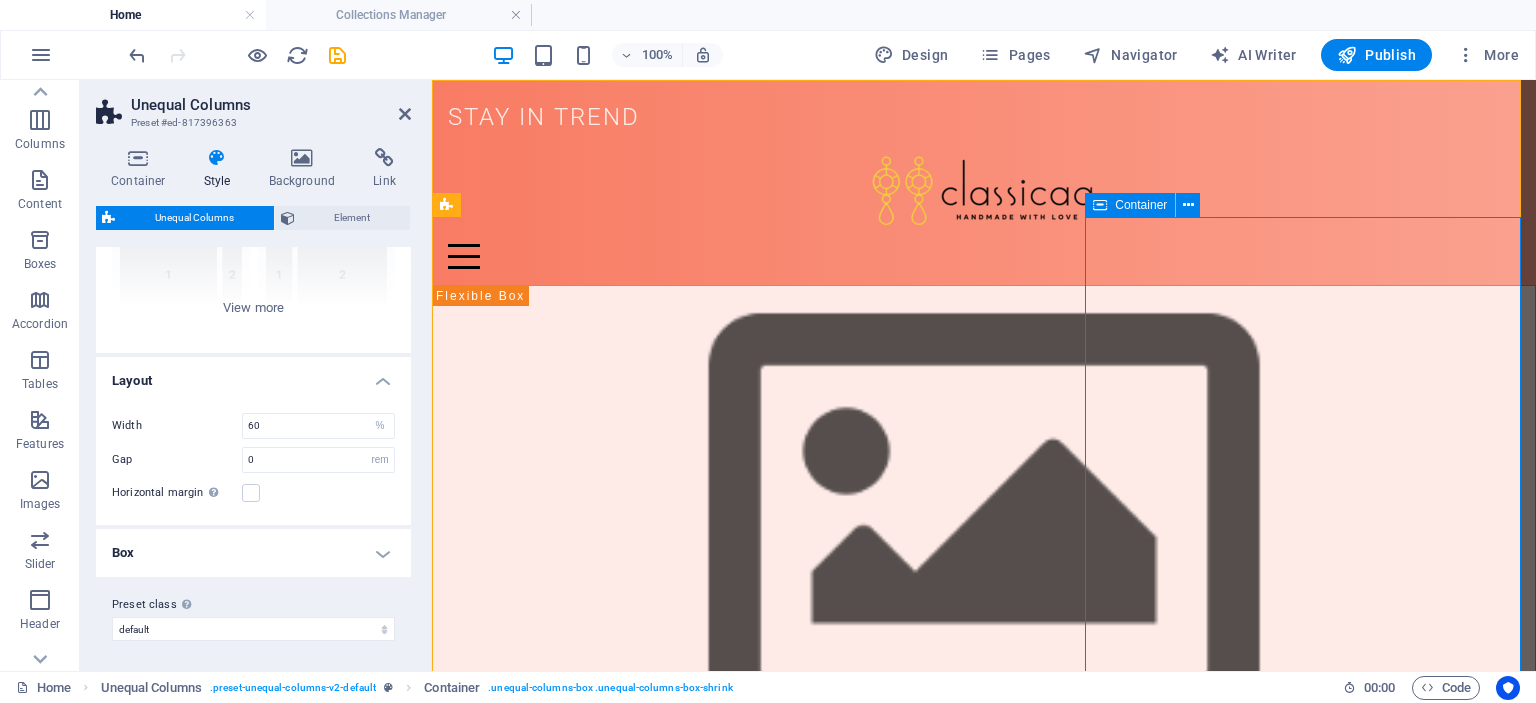 click on "Classicaa At Classicaa, we believe that jewelry isn’t just an accessory — it’s a reflection of your personality. Whether you're dressing up for a wedding, a night out, or simply adding sparkle to your day, we offer a wide range of  affordable, stylish, and high-quality artificial jewelry  to match every mood and moment. We also take pride in our  handmade creations , carefully designed to bring you unique pieces you won’t find anywhere else." at bounding box center [984, 1042] 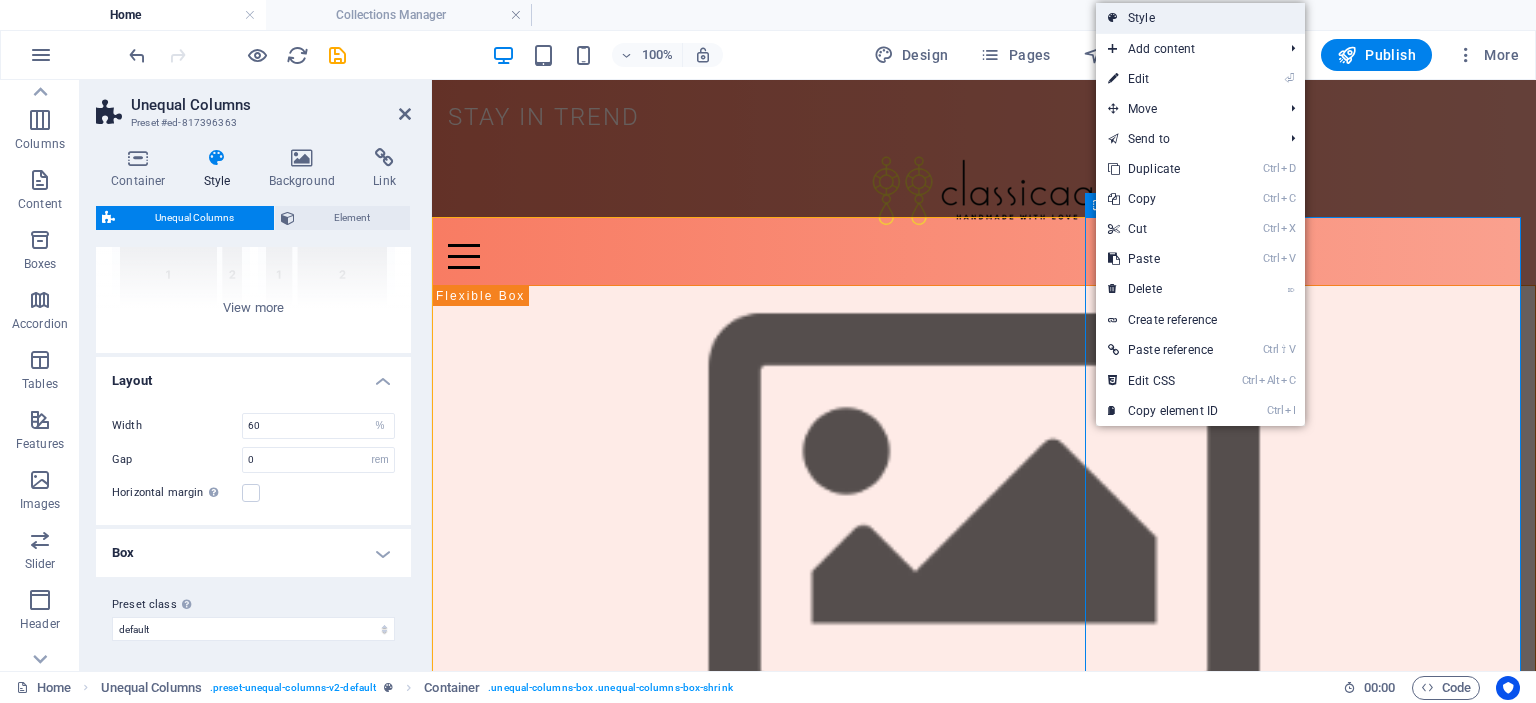 click on "Style" at bounding box center (1200, 18) 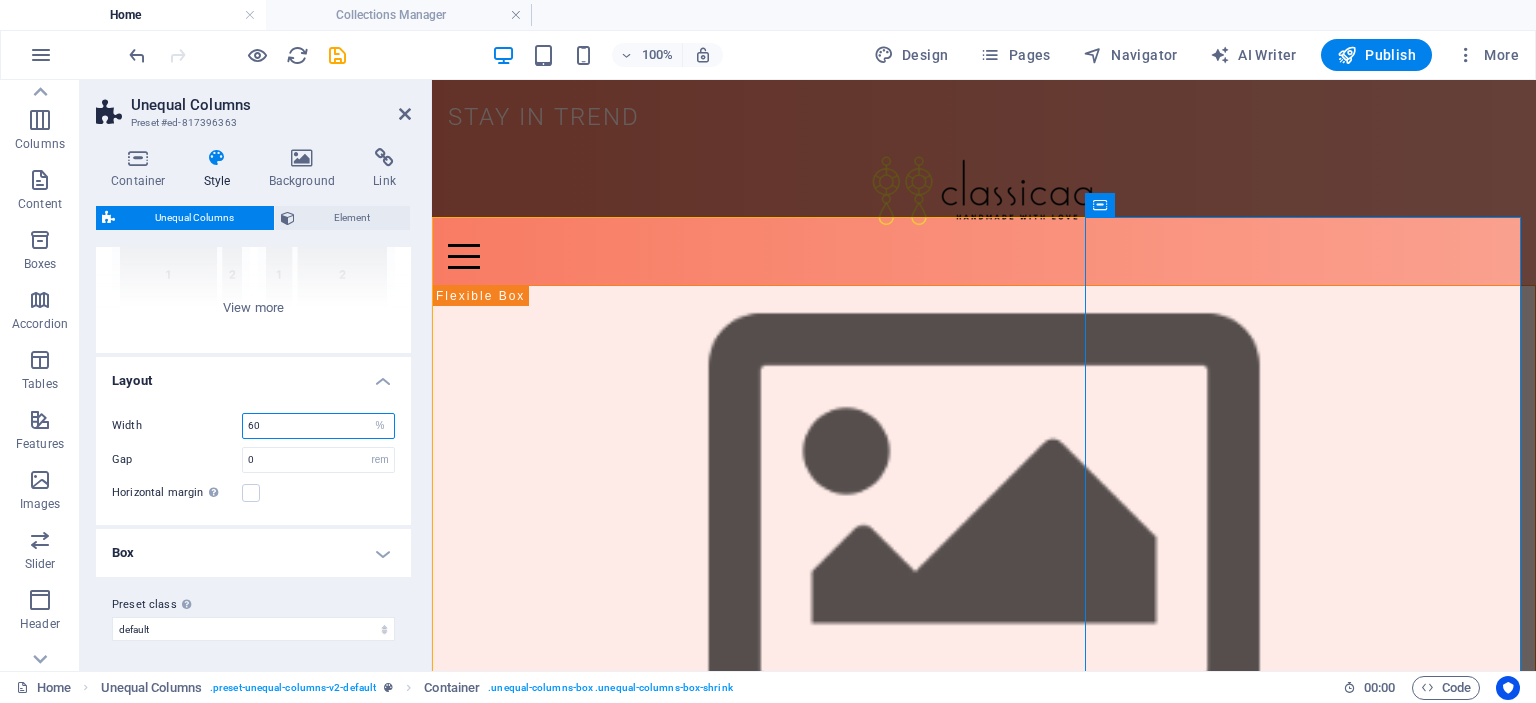 click on "60" at bounding box center [318, 426] 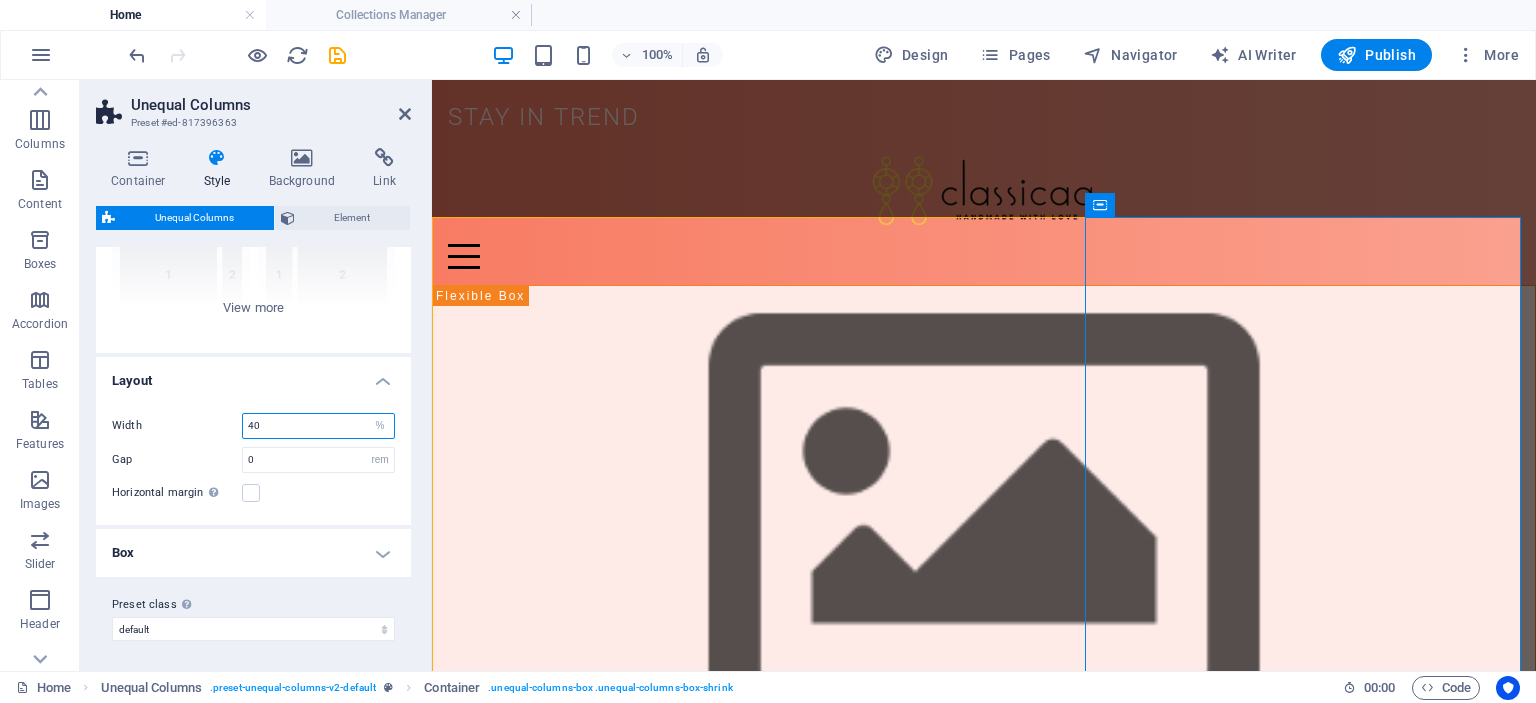 type on "40" 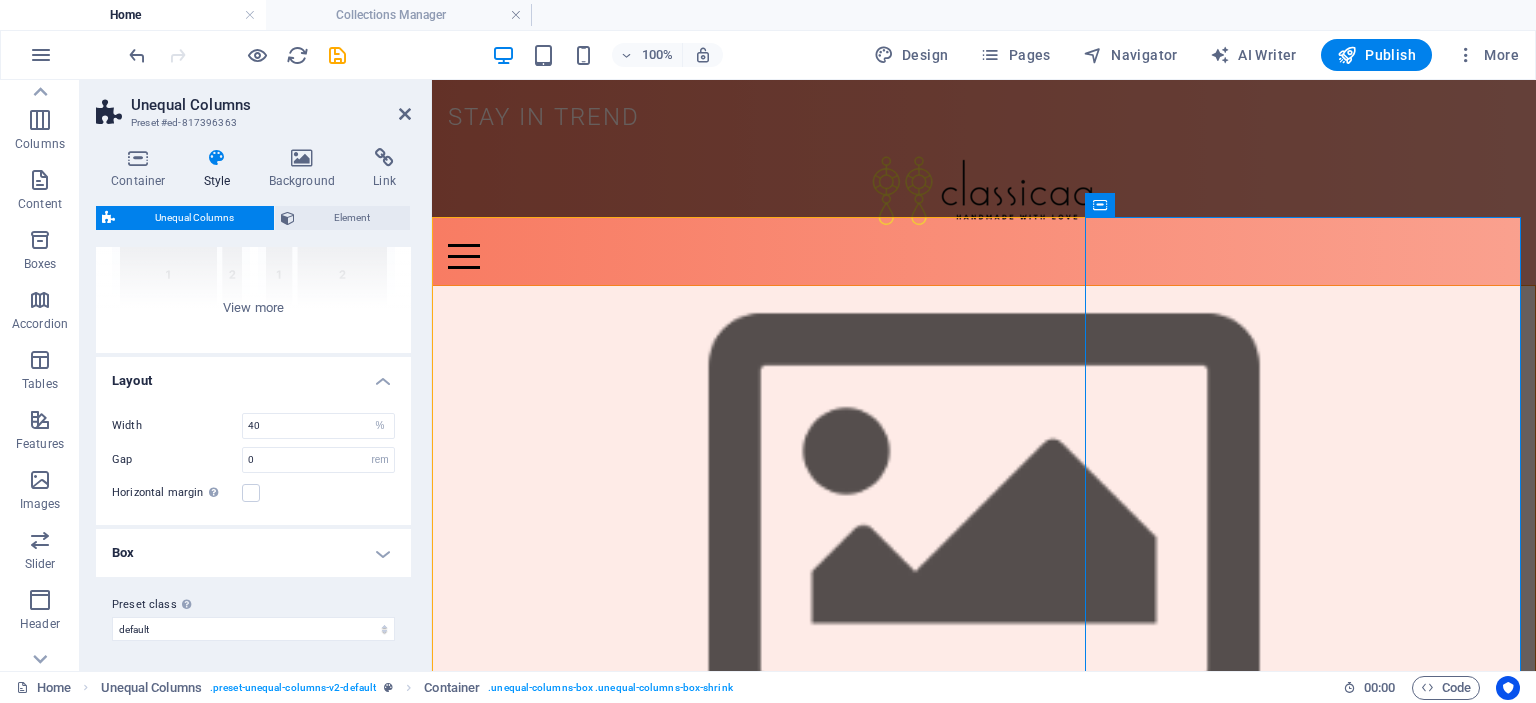 click at bounding box center (984, 524) 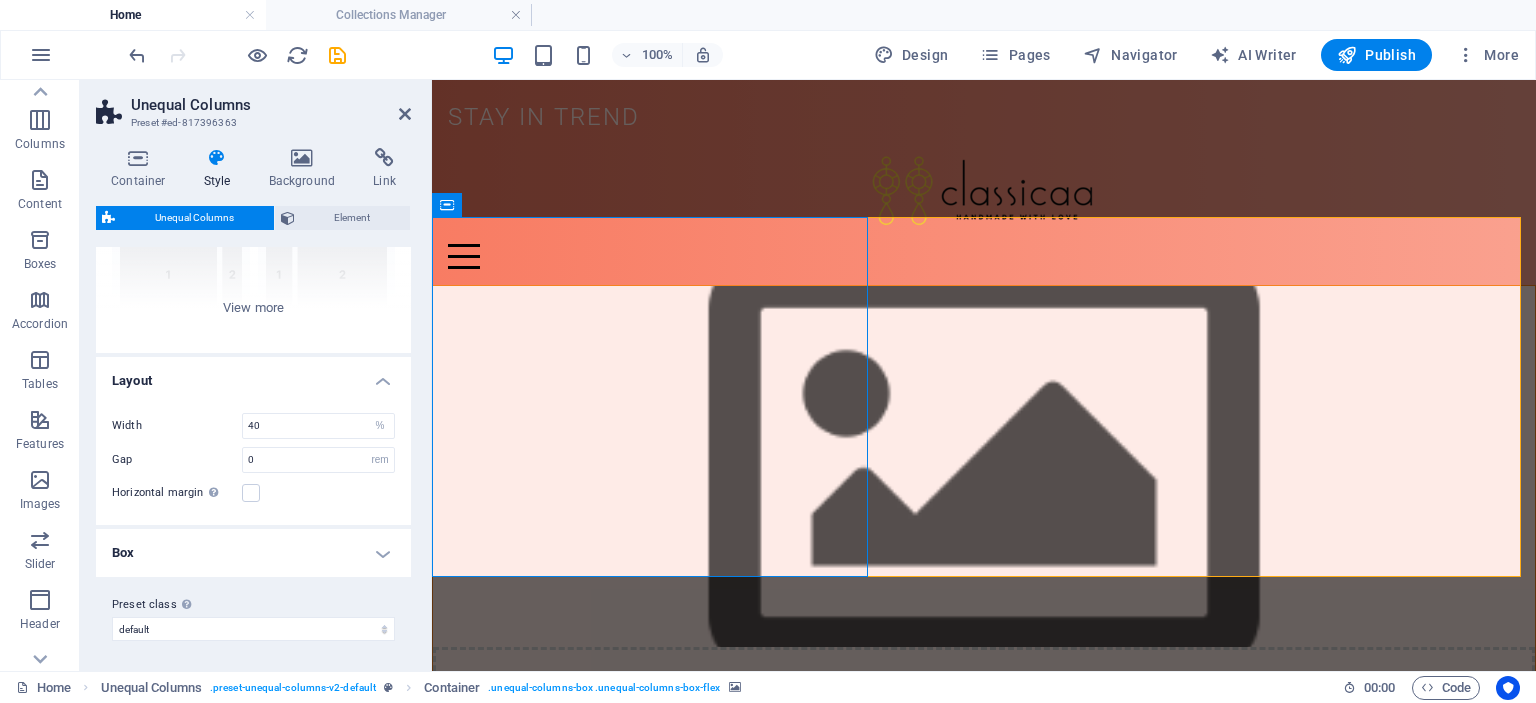 click at bounding box center [984, 466] 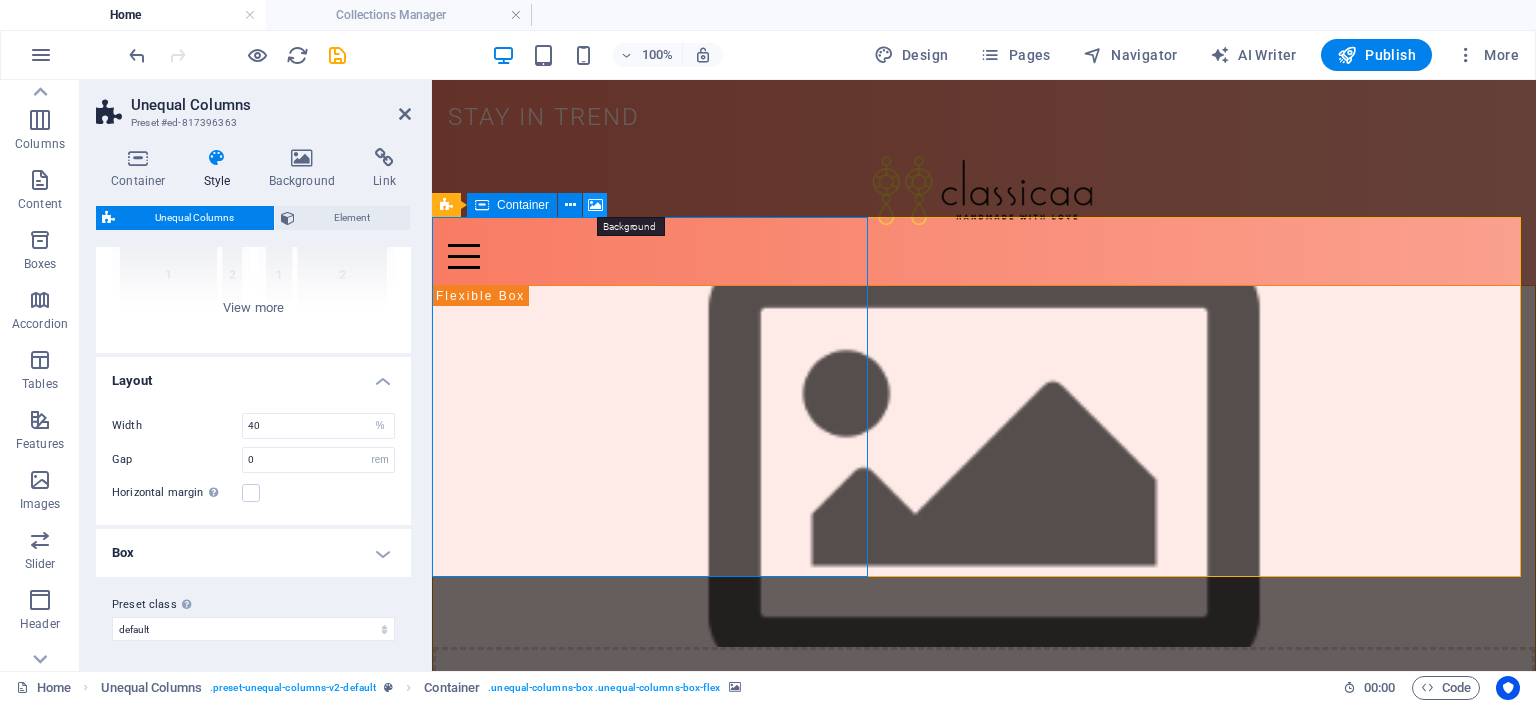 drag, startPoint x: 593, startPoint y: 201, endPoint x: 134, endPoint y: 142, distance: 462.7764 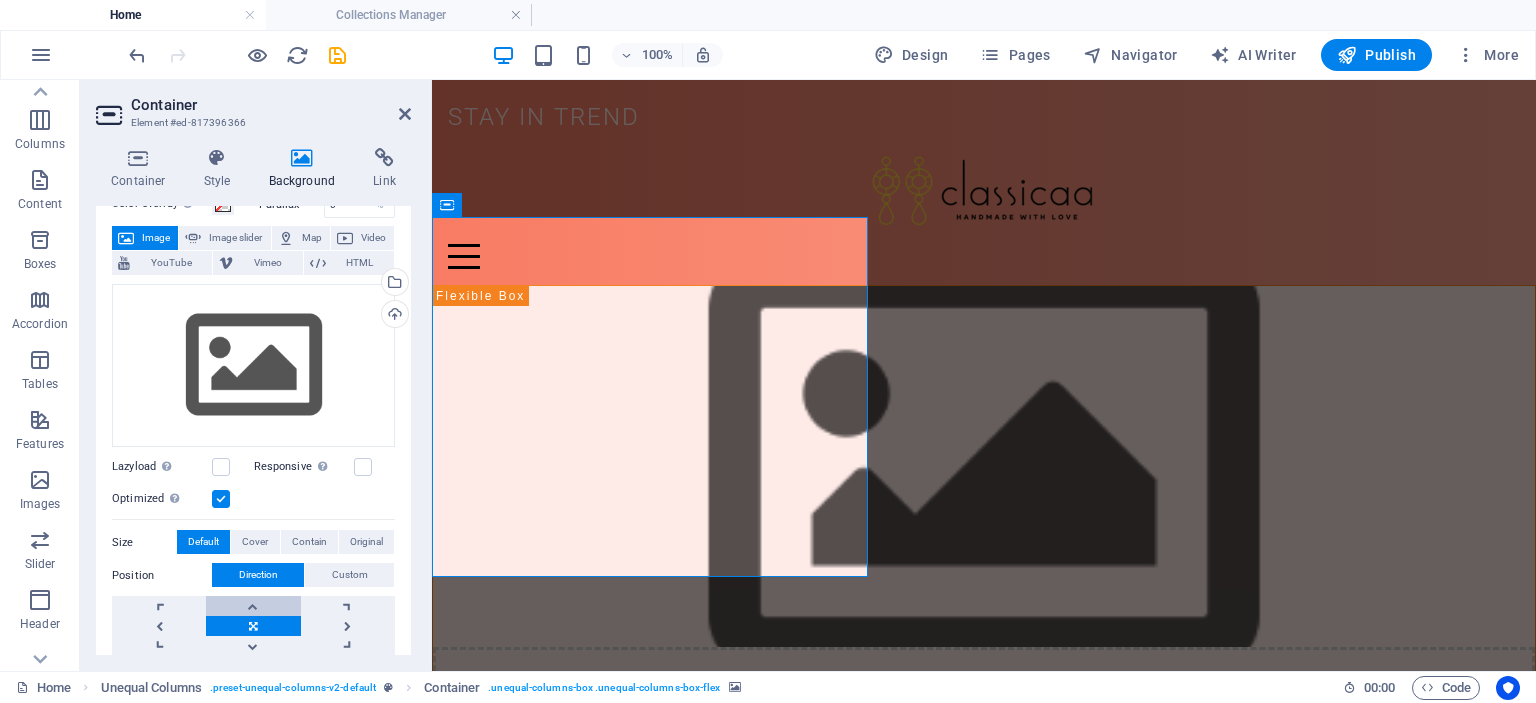 scroll, scrollTop: 0, scrollLeft: 0, axis: both 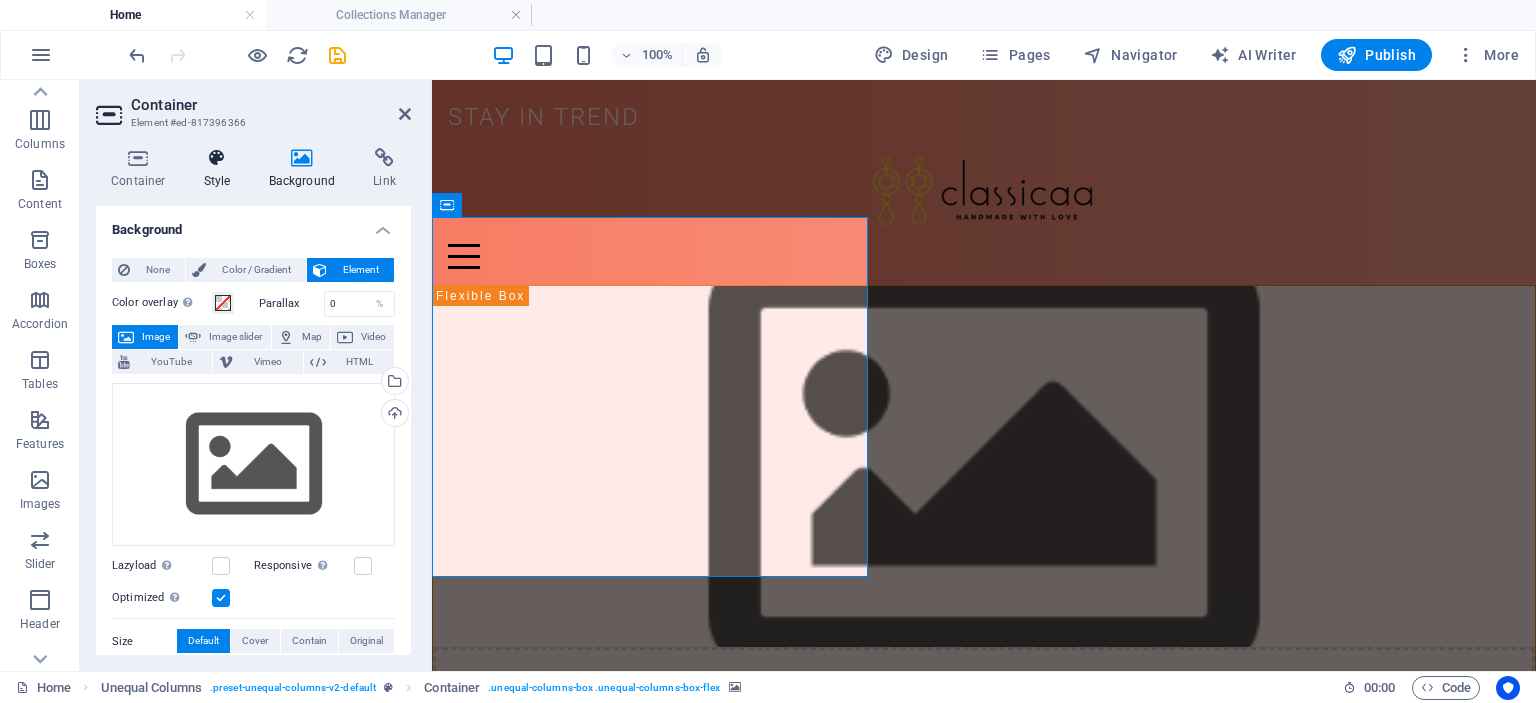 click on "Style" at bounding box center (221, 169) 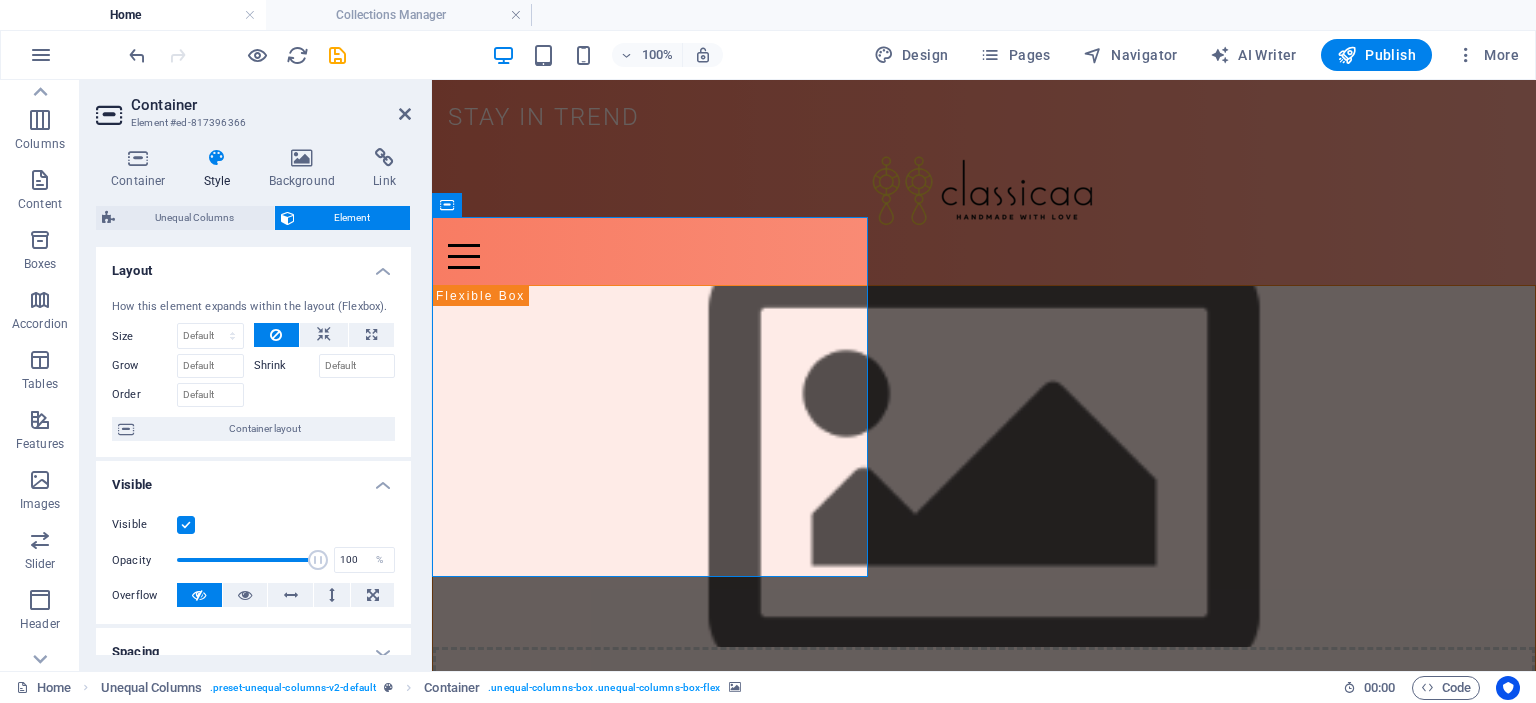 scroll, scrollTop: 0, scrollLeft: 0, axis: both 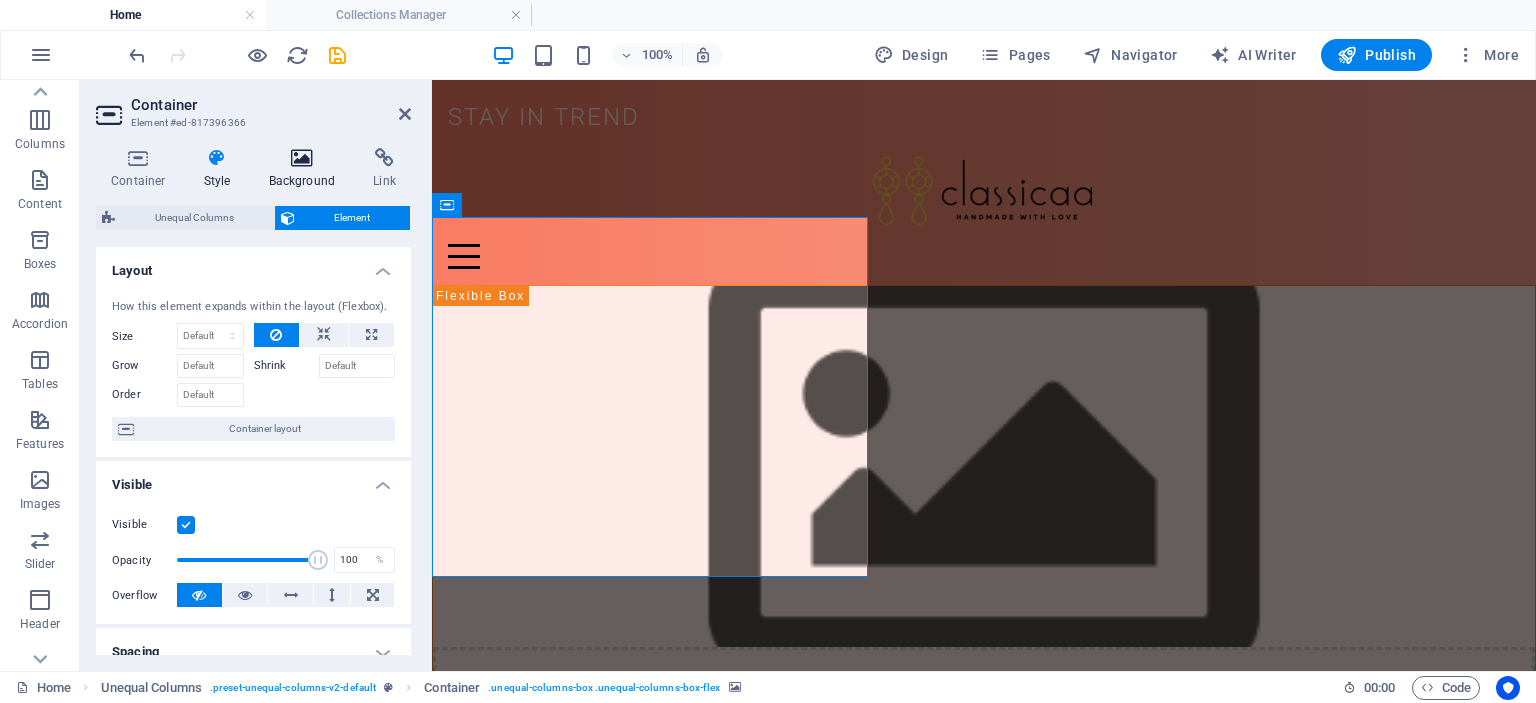 click at bounding box center (302, 158) 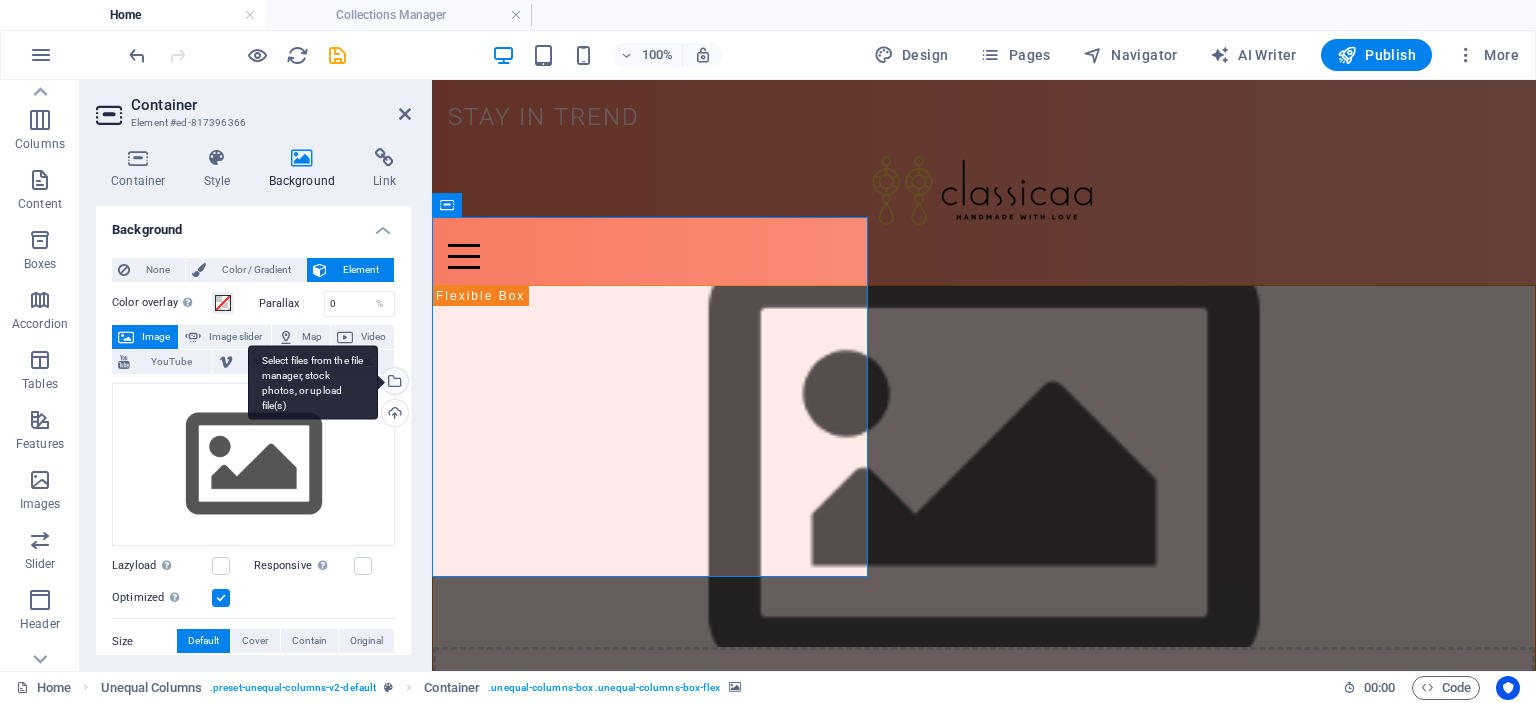 click on "Select files from the file manager, stock photos, or upload file(s)" at bounding box center (393, 383) 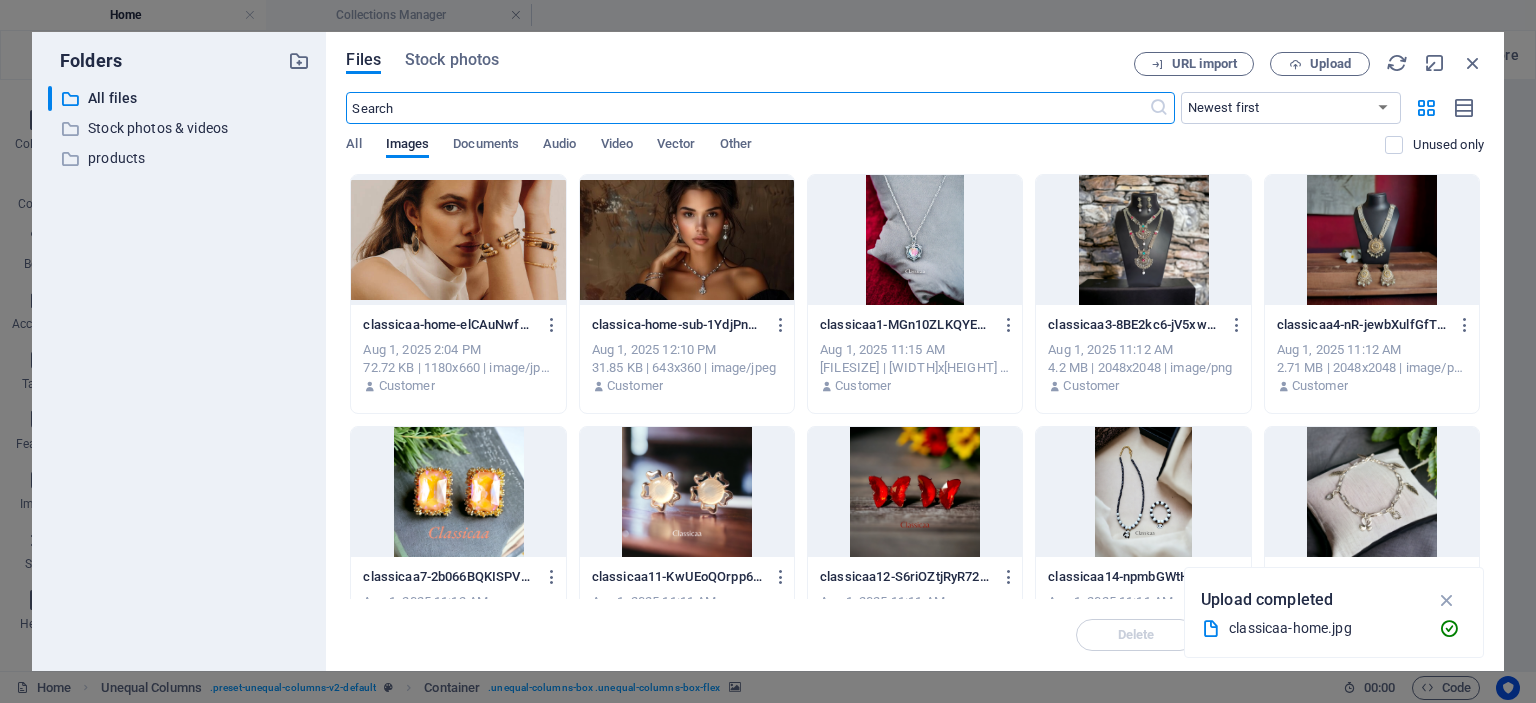 click at bounding box center (458, 240) 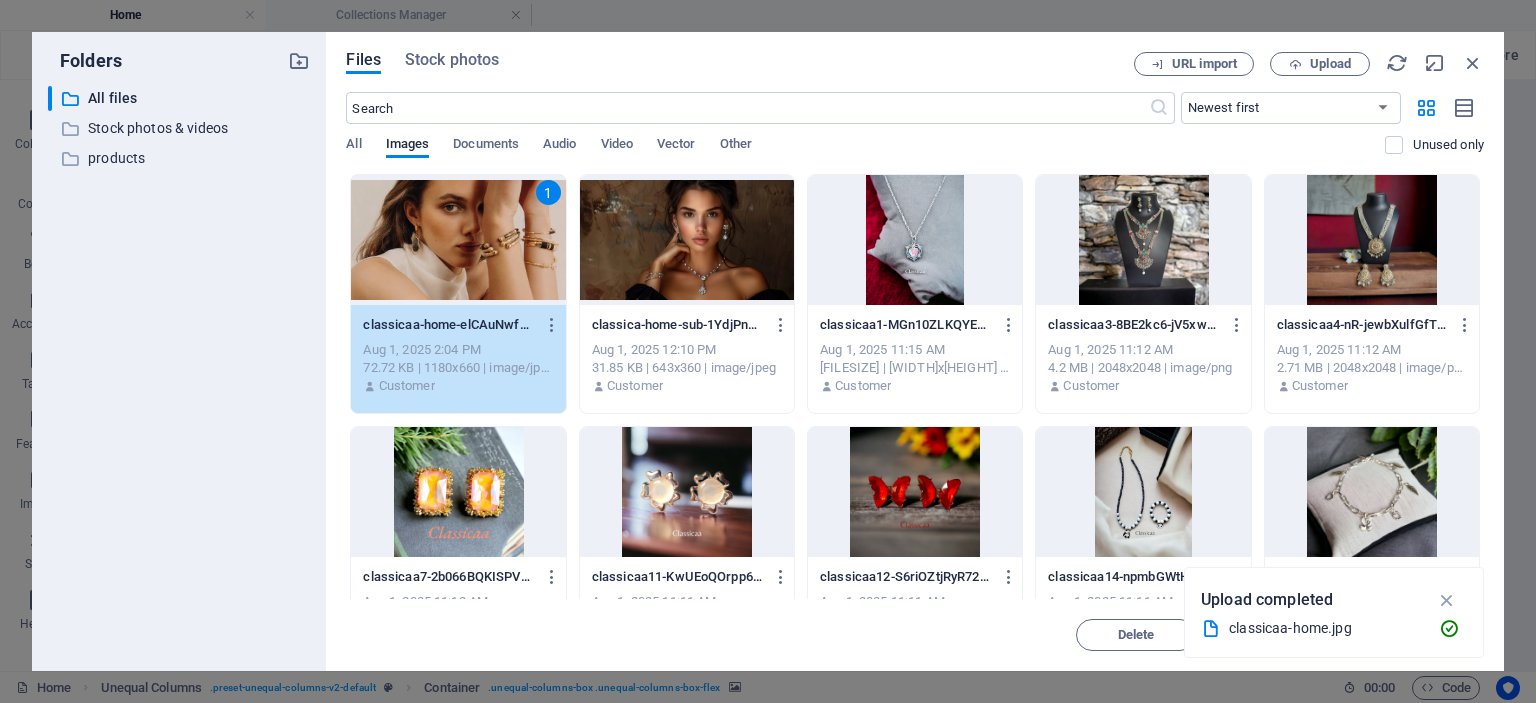 click on "1" at bounding box center [458, 240] 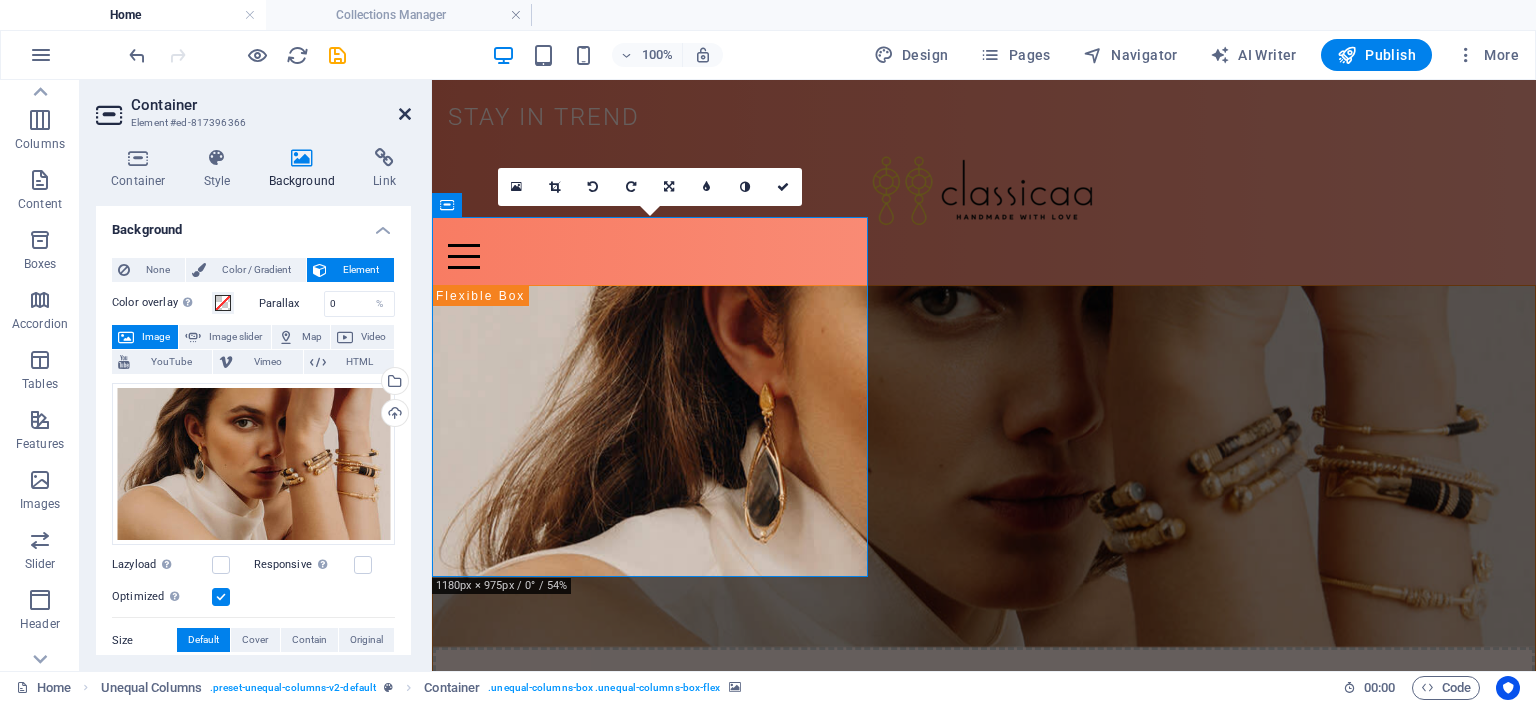 click at bounding box center [405, 114] 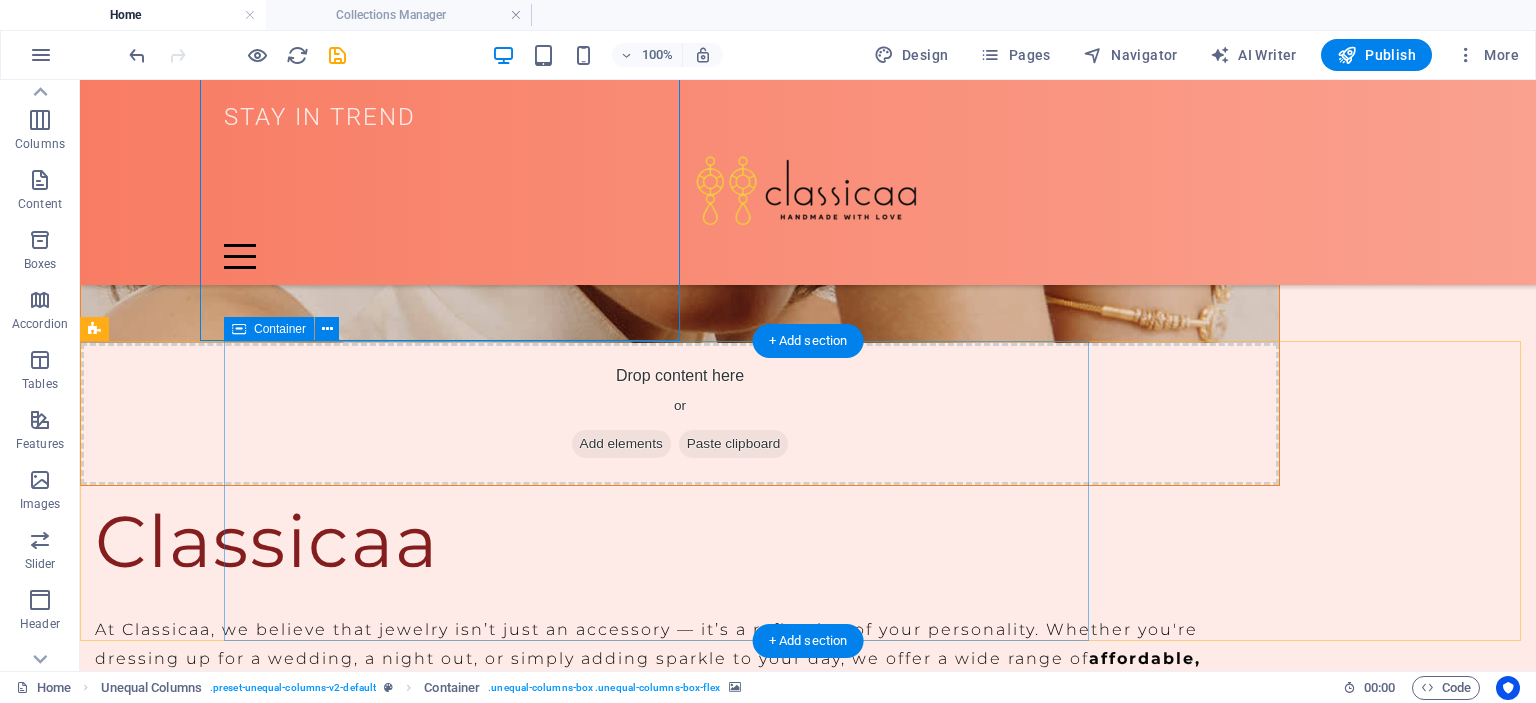 scroll, scrollTop: 200, scrollLeft: 0, axis: vertical 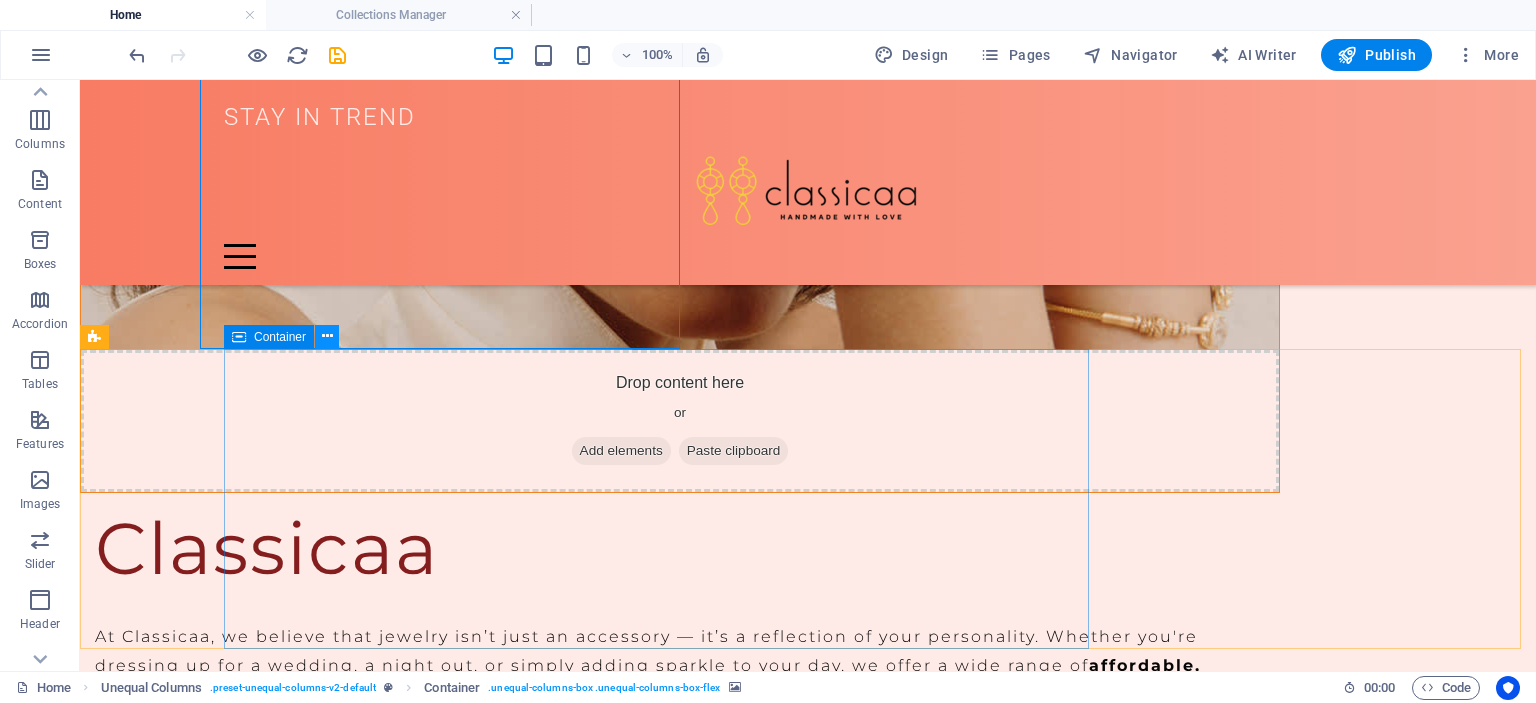 click at bounding box center [327, 336] 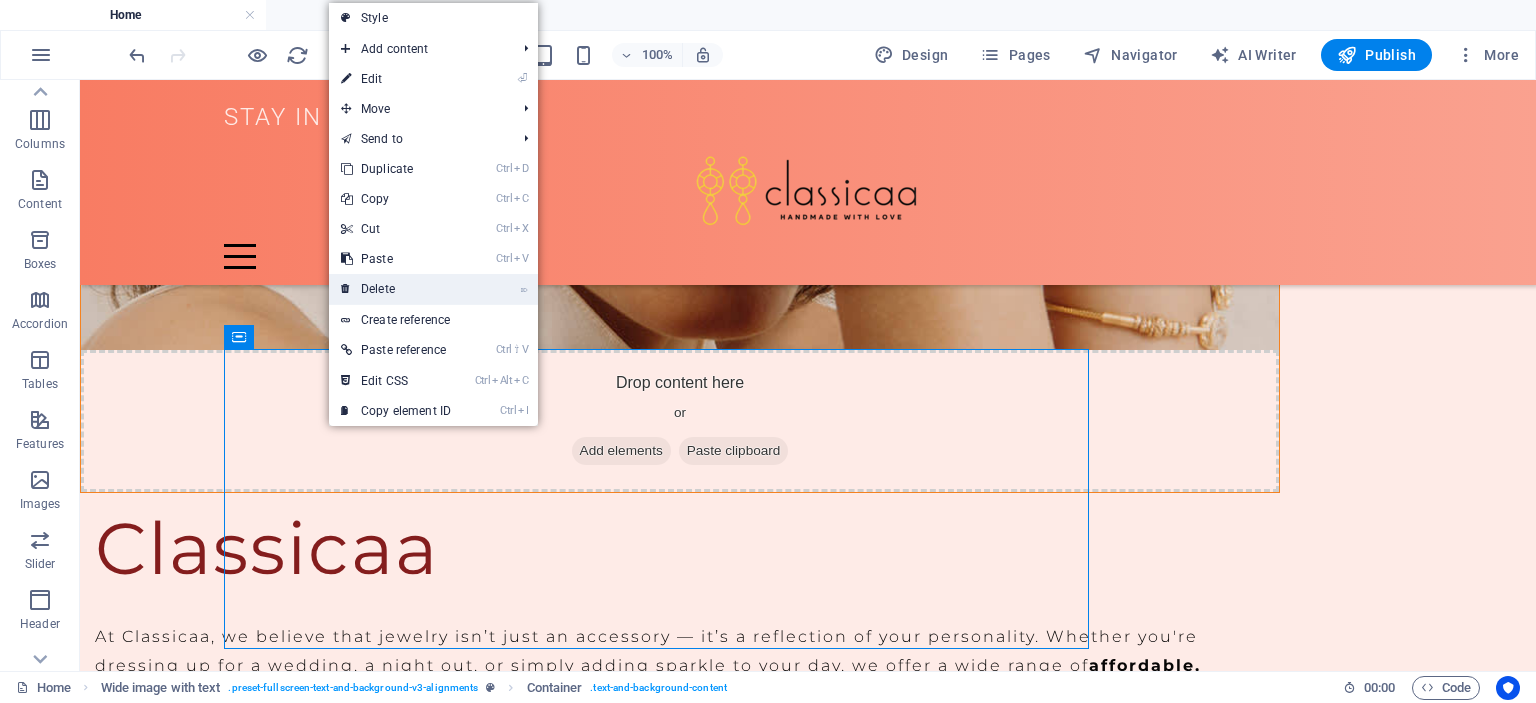 click on "⌦  Delete" at bounding box center (396, 289) 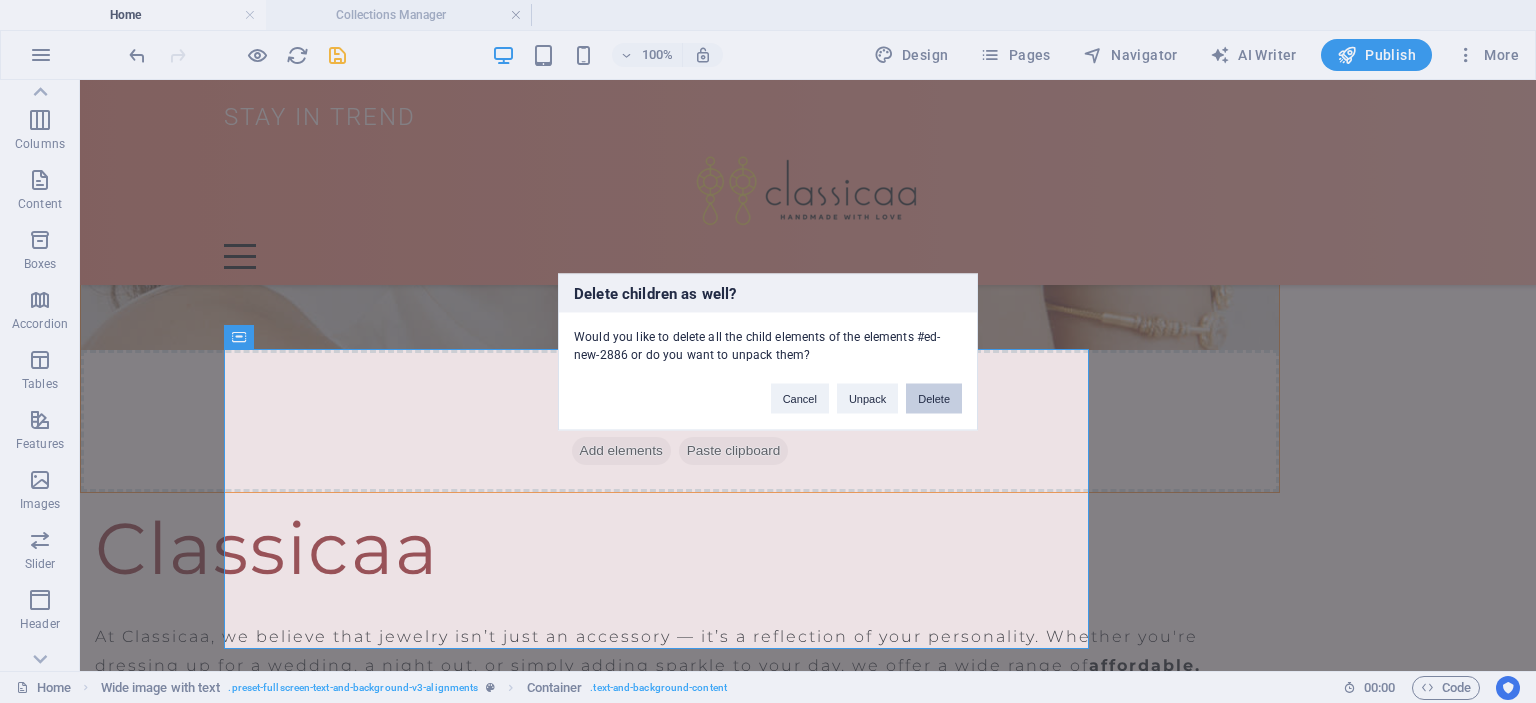 click on "Delete" at bounding box center [934, 398] 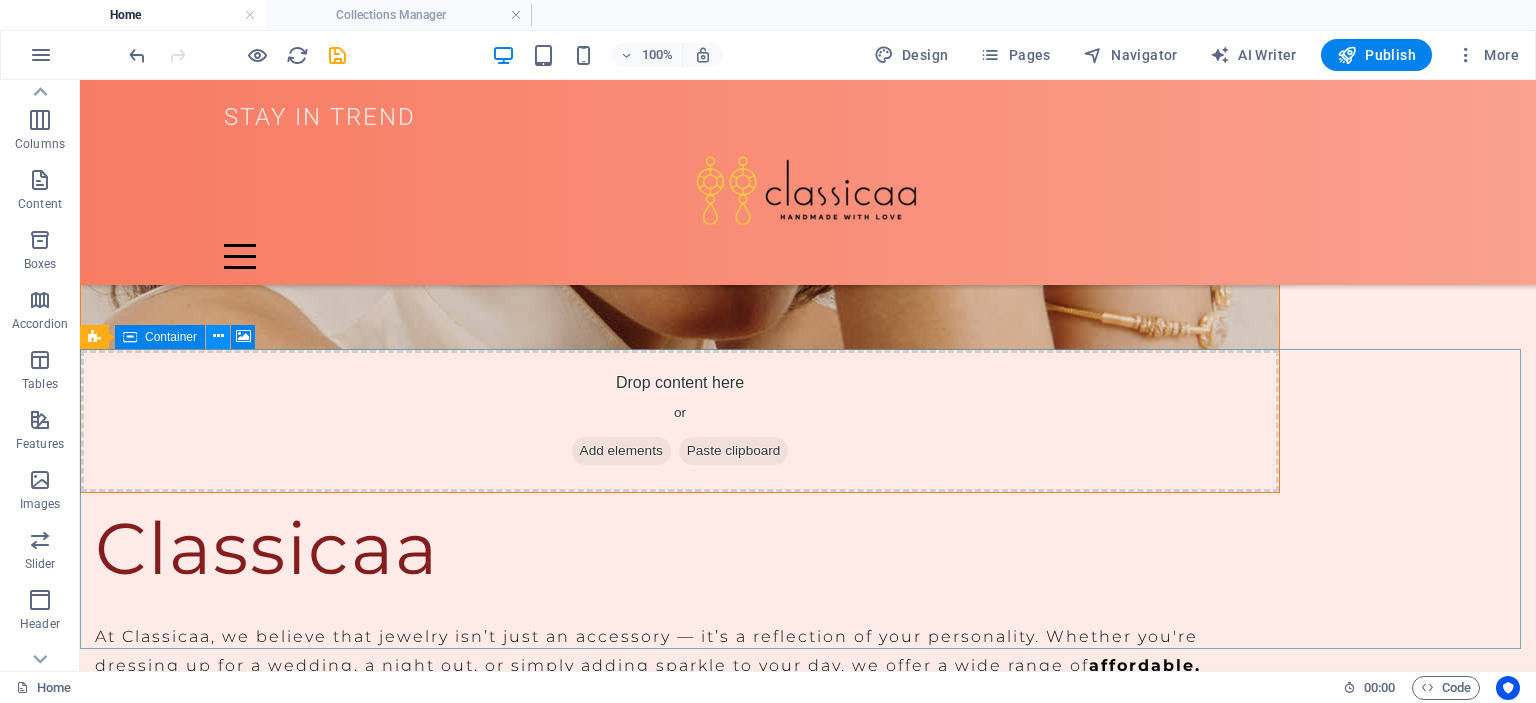 click at bounding box center [218, 336] 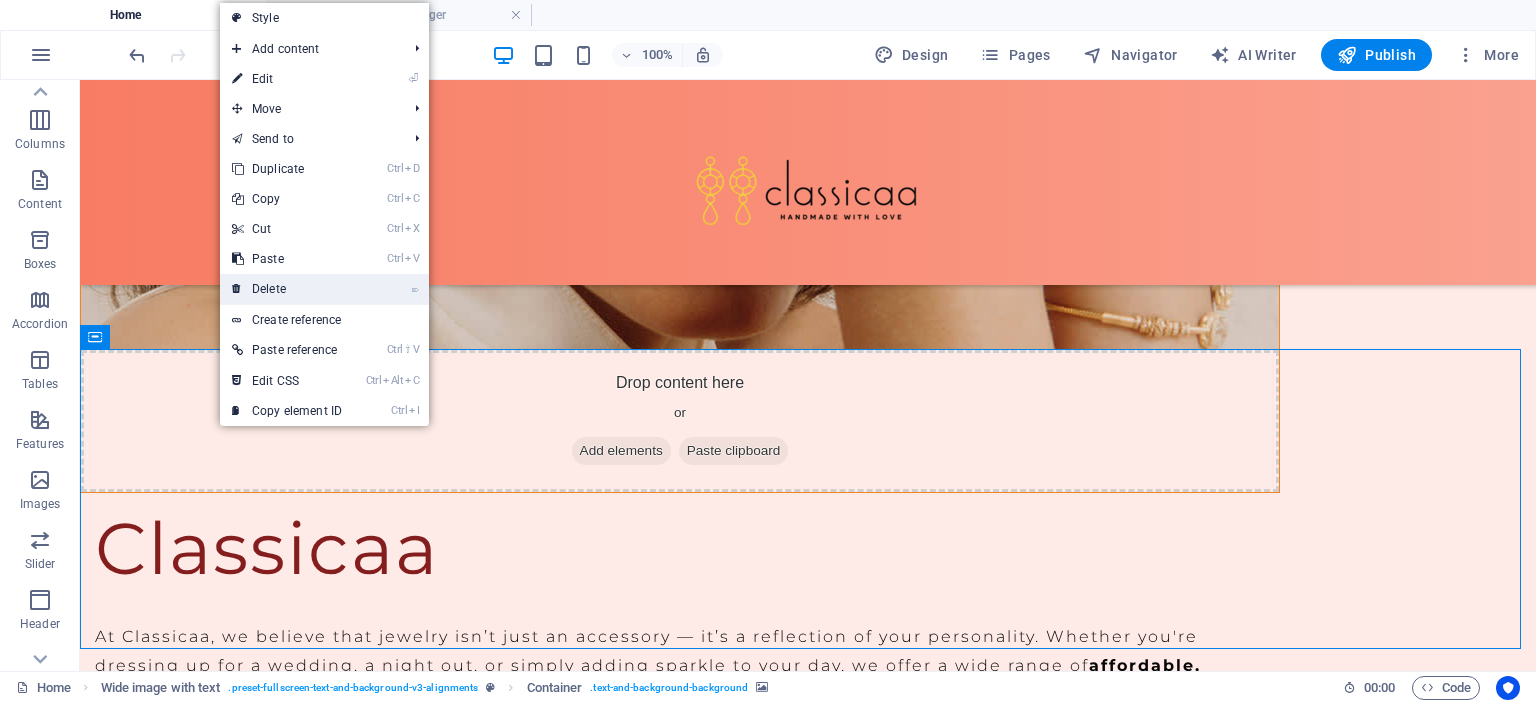click on "⌦  Delete" at bounding box center [287, 289] 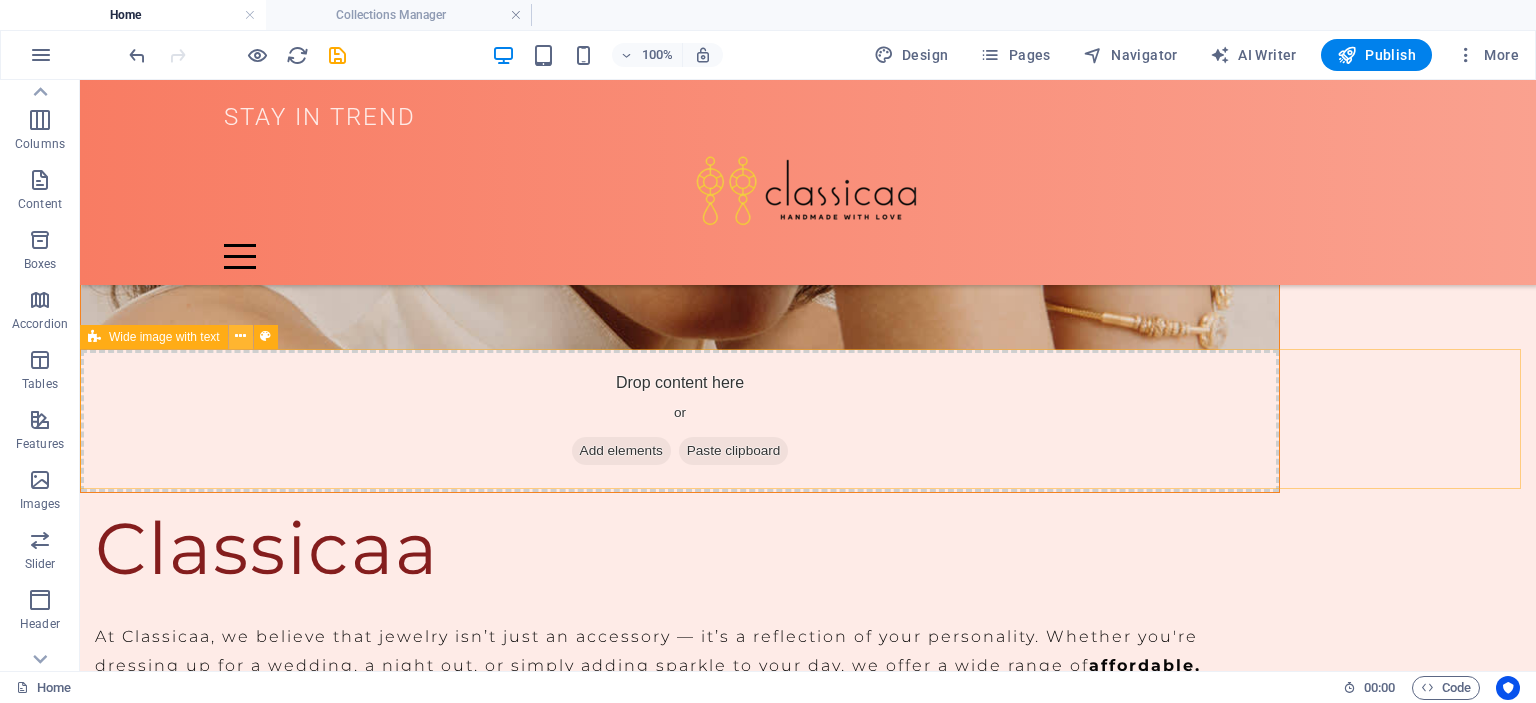 click at bounding box center (240, 336) 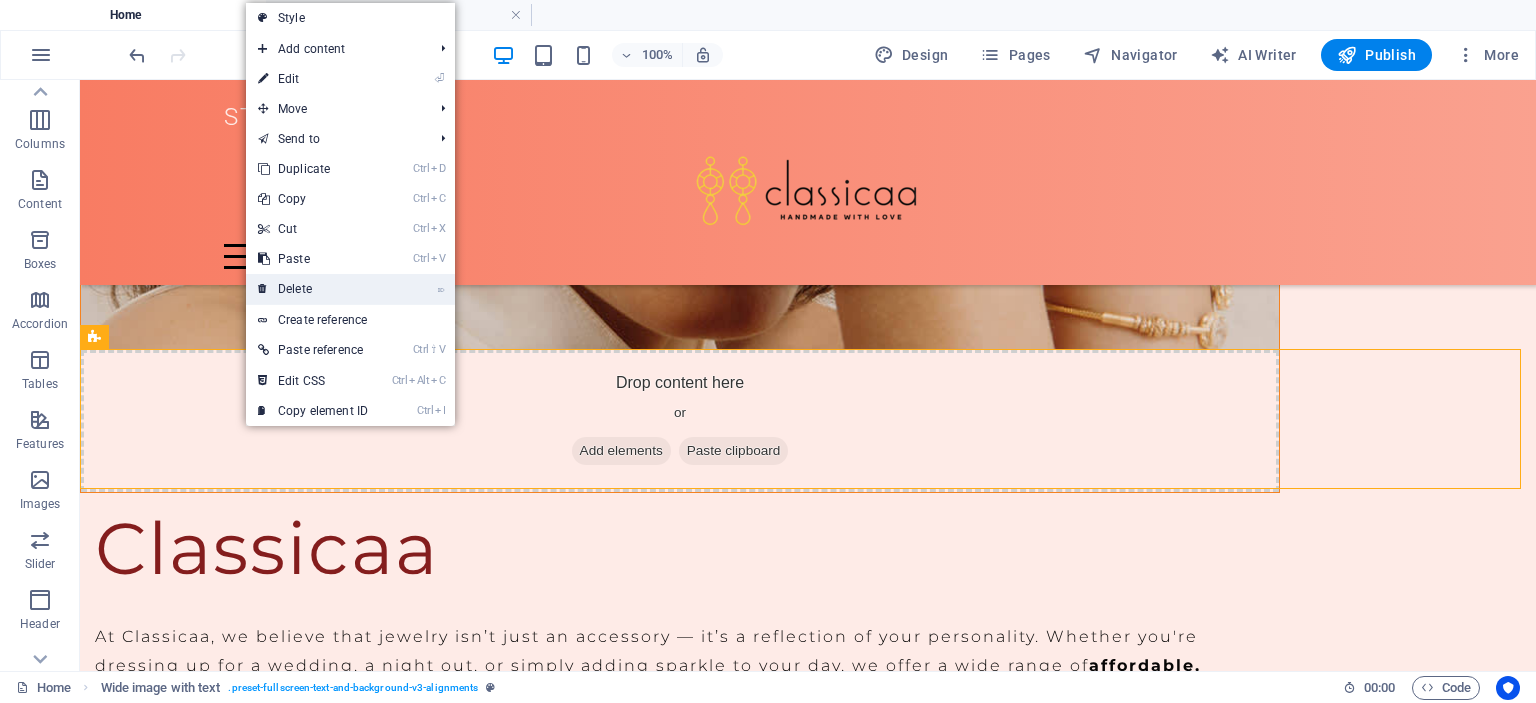 click on "⌦  Delete" at bounding box center (313, 289) 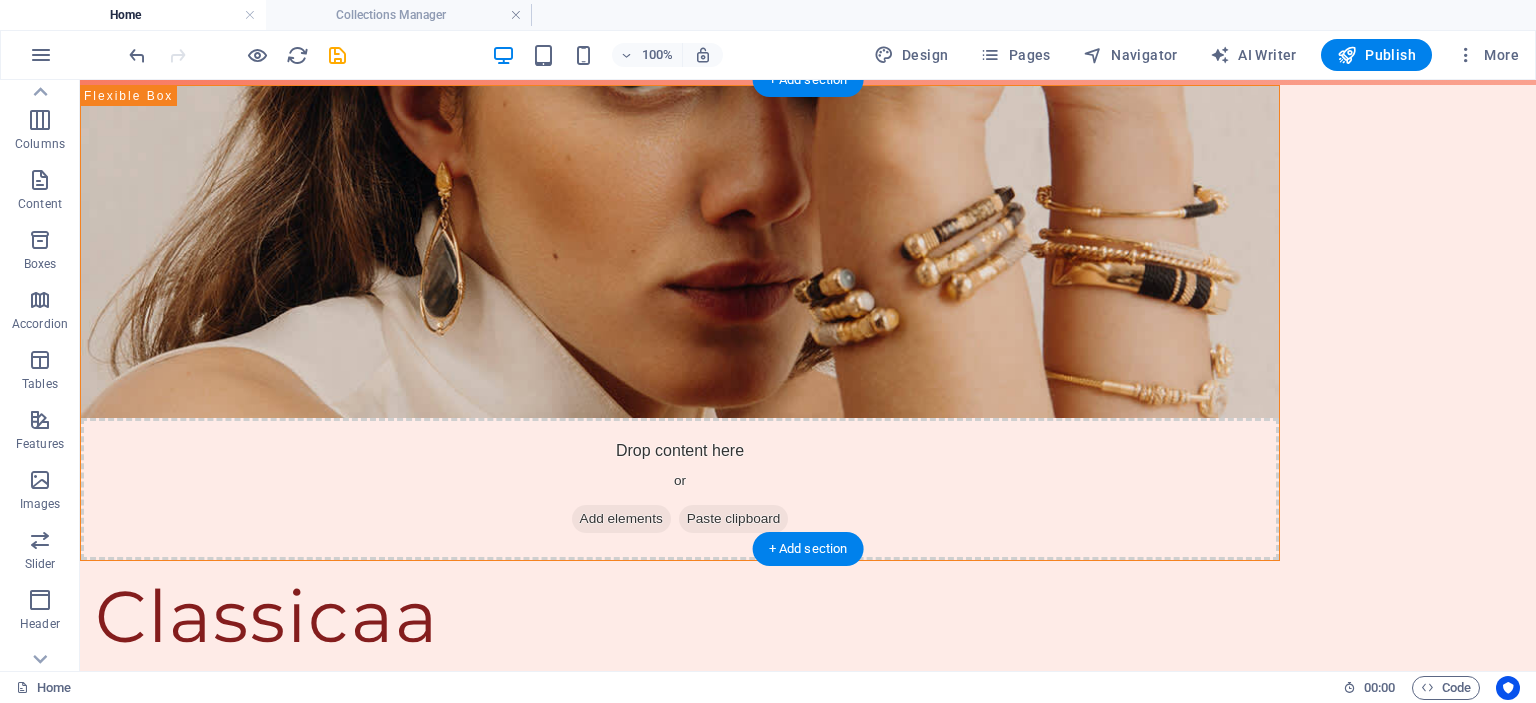 scroll, scrollTop: 0, scrollLeft: 0, axis: both 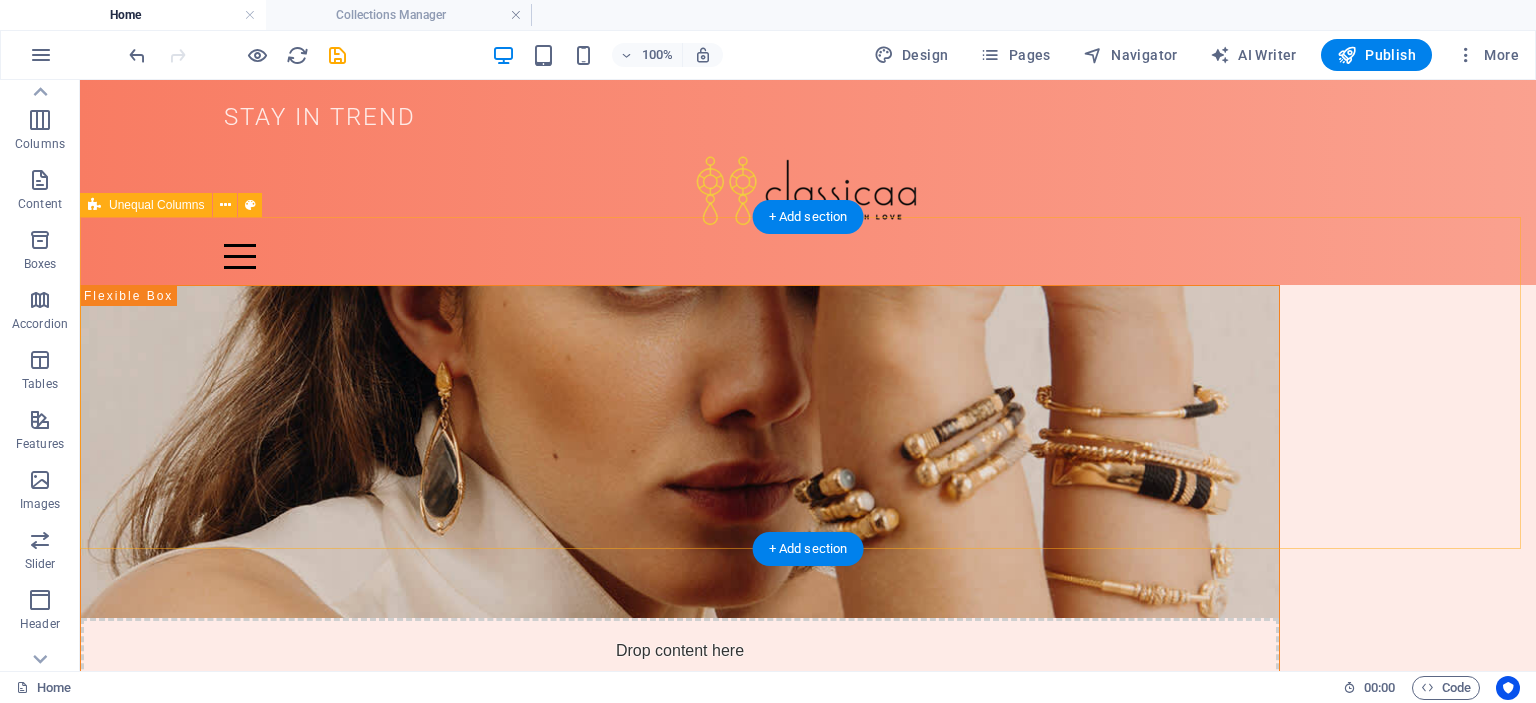 click on "Drop content here or  Add elements  Paste clipboard Classicaa At Classicaa, we believe that jewelry isn’t just an accessory — it’s a reflection of your personality. Whether you're dressing up for a wedding, a night out, or simply adding sparkle to your day, we offer a wide range of  affordable, stylish, and high-quality artificial jewelry  to match every mood and moment. We also take pride in our  handmade creations , carefully designed to bring you unique pieces you won’t find anywhere else." at bounding box center (808, 660) 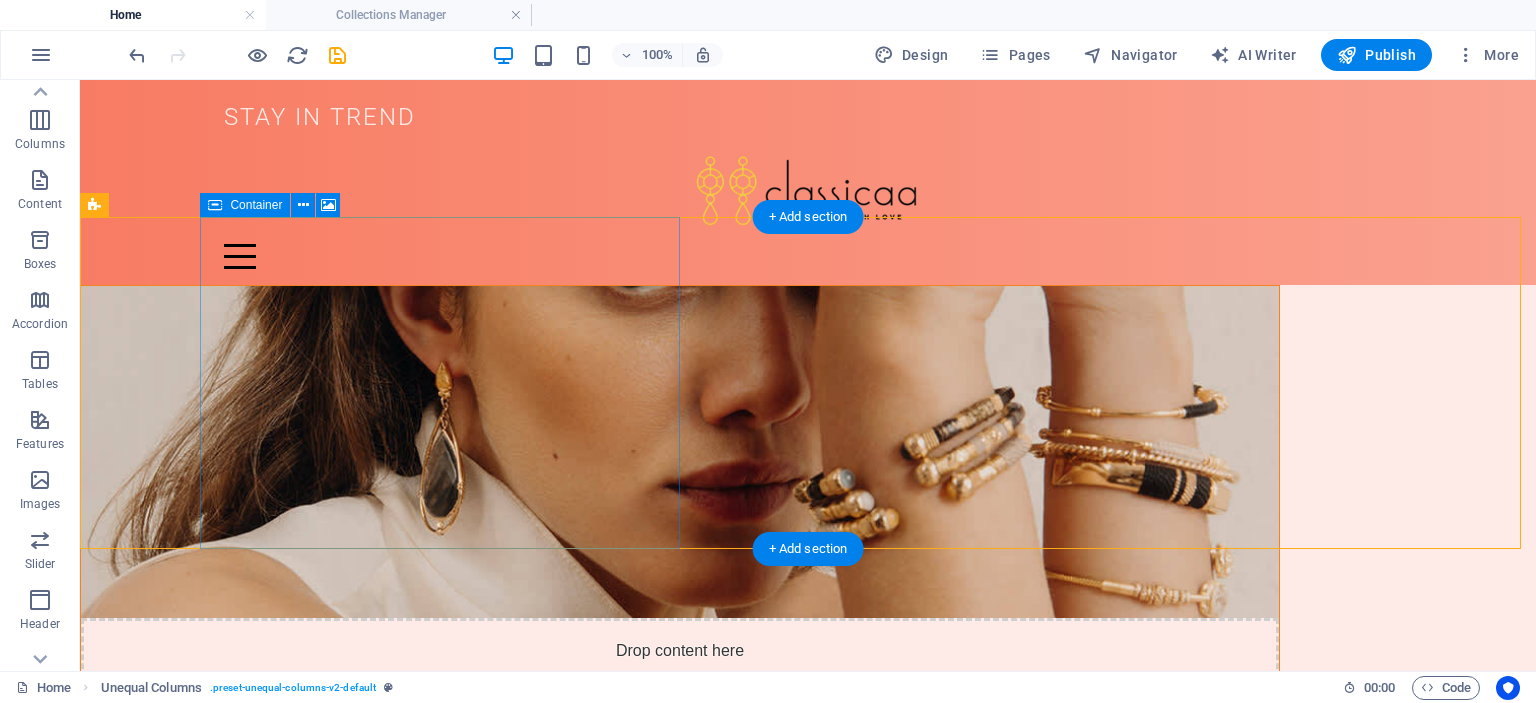 click on "Drop content here or  Add elements  Paste clipboard" at bounding box center [680, 689] 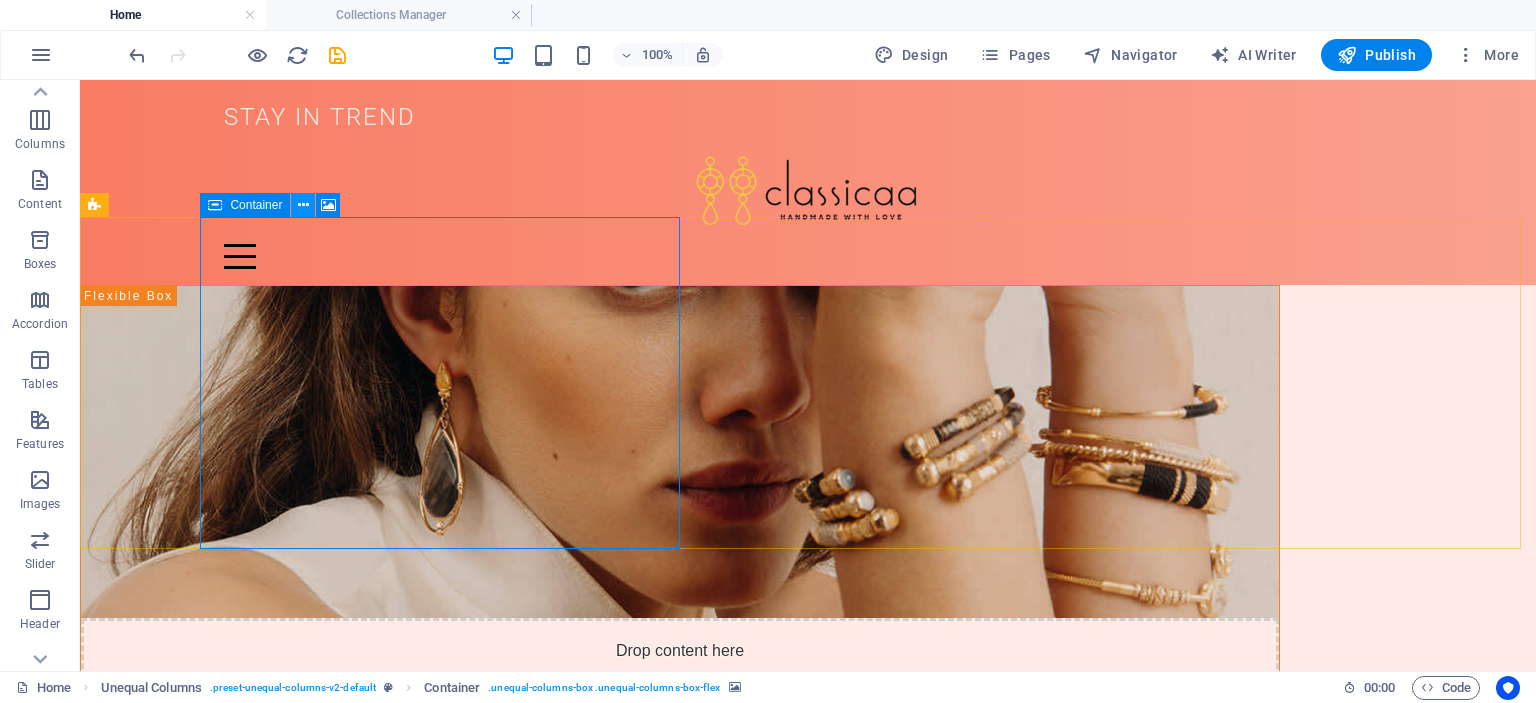 click at bounding box center [303, 205] 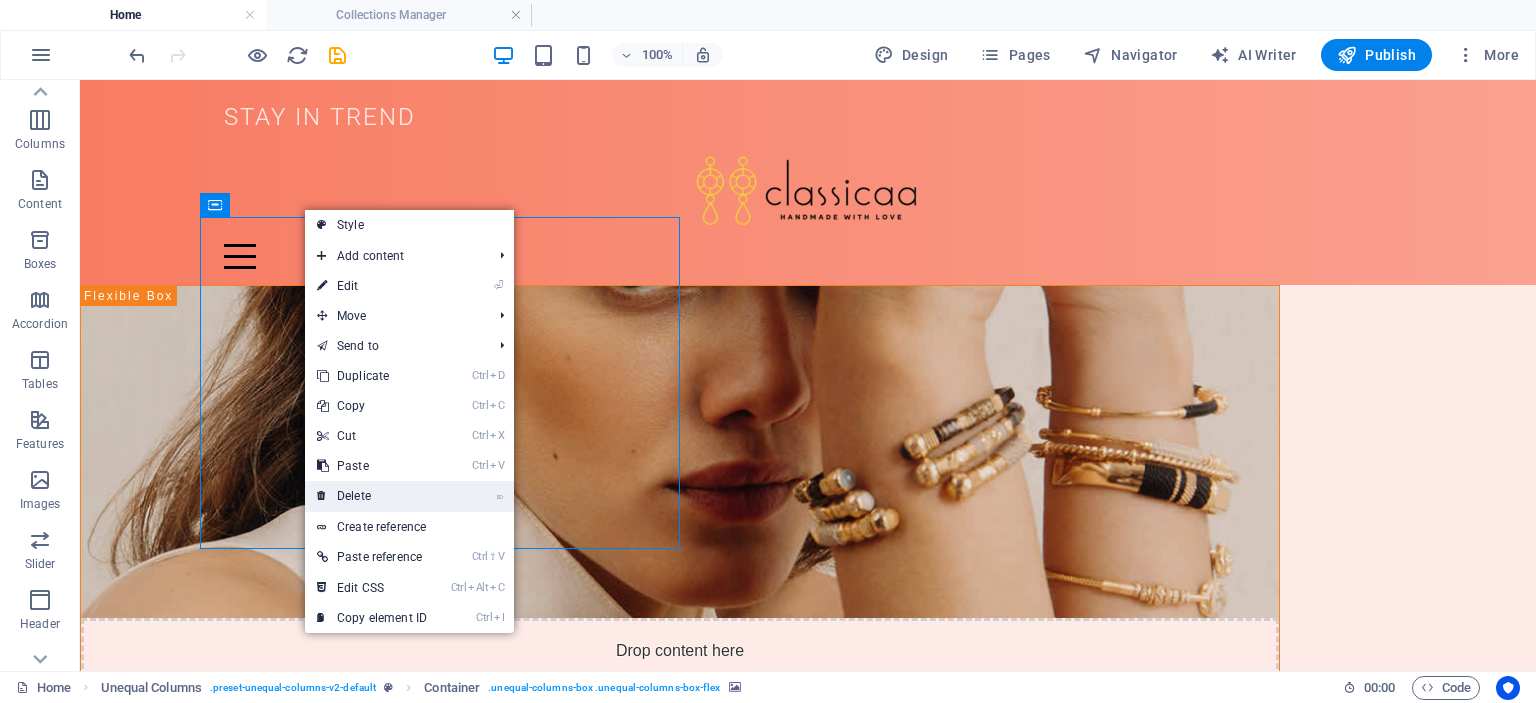 click on "⌦  Delete" at bounding box center [372, 496] 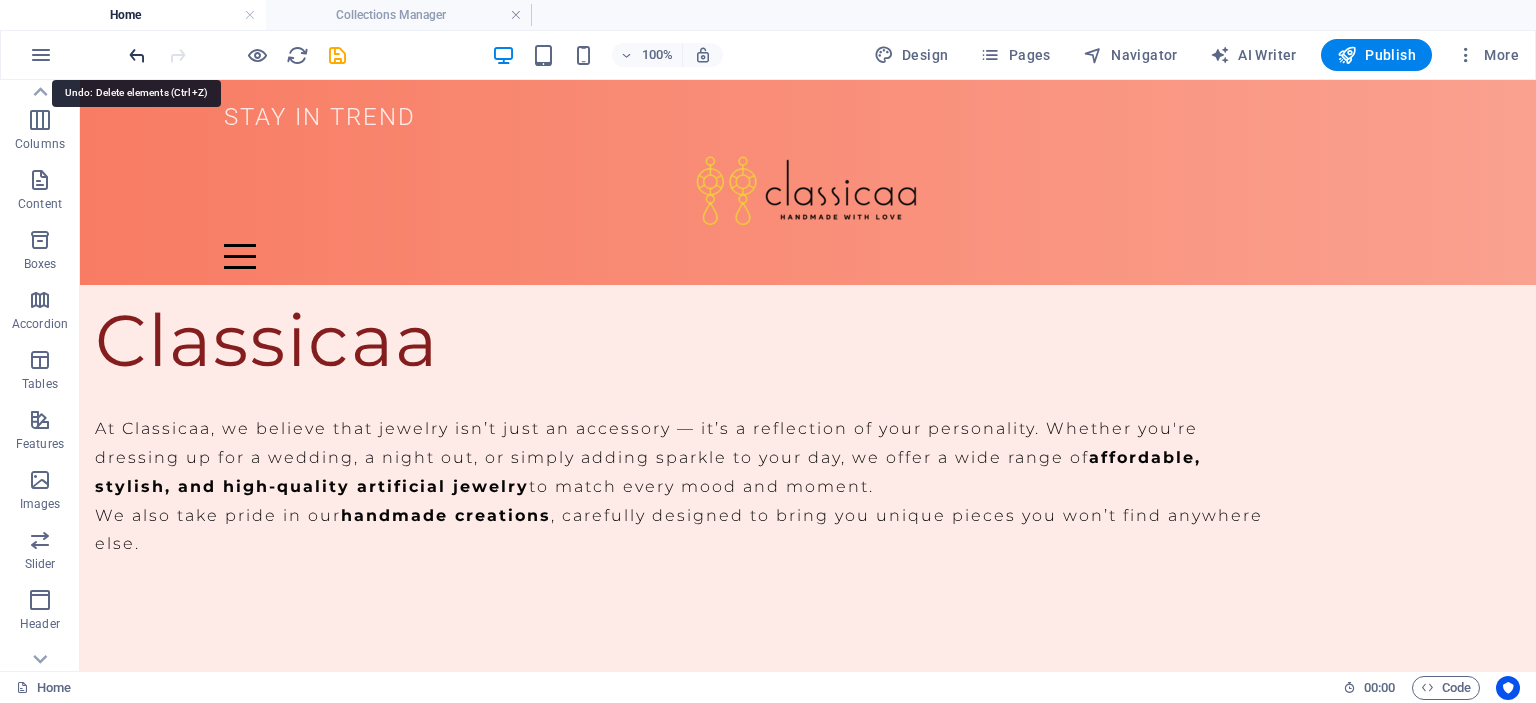 click at bounding box center [137, 55] 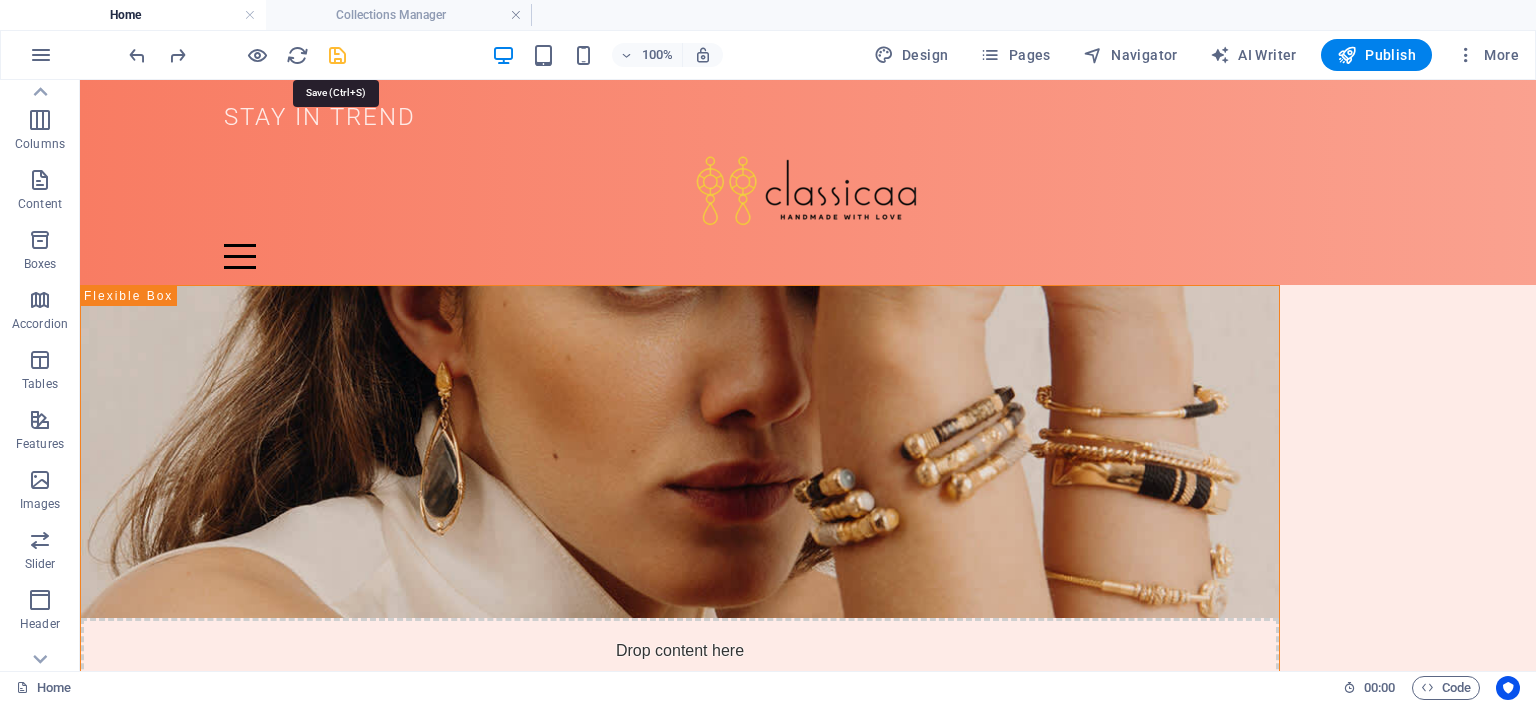 click at bounding box center [337, 55] 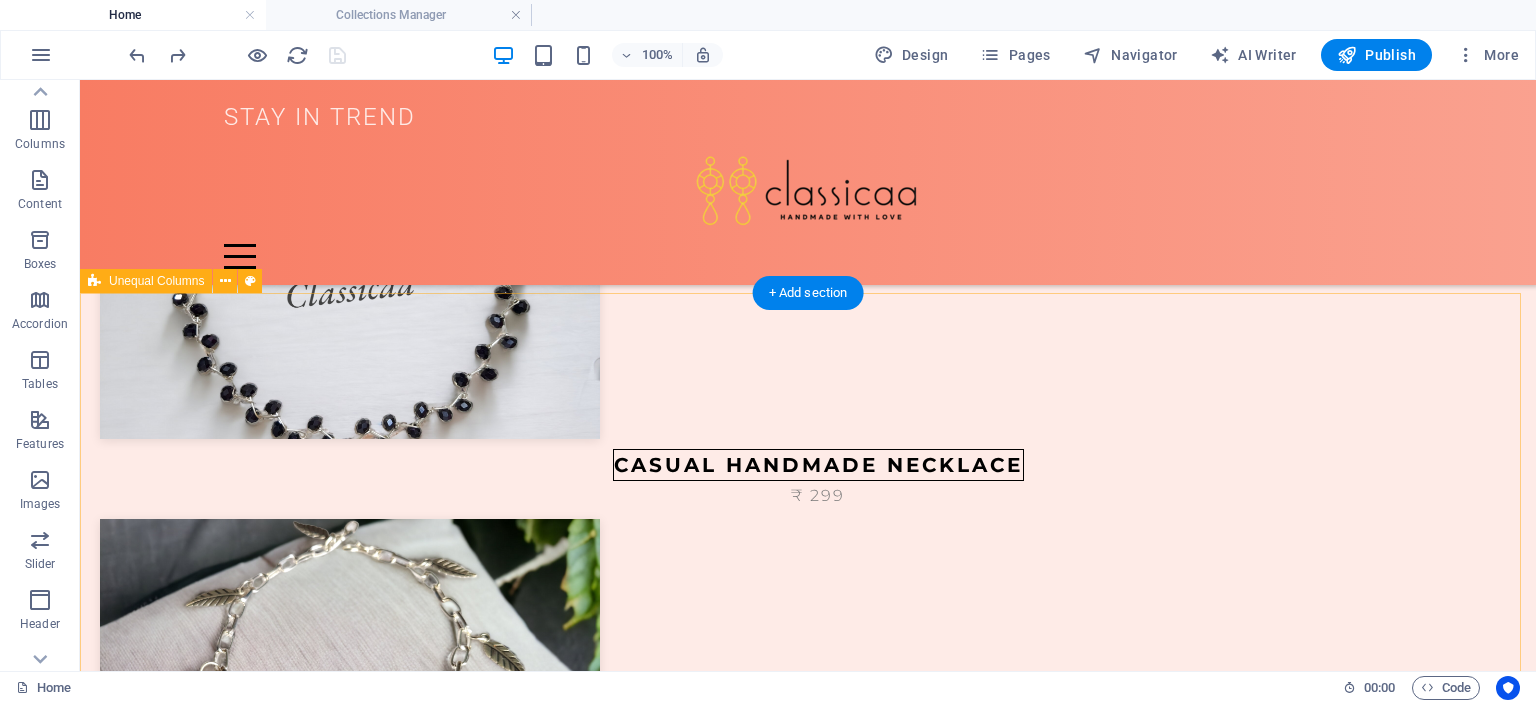 scroll, scrollTop: 1300, scrollLeft: 0, axis: vertical 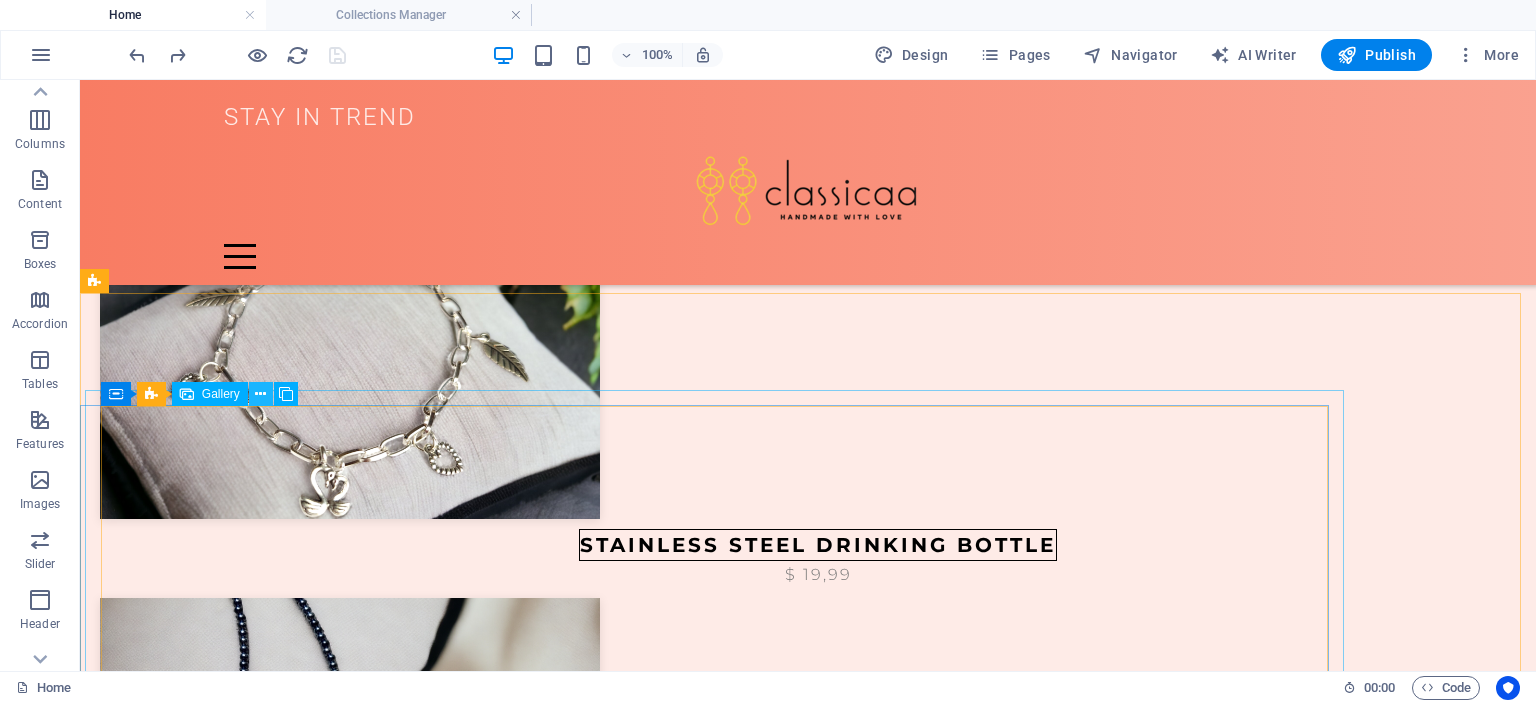 drag, startPoint x: 267, startPoint y: 399, endPoint x: 325, endPoint y: 407, distance: 58.549126 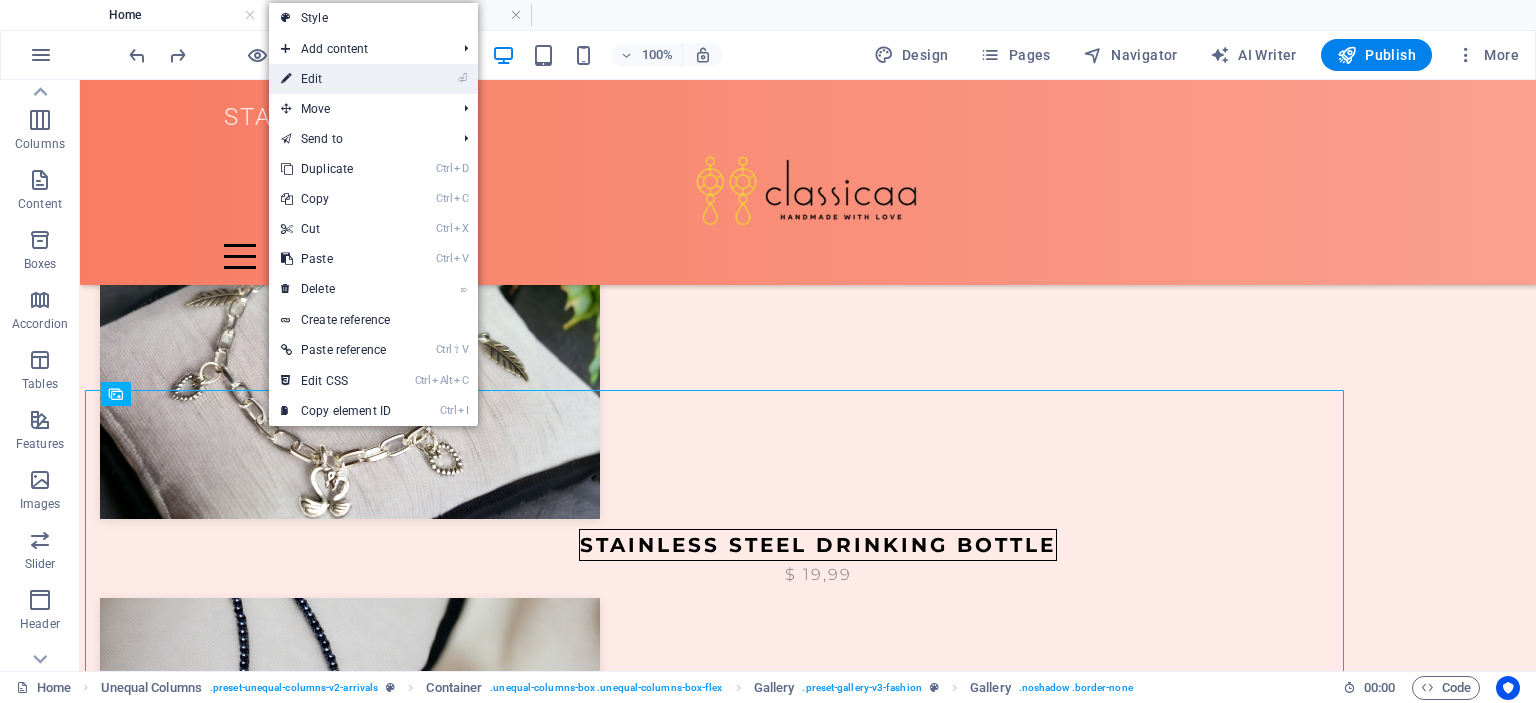 drag, startPoint x: 311, startPoint y: 77, endPoint x: 52, endPoint y: 242, distance: 307.09283 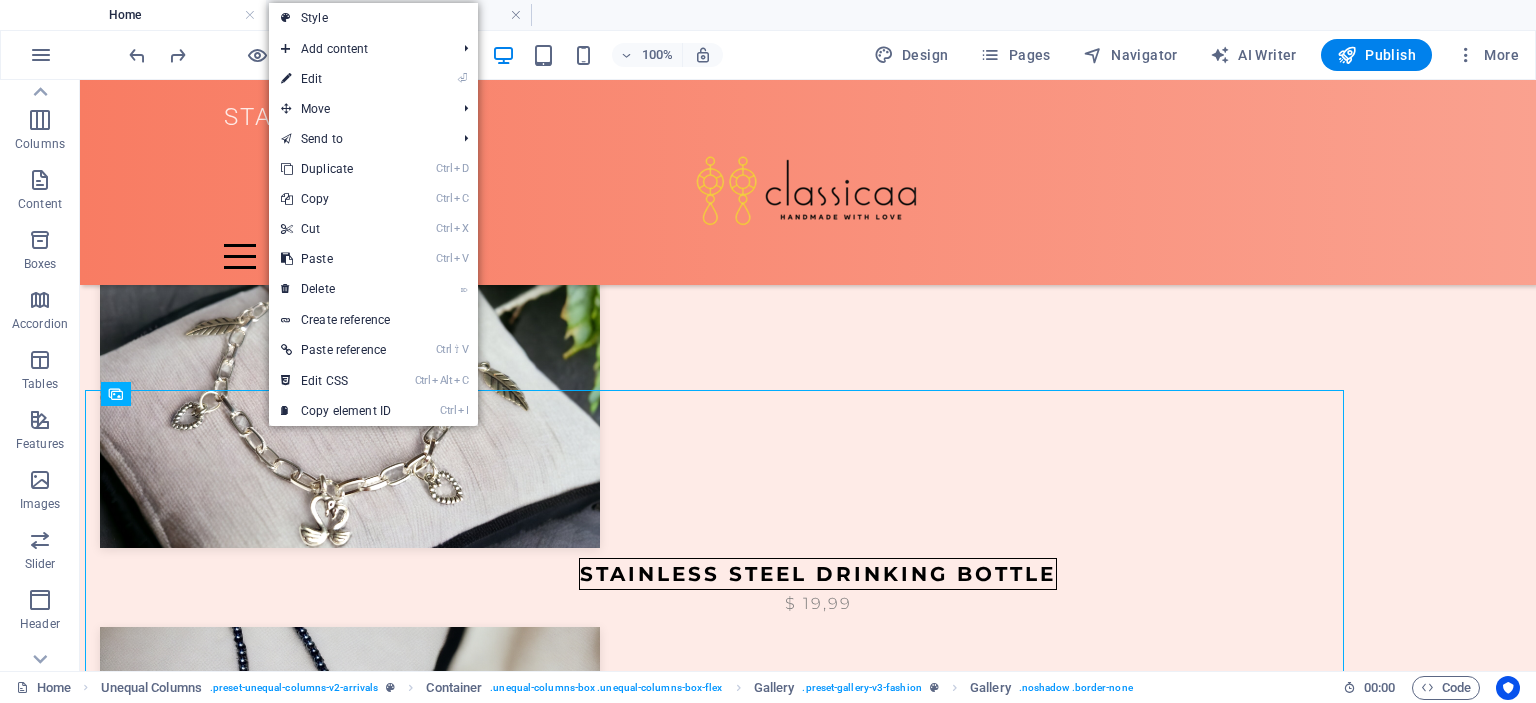 select on "%" 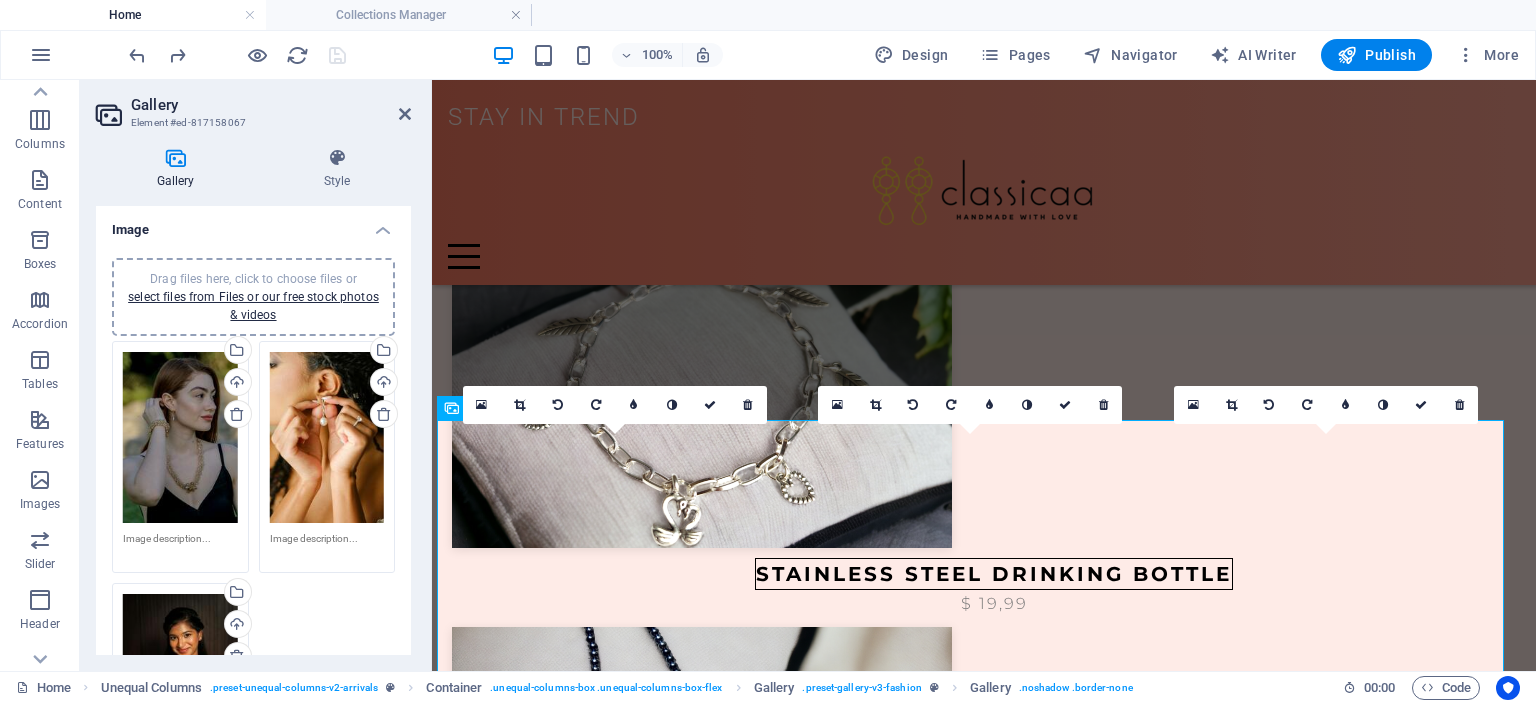 scroll, scrollTop: 1359, scrollLeft: 0, axis: vertical 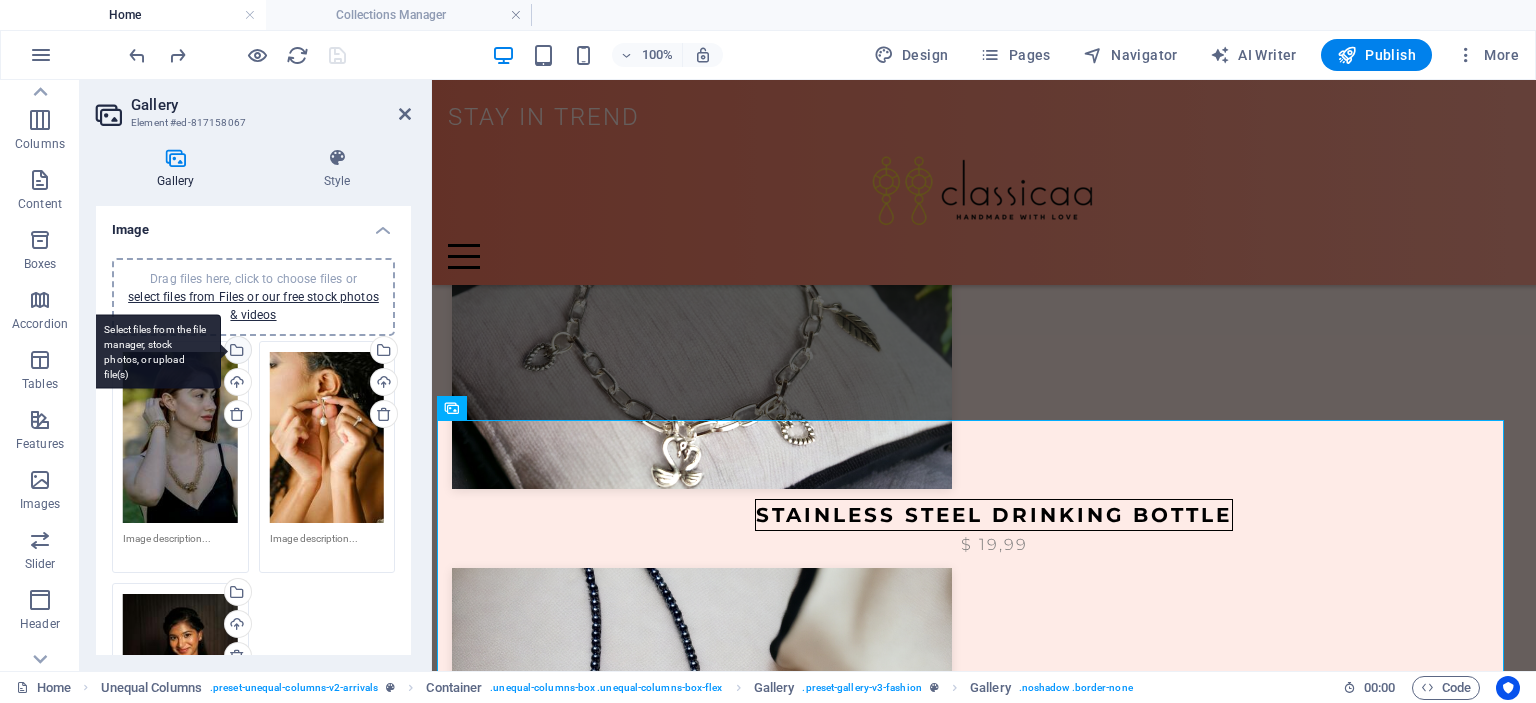 click on "Select files from the file manager, stock photos, or upload file(s)" at bounding box center (236, 352) 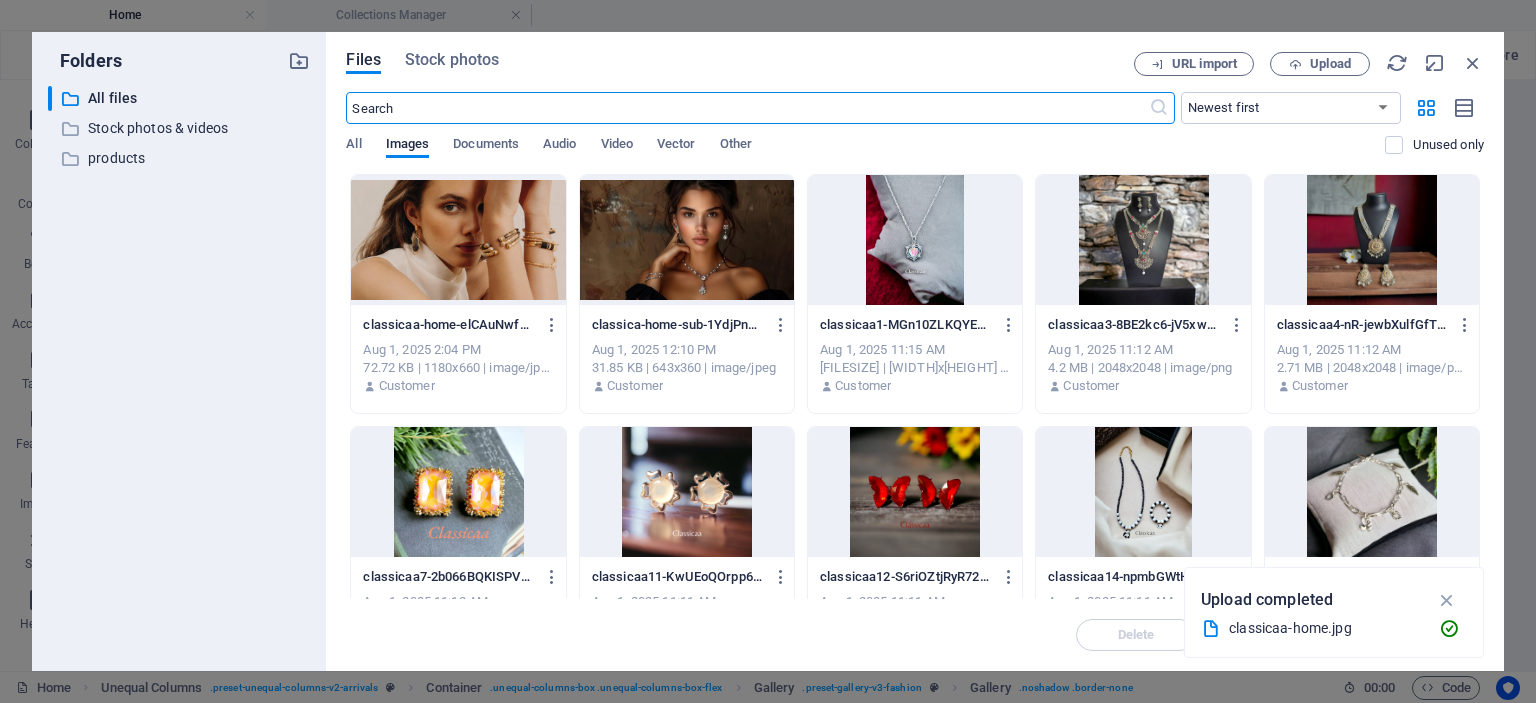 scroll, scrollTop: 1388, scrollLeft: 0, axis: vertical 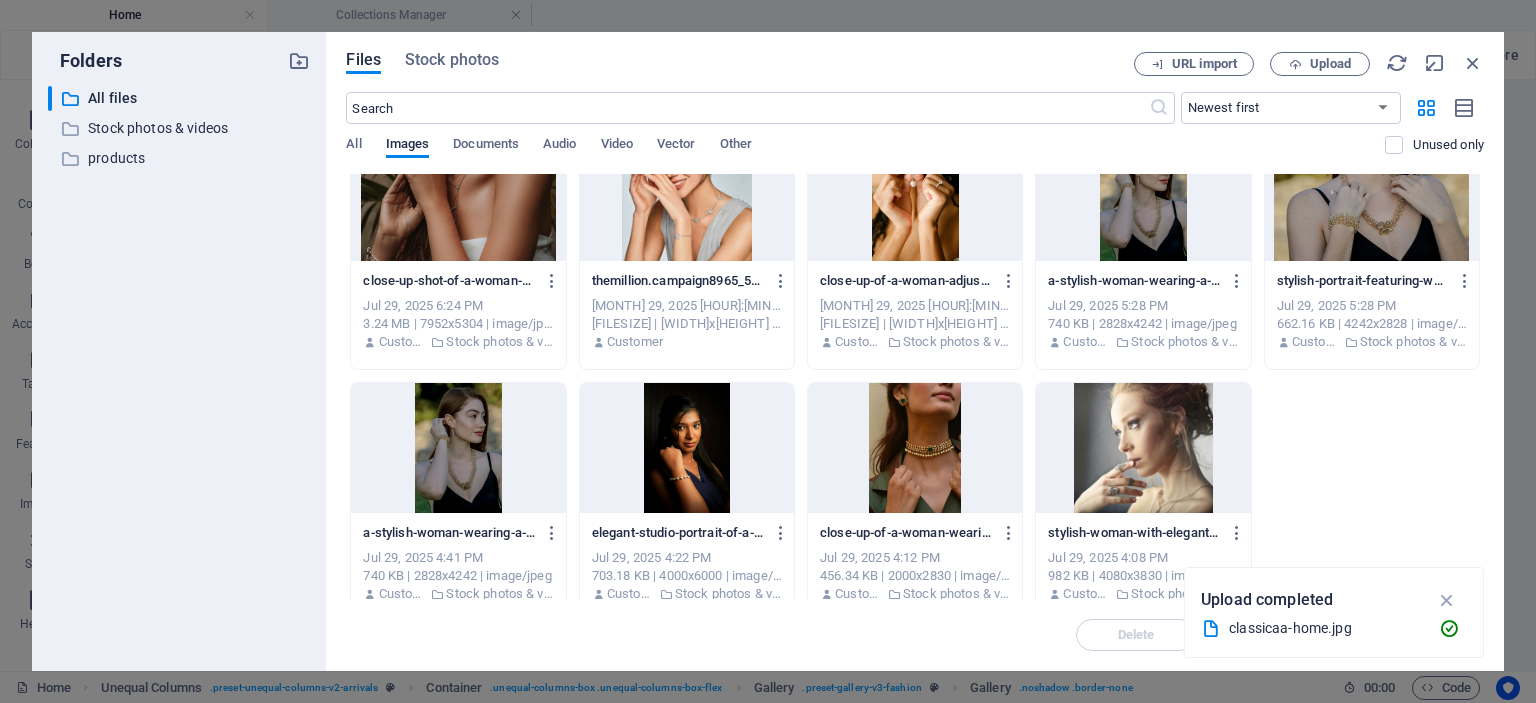 drag, startPoint x: 1442, startPoint y: 597, endPoint x: 1326, endPoint y: 608, distance: 116.520386 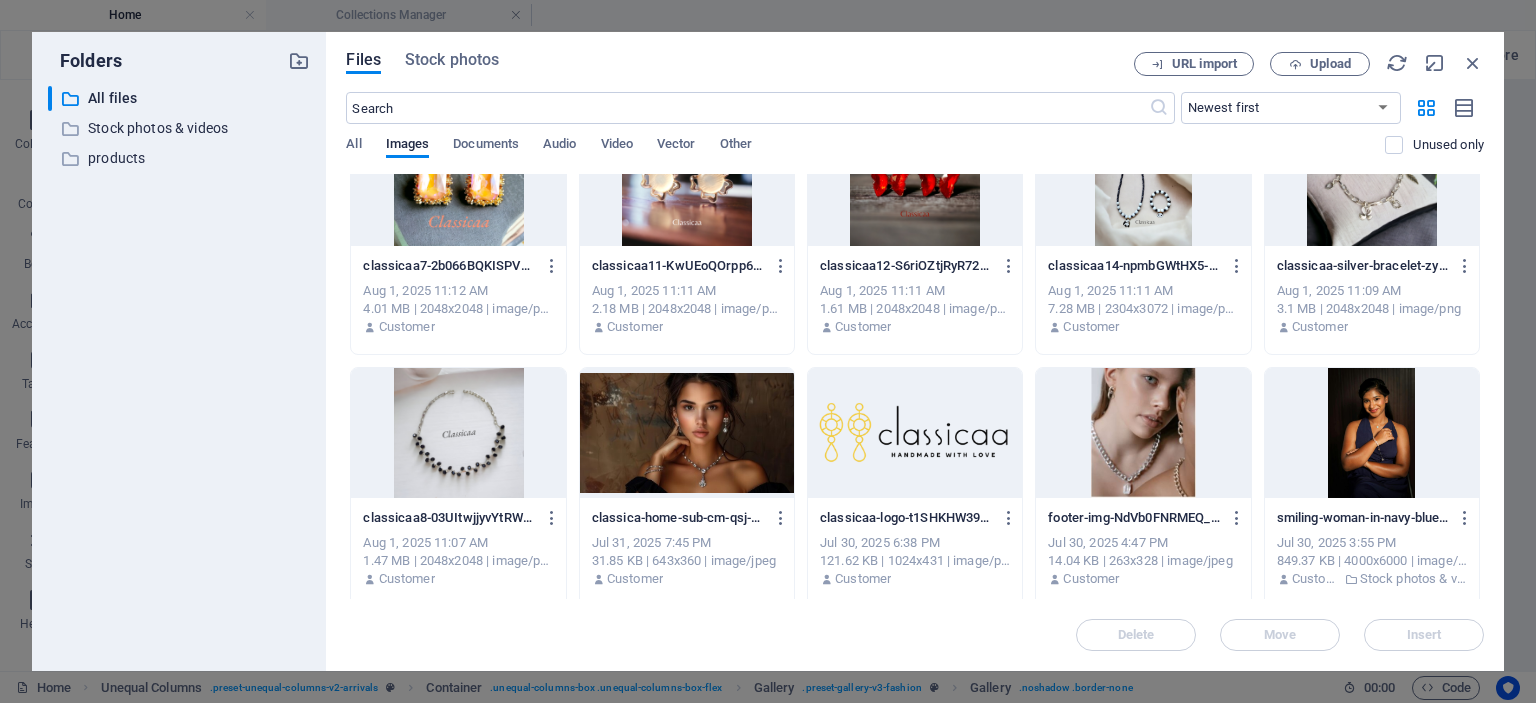scroll, scrollTop: 300, scrollLeft: 0, axis: vertical 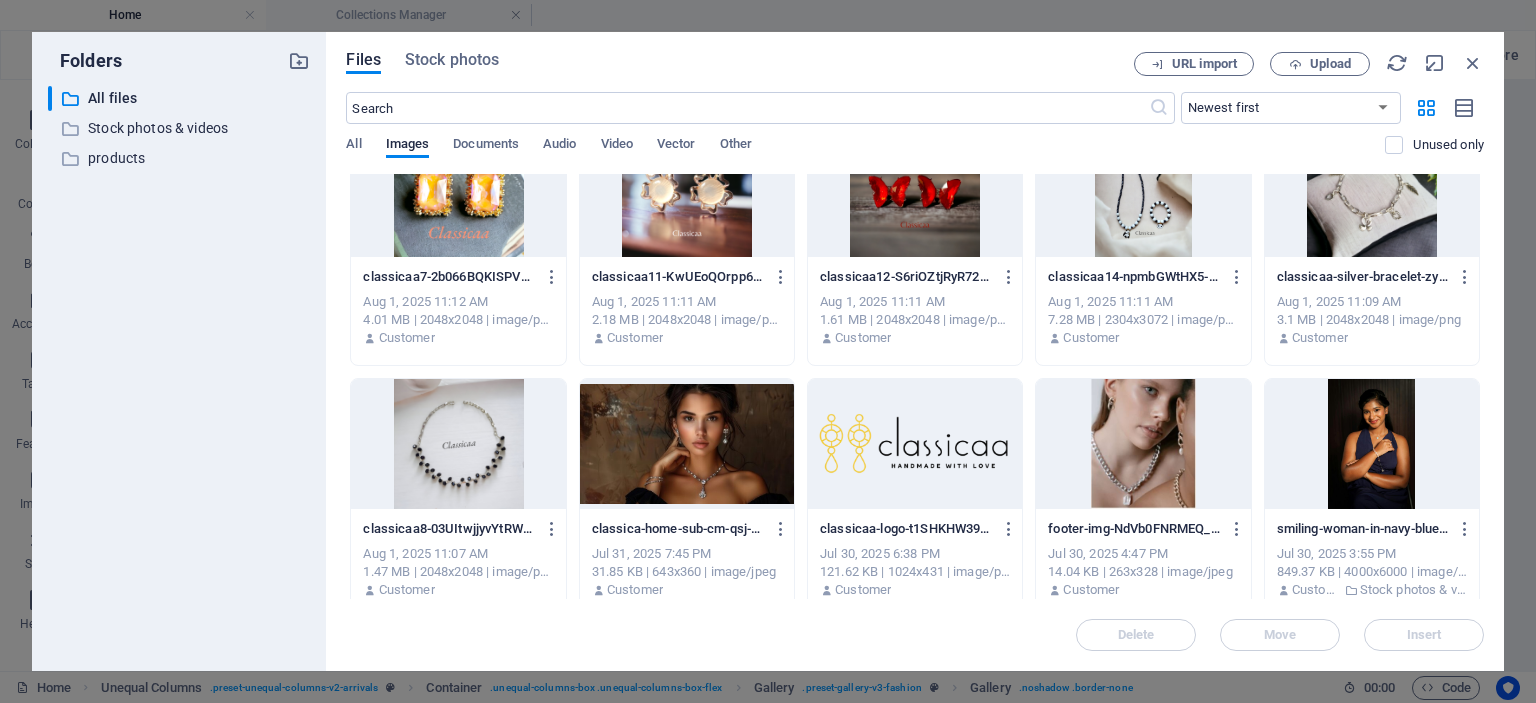 click on "Upload" at bounding box center (1330, 64) 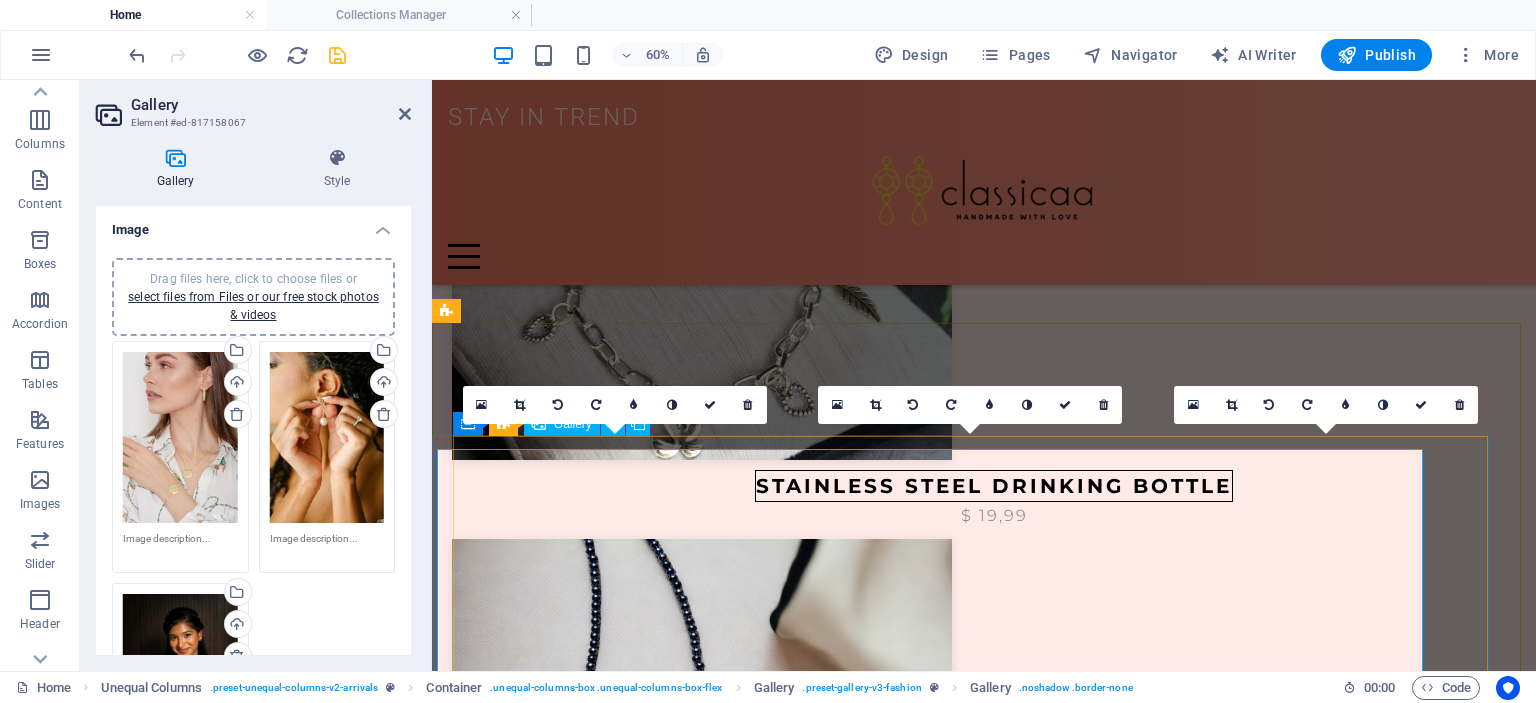 scroll, scrollTop: 1359, scrollLeft: 0, axis: vertical 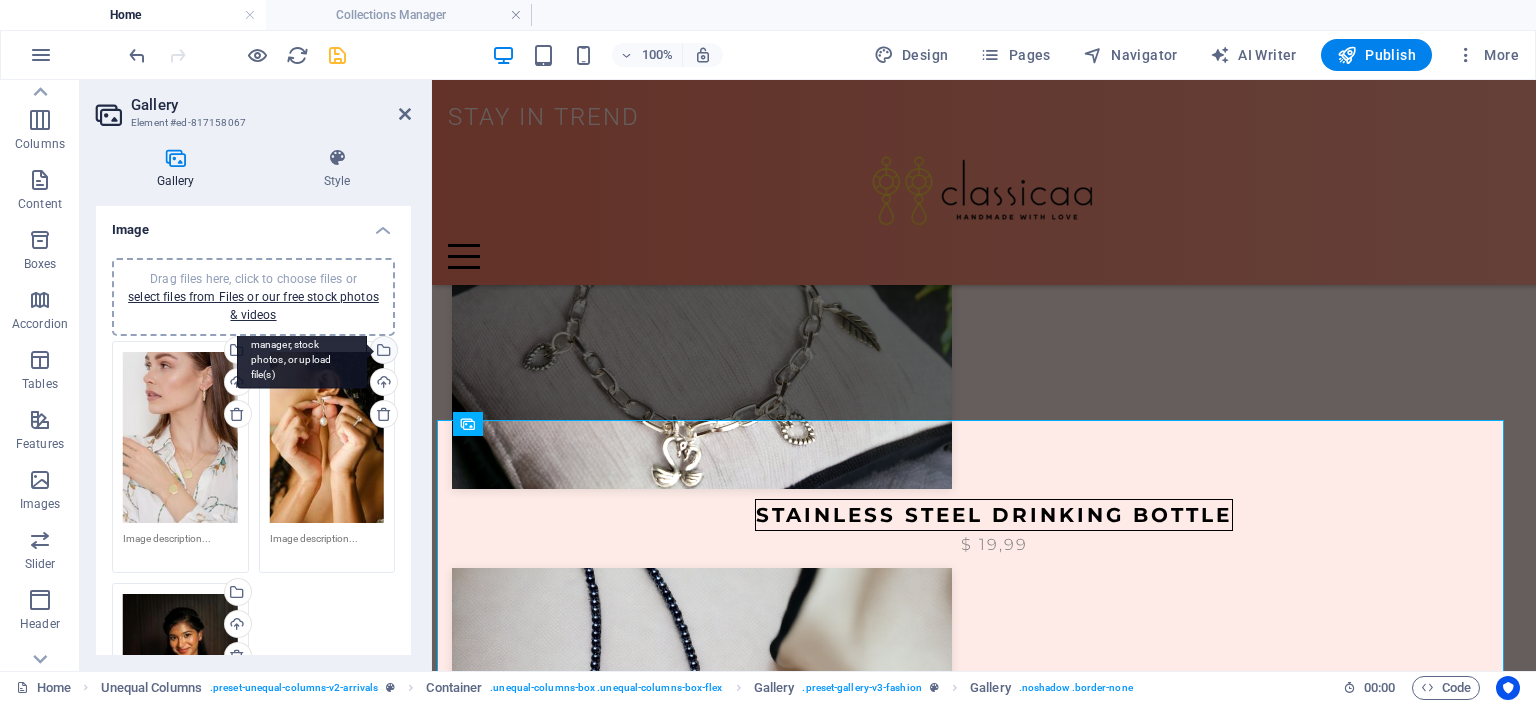 click on "Select files from the file manager, stock photos, or upload file(s)" at bounding box center [382, 352] 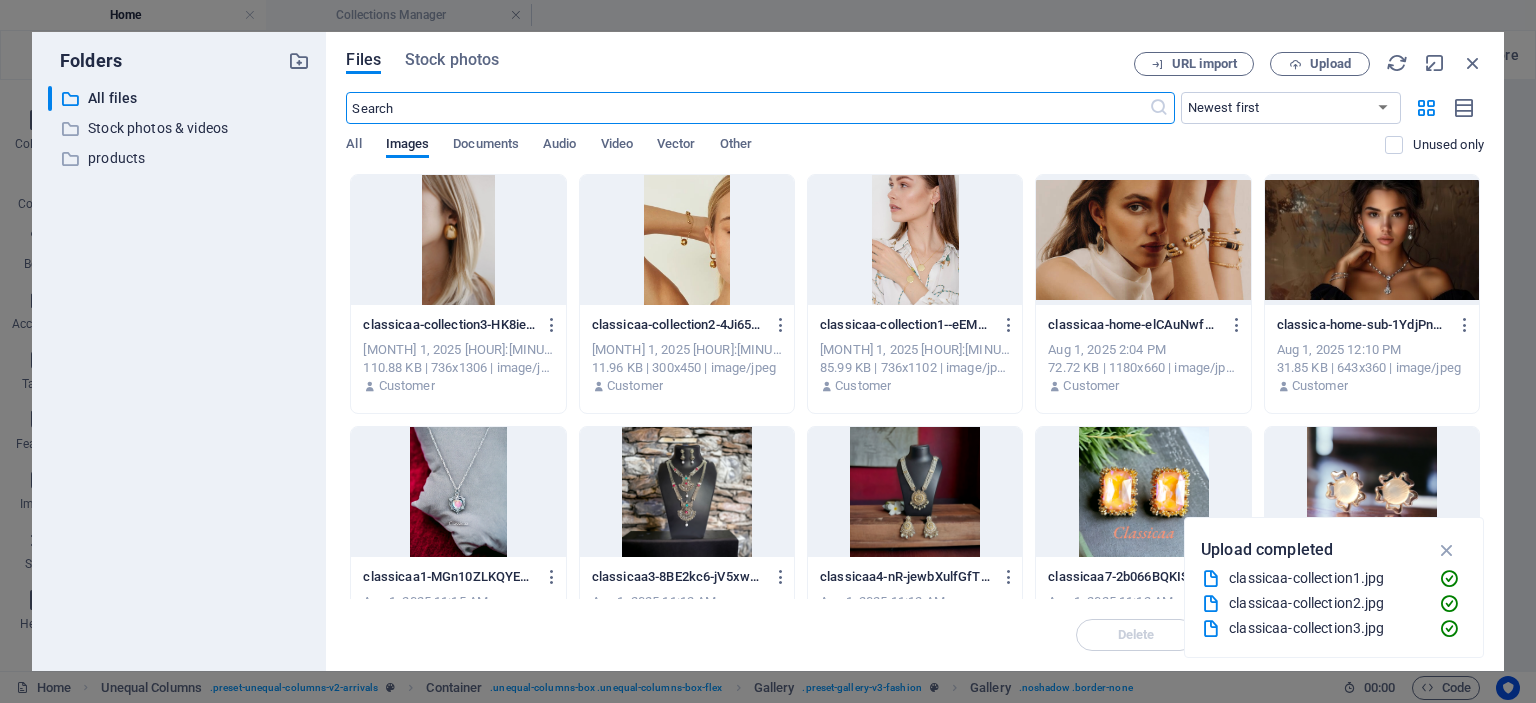 scroll, scrollTop: 1388, scrollLeft: 0, axis: vertical 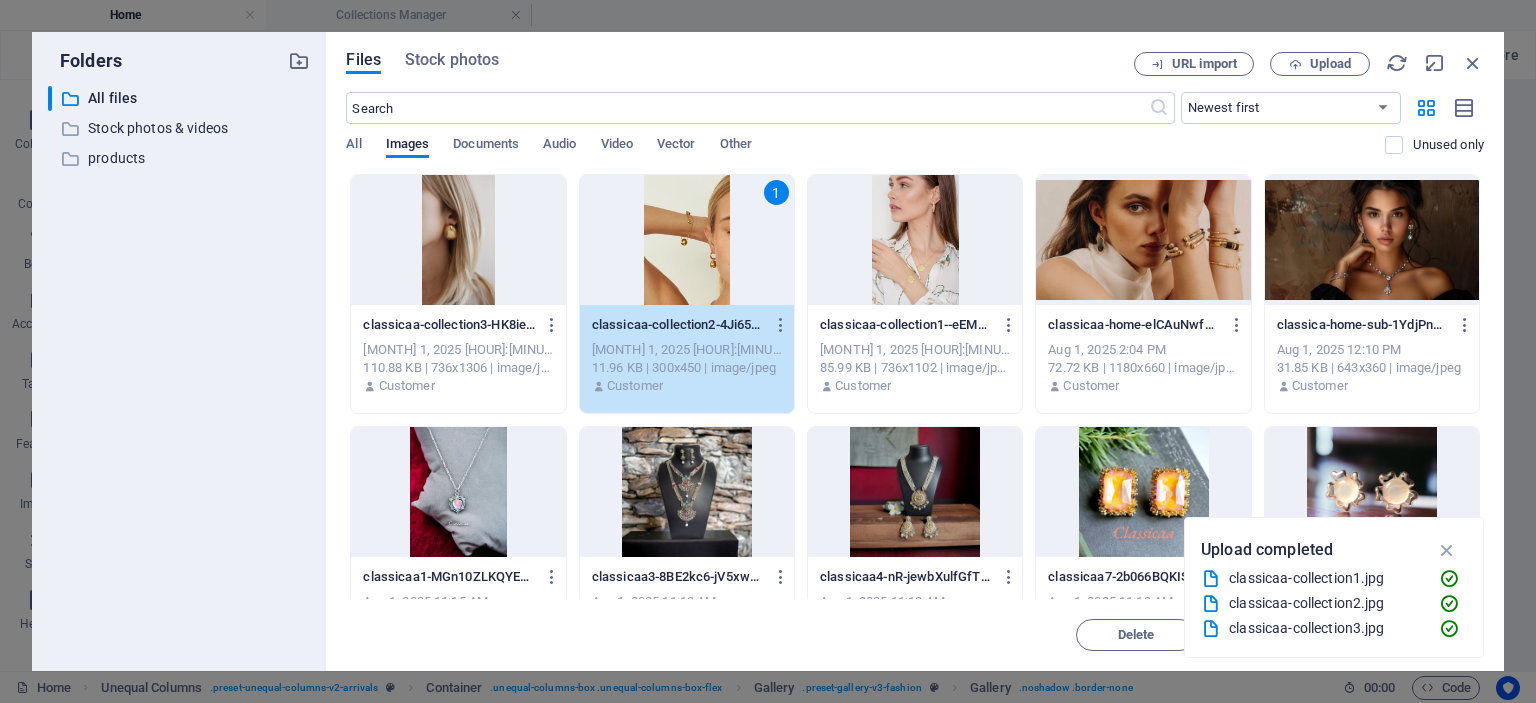 click on "1" at bounding box center [687, 240] 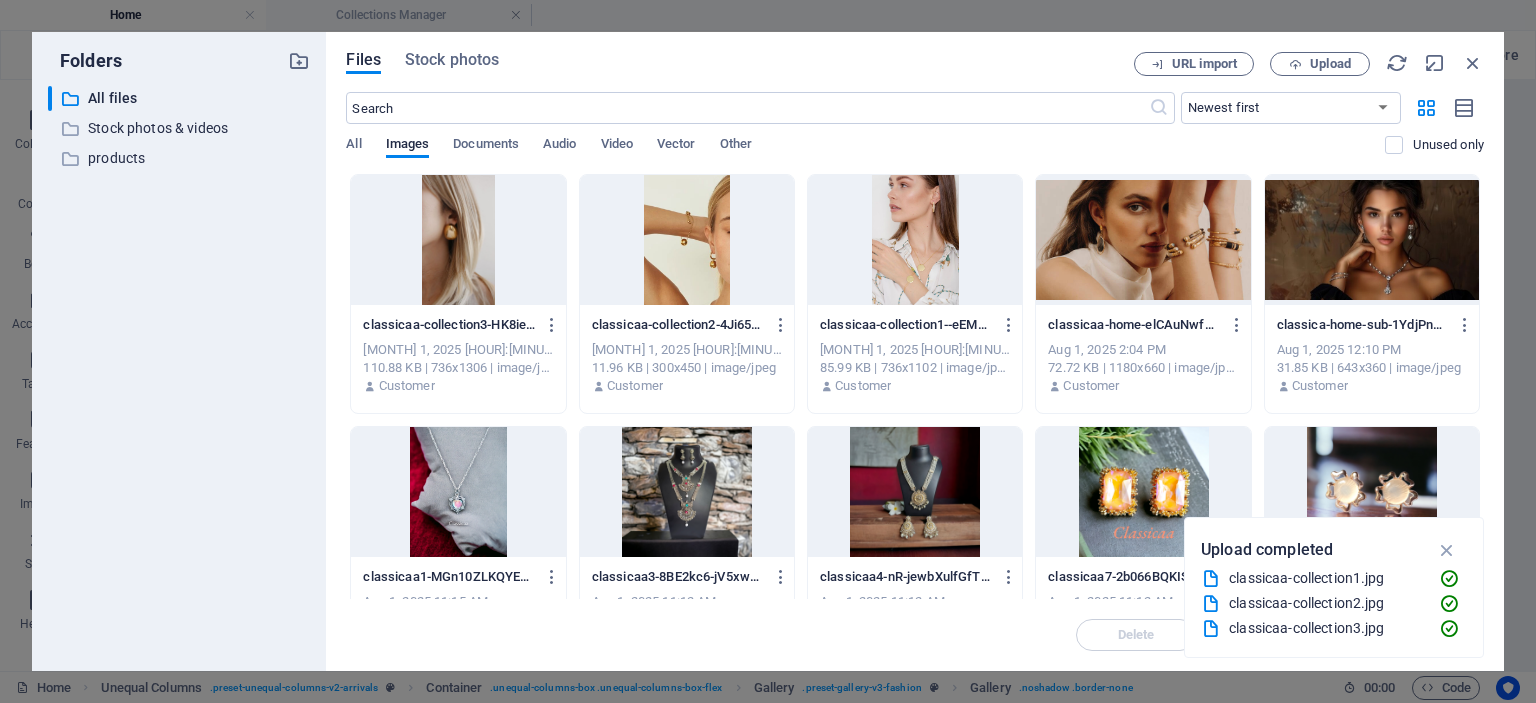 click at bounding box center [687, 240] 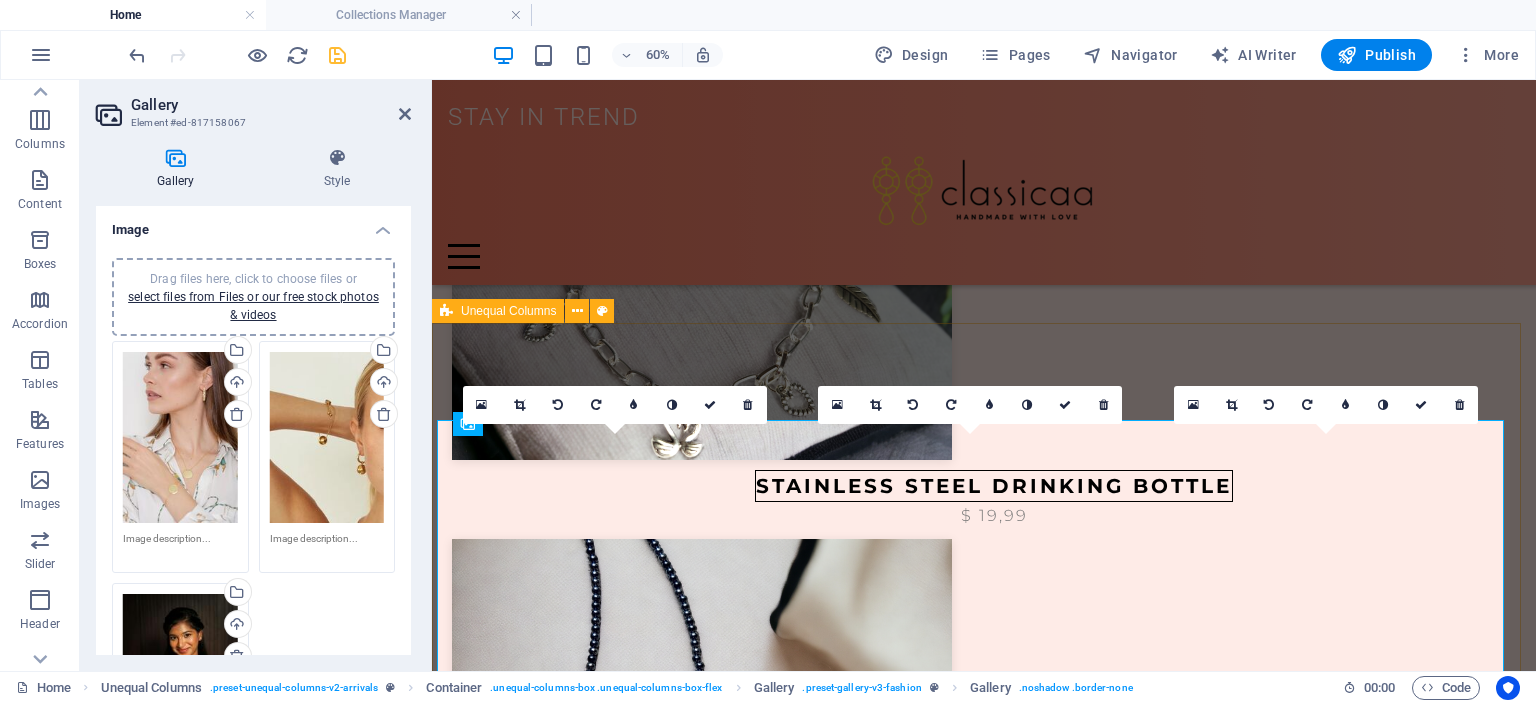scroll, scrollTop: 1359, scrollLeft: 0, axis: vertical 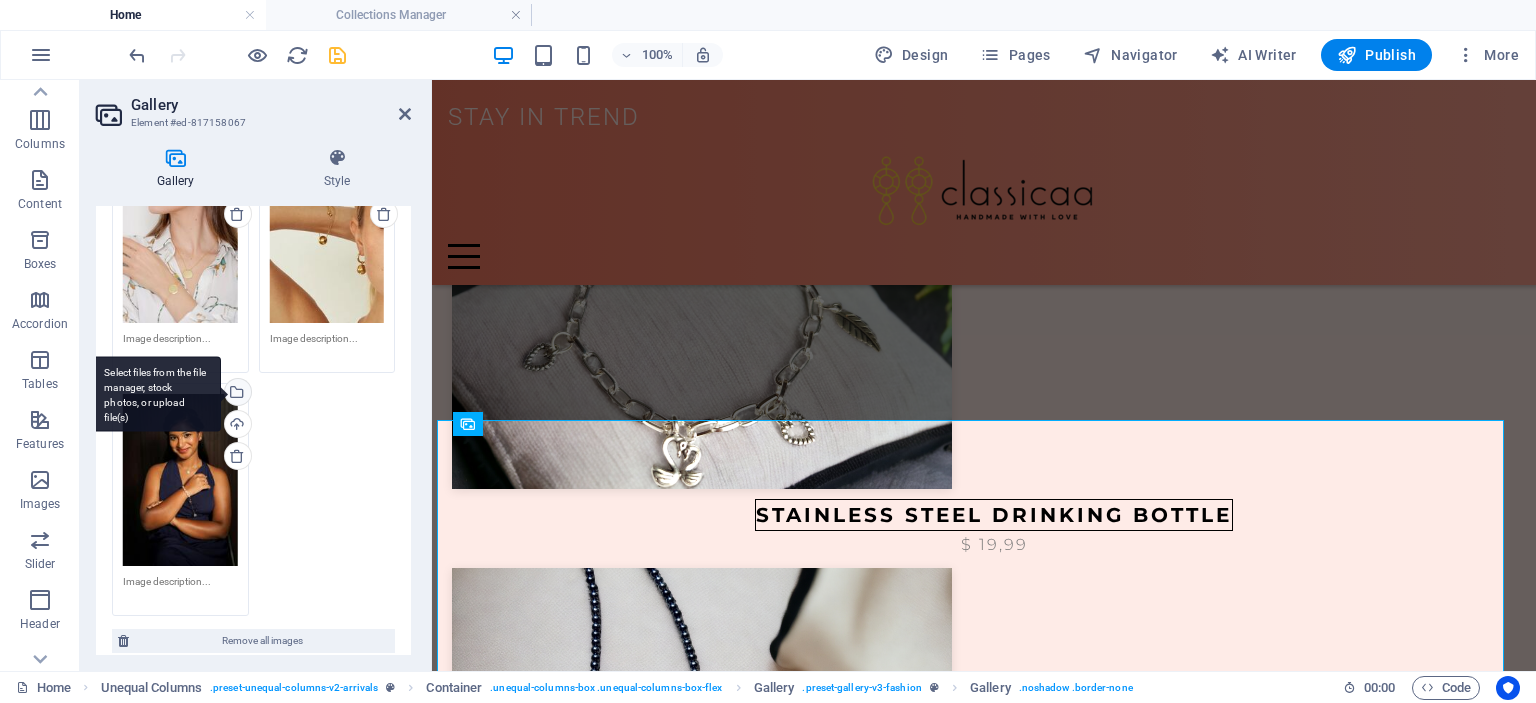 click on "Select files from the file manager, stock photos, or upload file(s)" at bounding box center [156, 394] 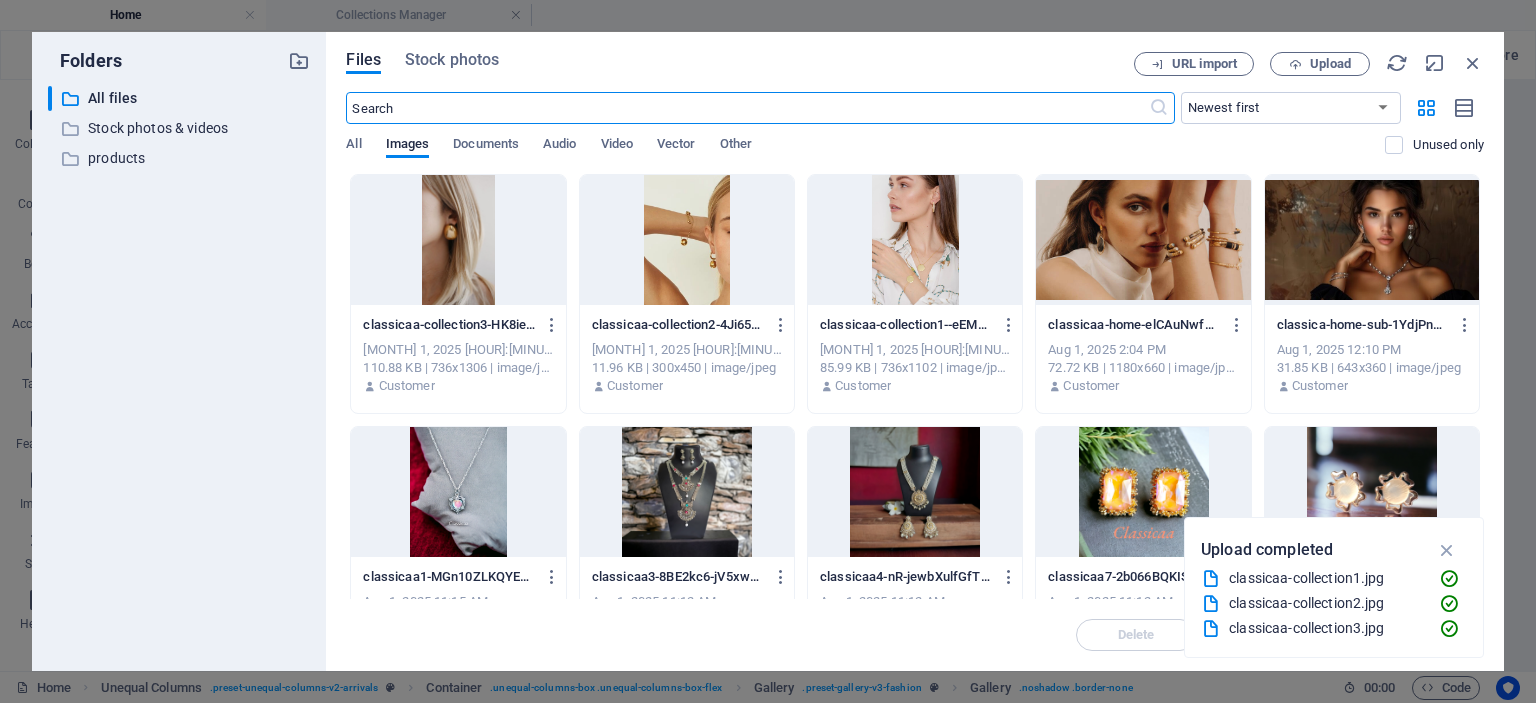 scroll, scrollTop: 1388, scrollLeft: 0, axis: vertical 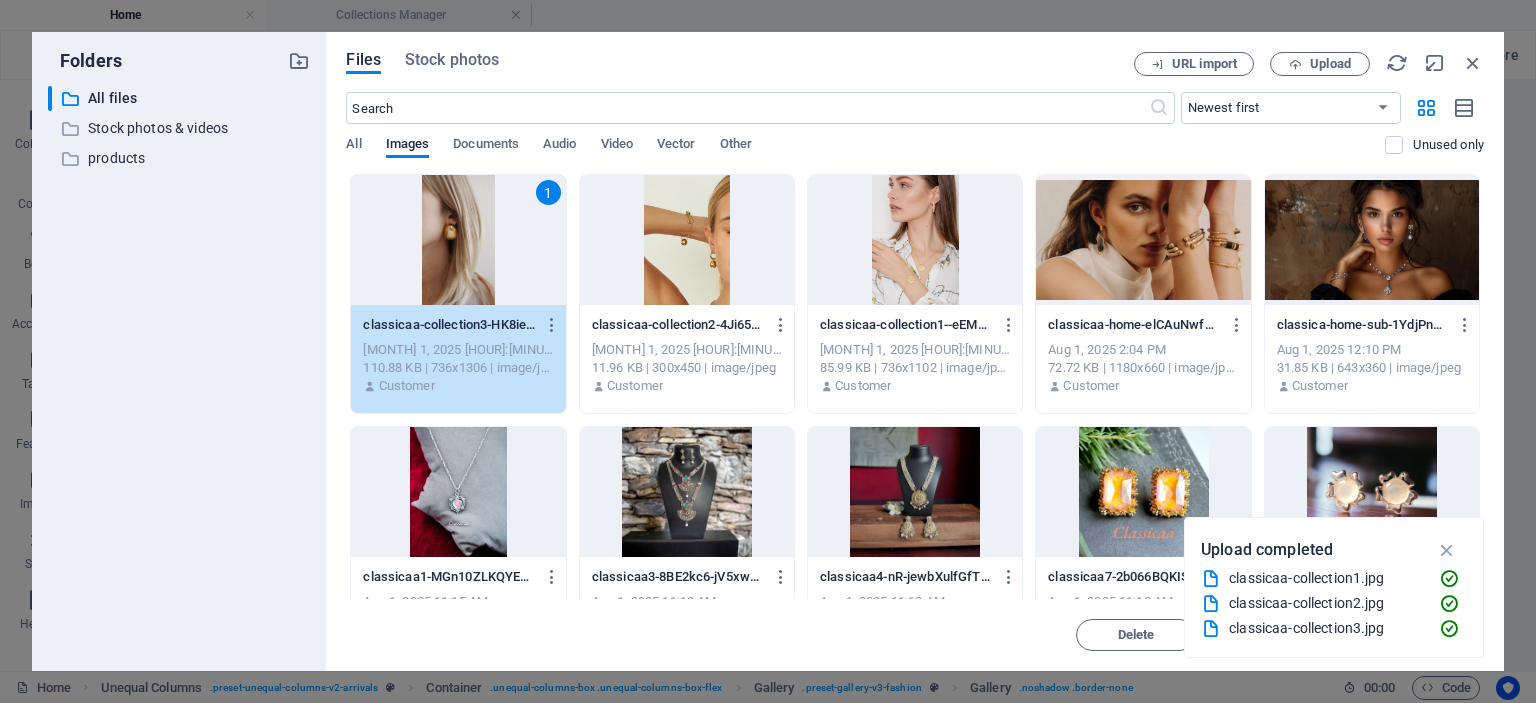 click on "1" at bounding box center [458, 240] 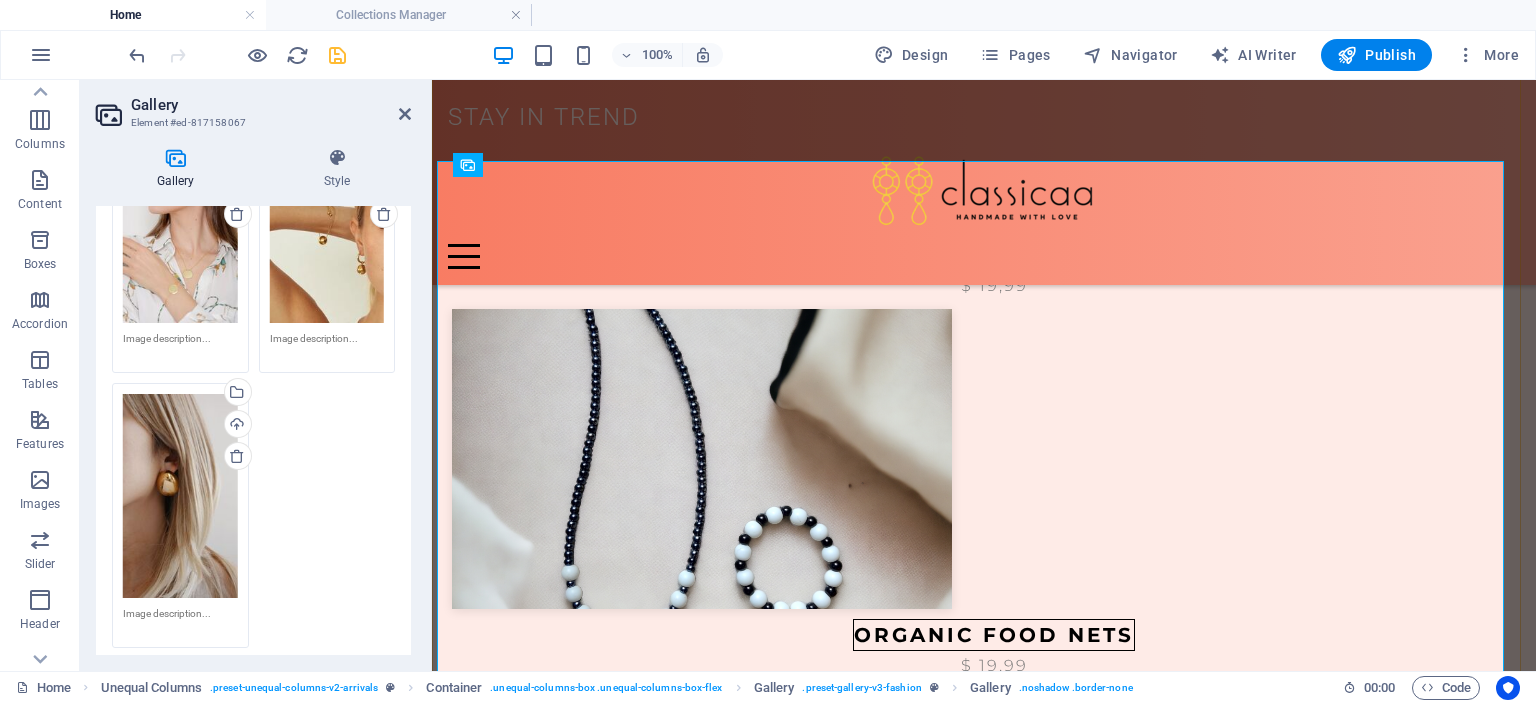 scroll, scrollTop: 1659, scrollLeft: 0, axis: vertical 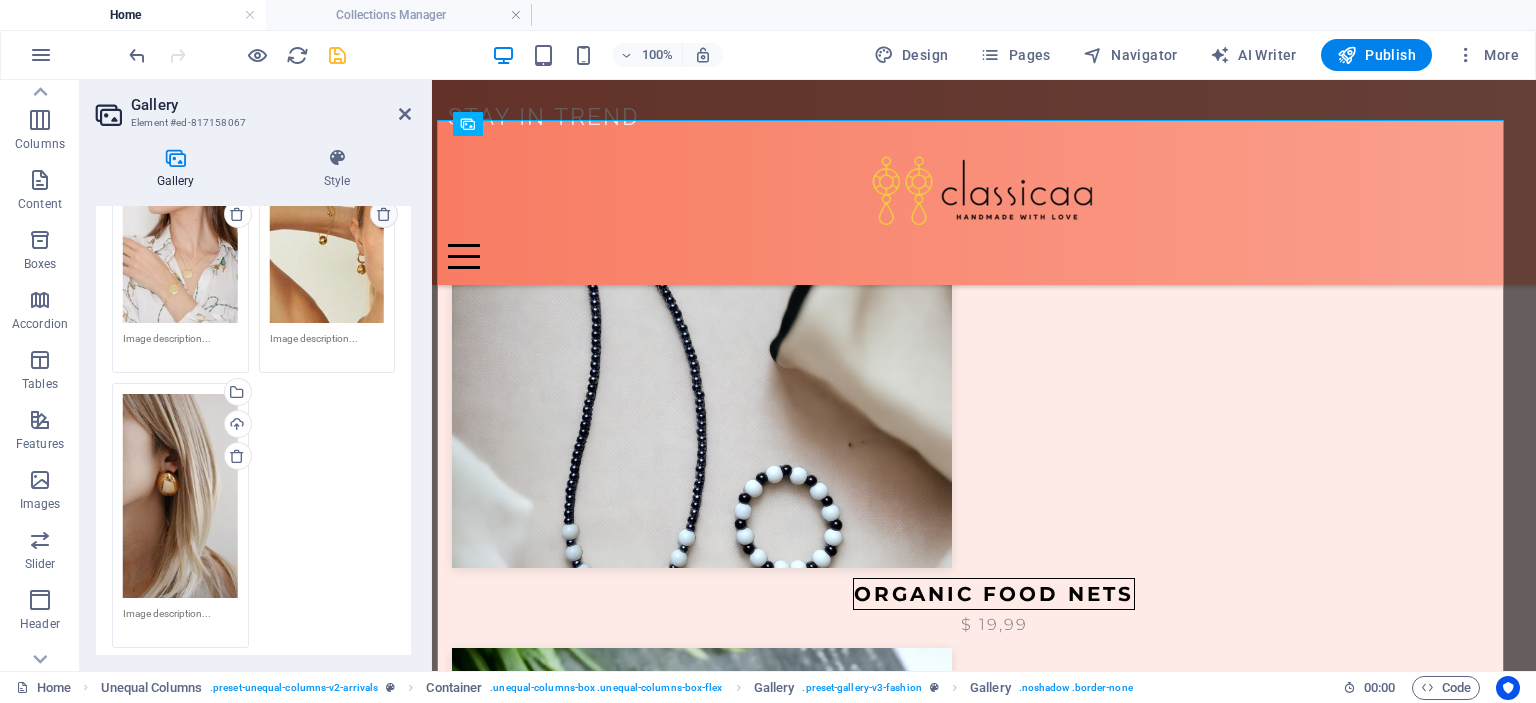 click at bounding box center [384, 214] 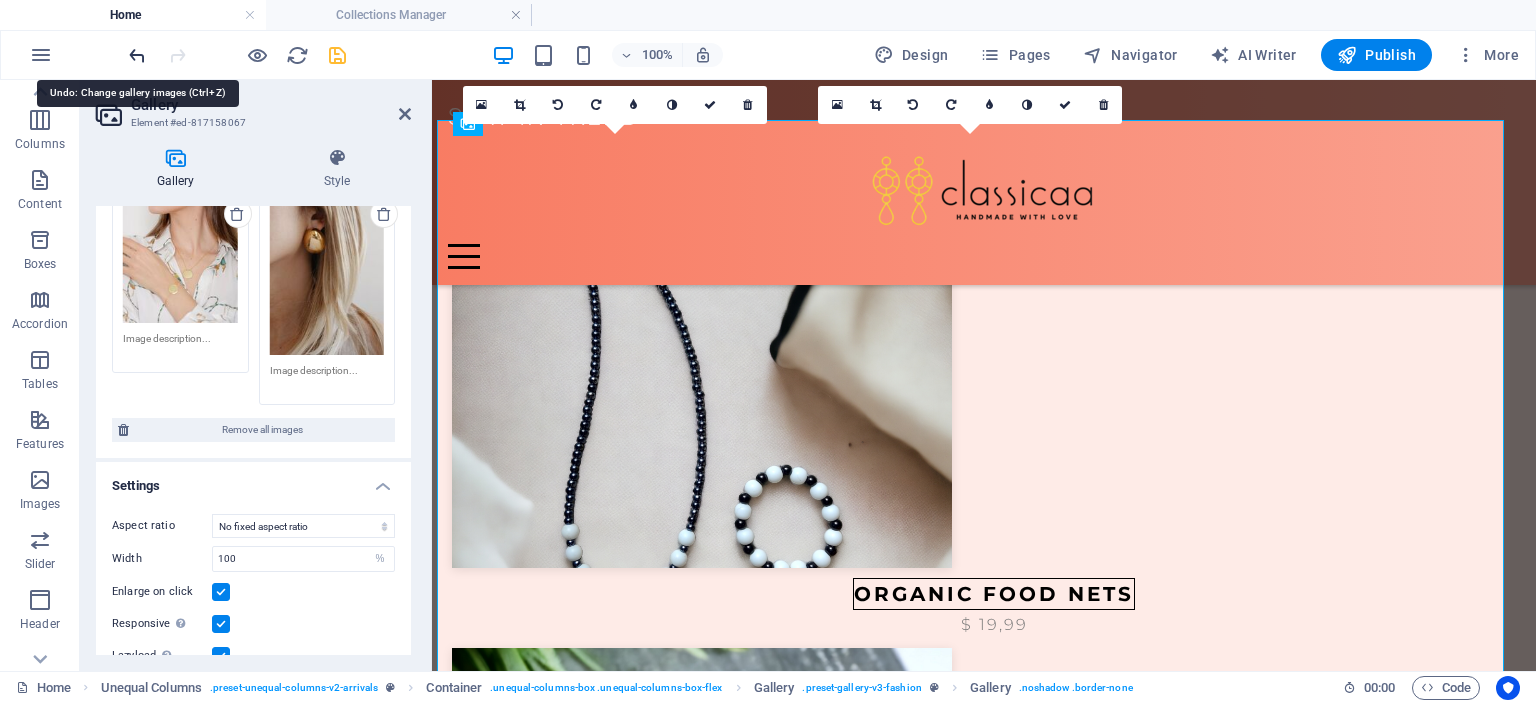 click at bounding box center [137, 55] 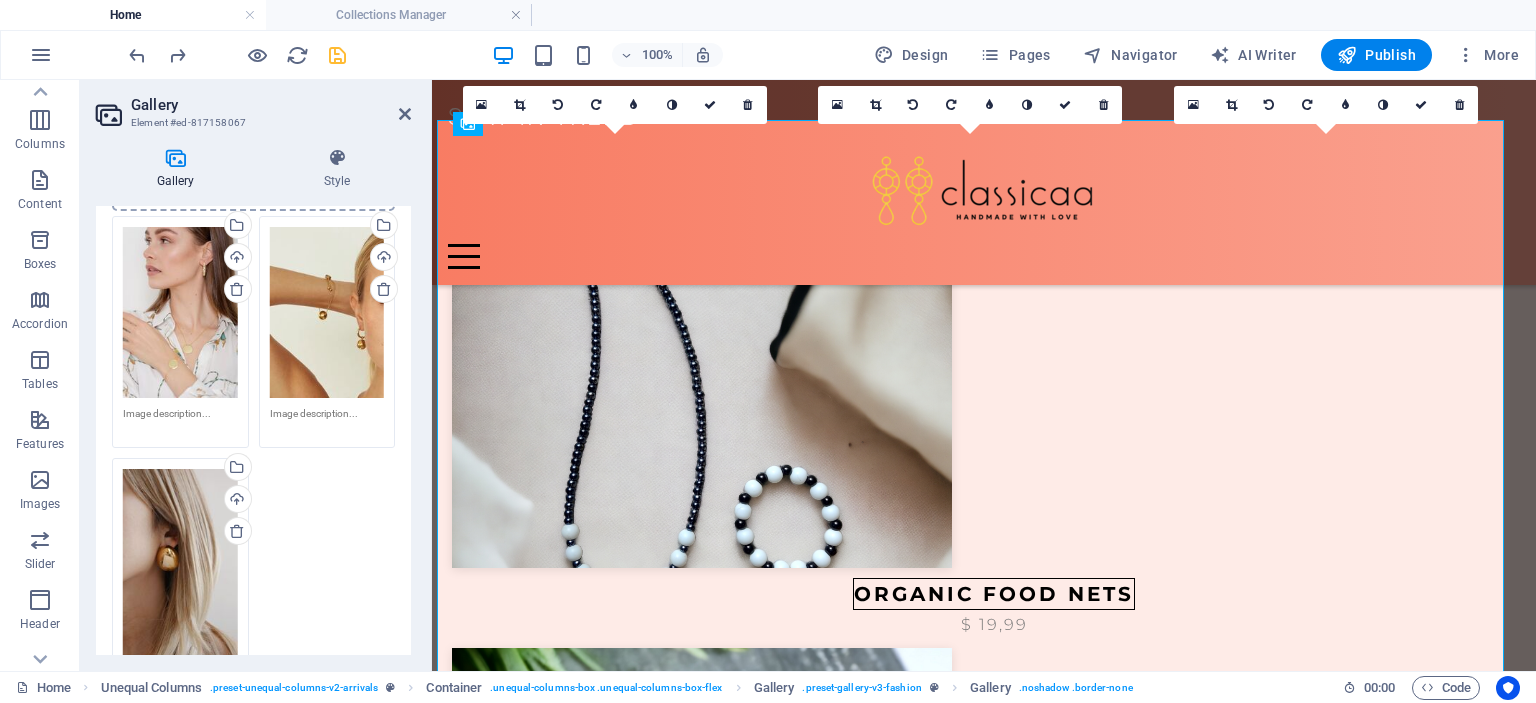 scroll, scrollTop: 100, scrollLeft: 0, axis: vertical 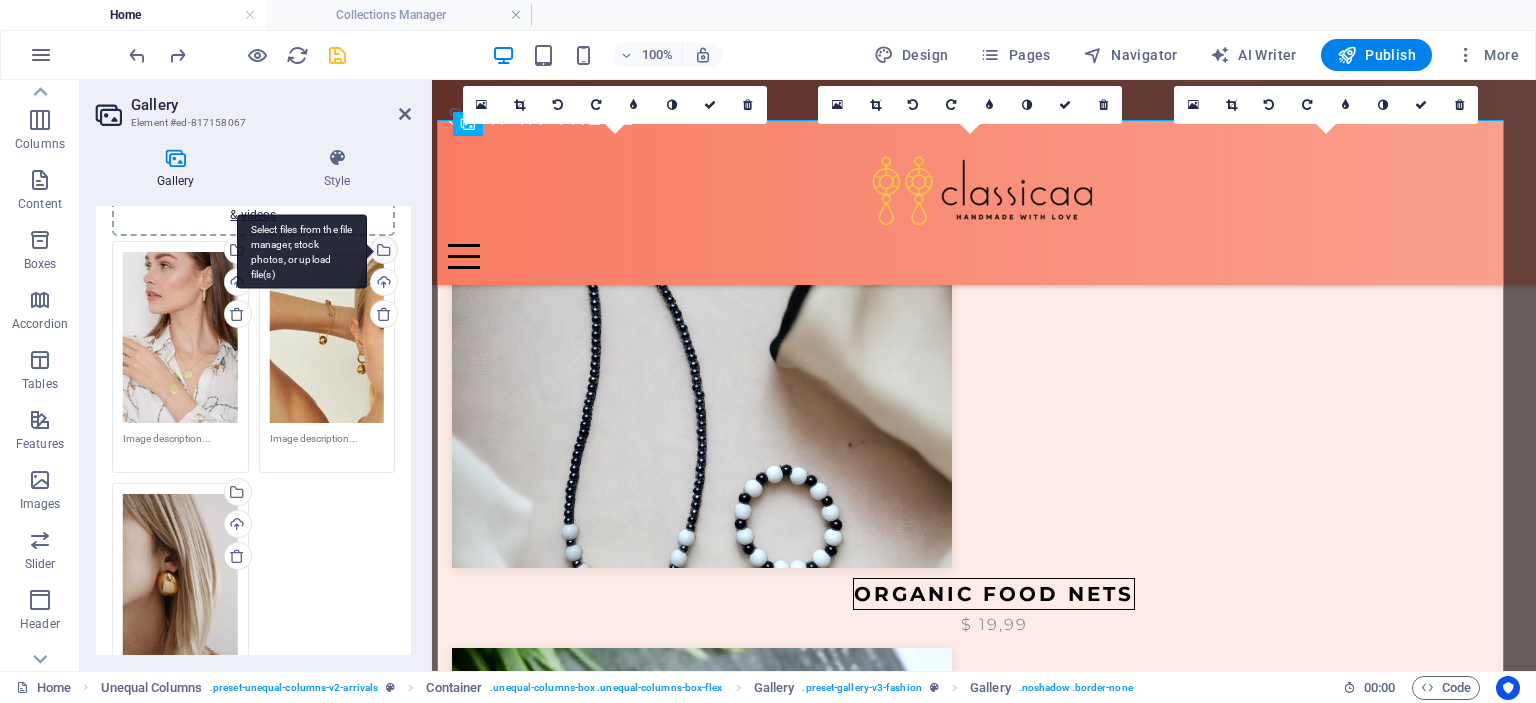 click on "Select files from the file manager, stock photos, or upload file(s)" at bounding box center (382, 252) 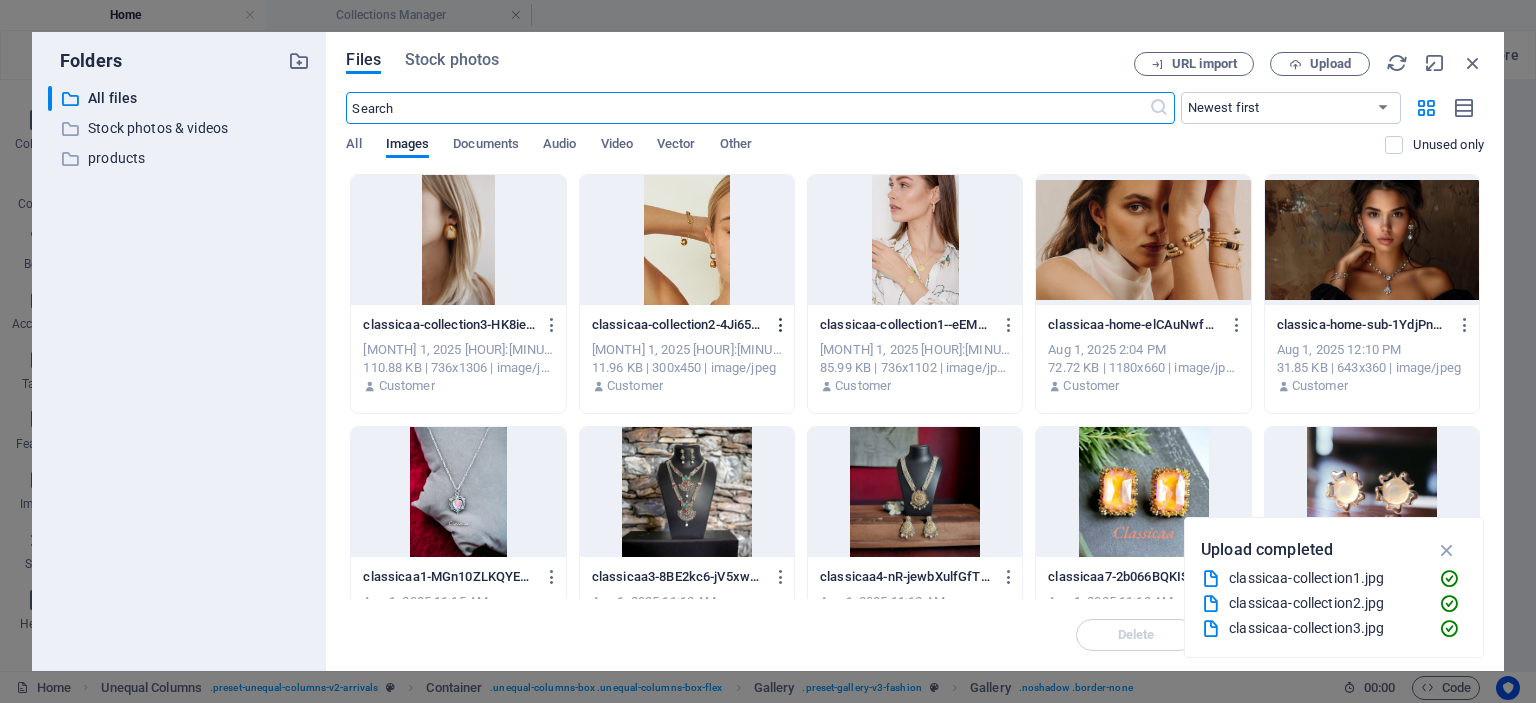 scroll, scrollTop: 1688, scrollLeft: 0, axis: vertical 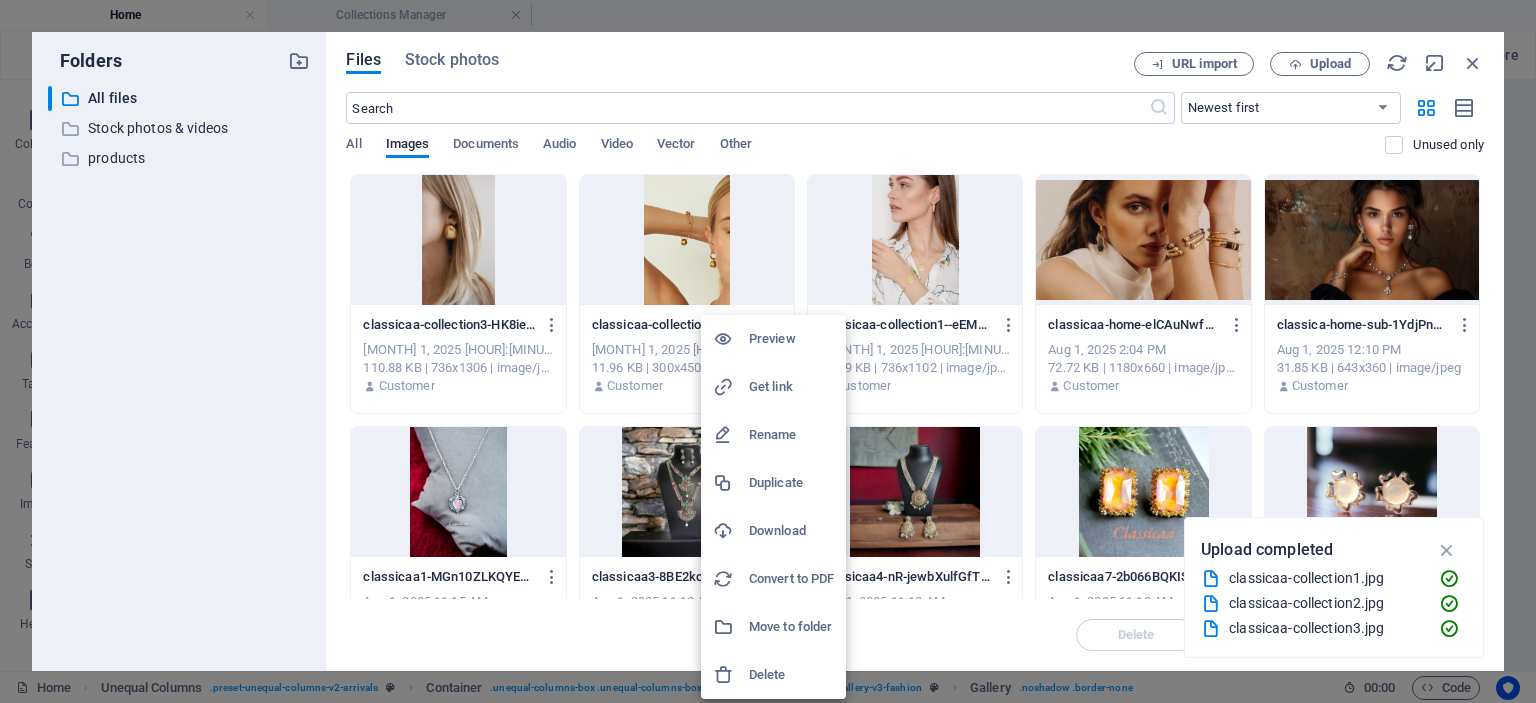 click on "Delete" at bounding box center [791, 675] 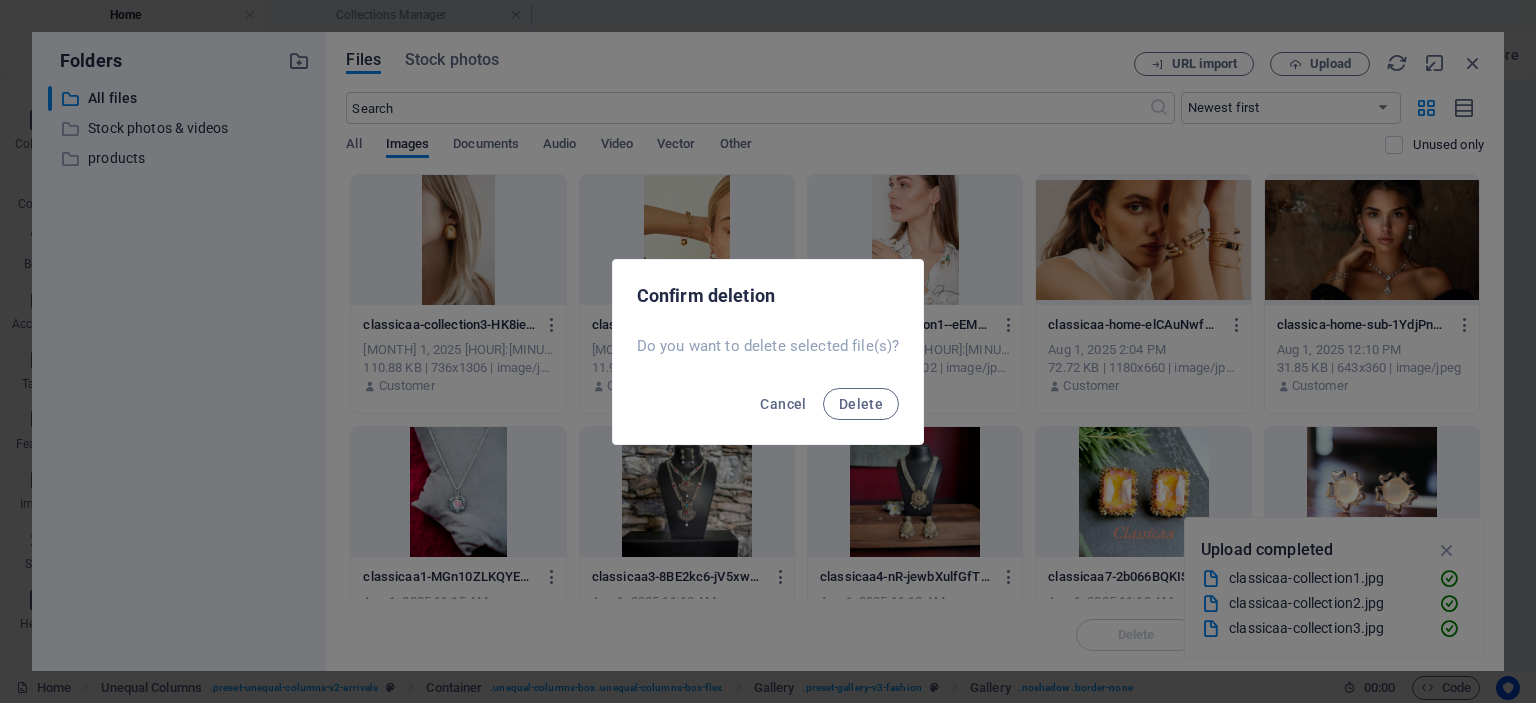 click on "Delete" at bounding box center (861, 404) 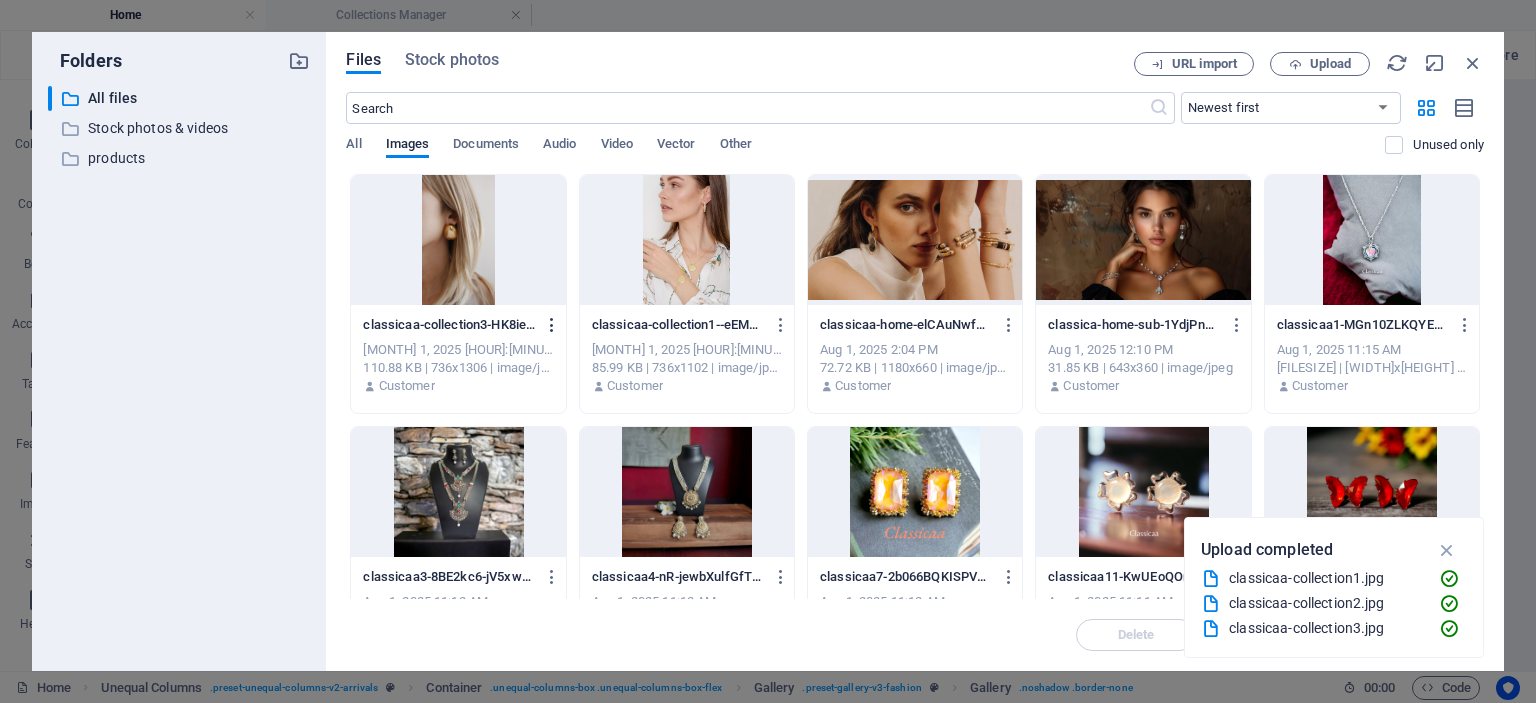 click at bounding box center [552, 325] 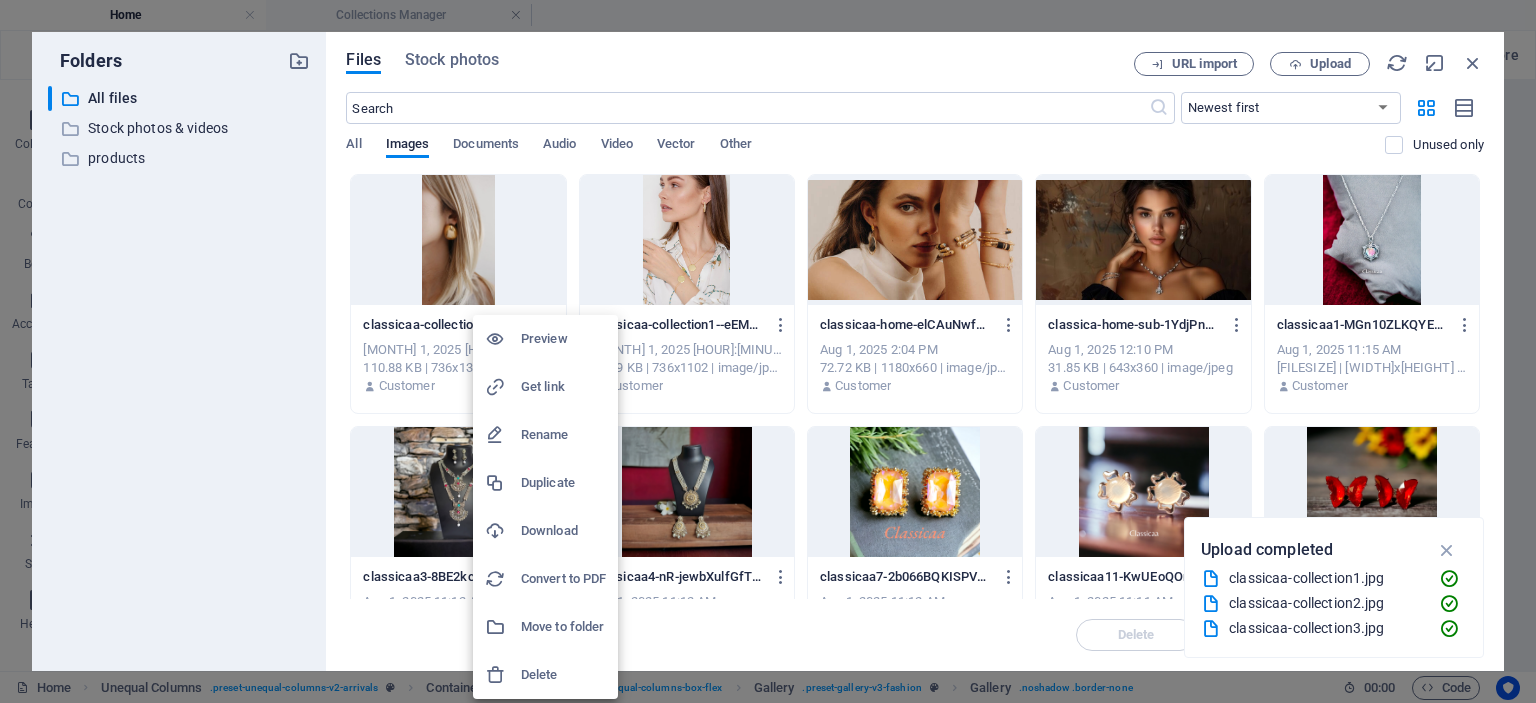 click on "Delete" at bounding box center [563, 675] 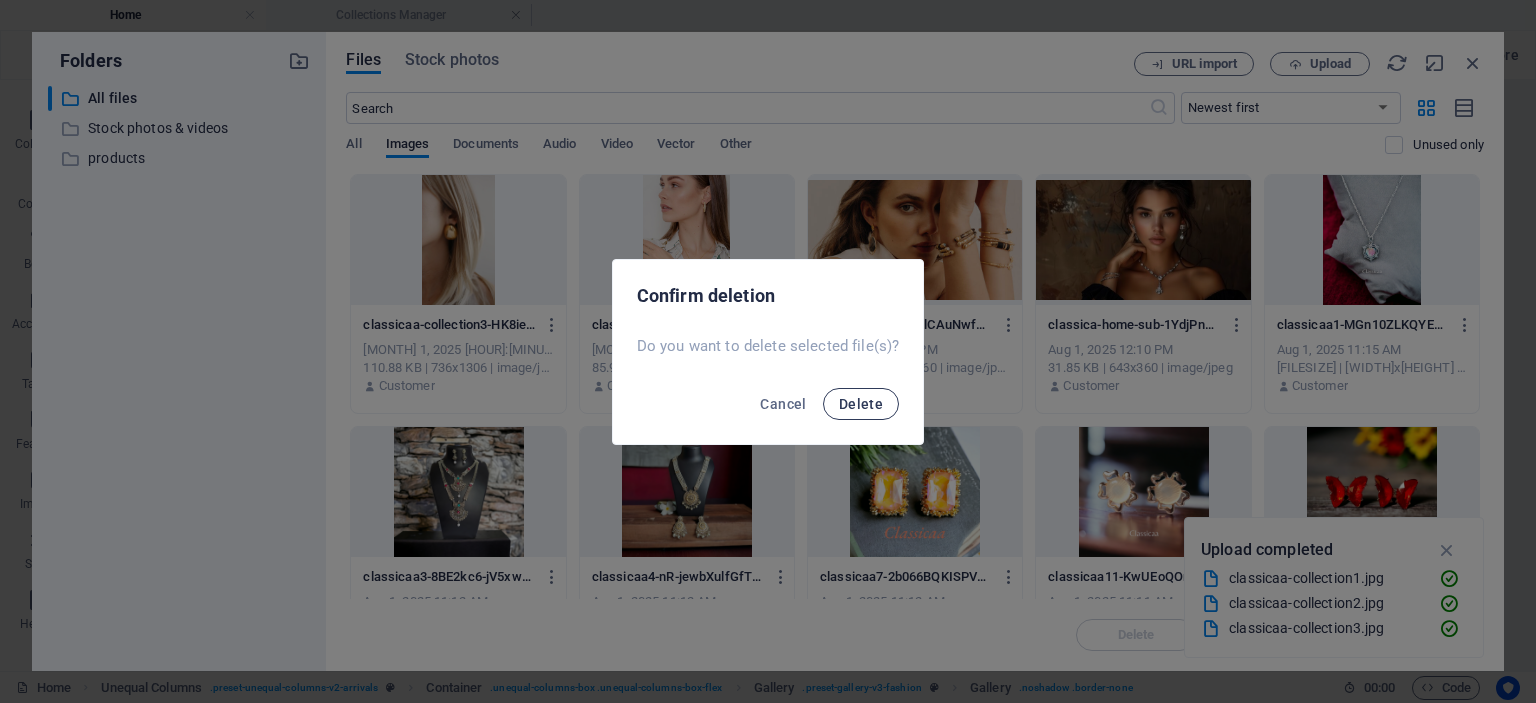 click on "Delete" at bounding box center [861, 404] 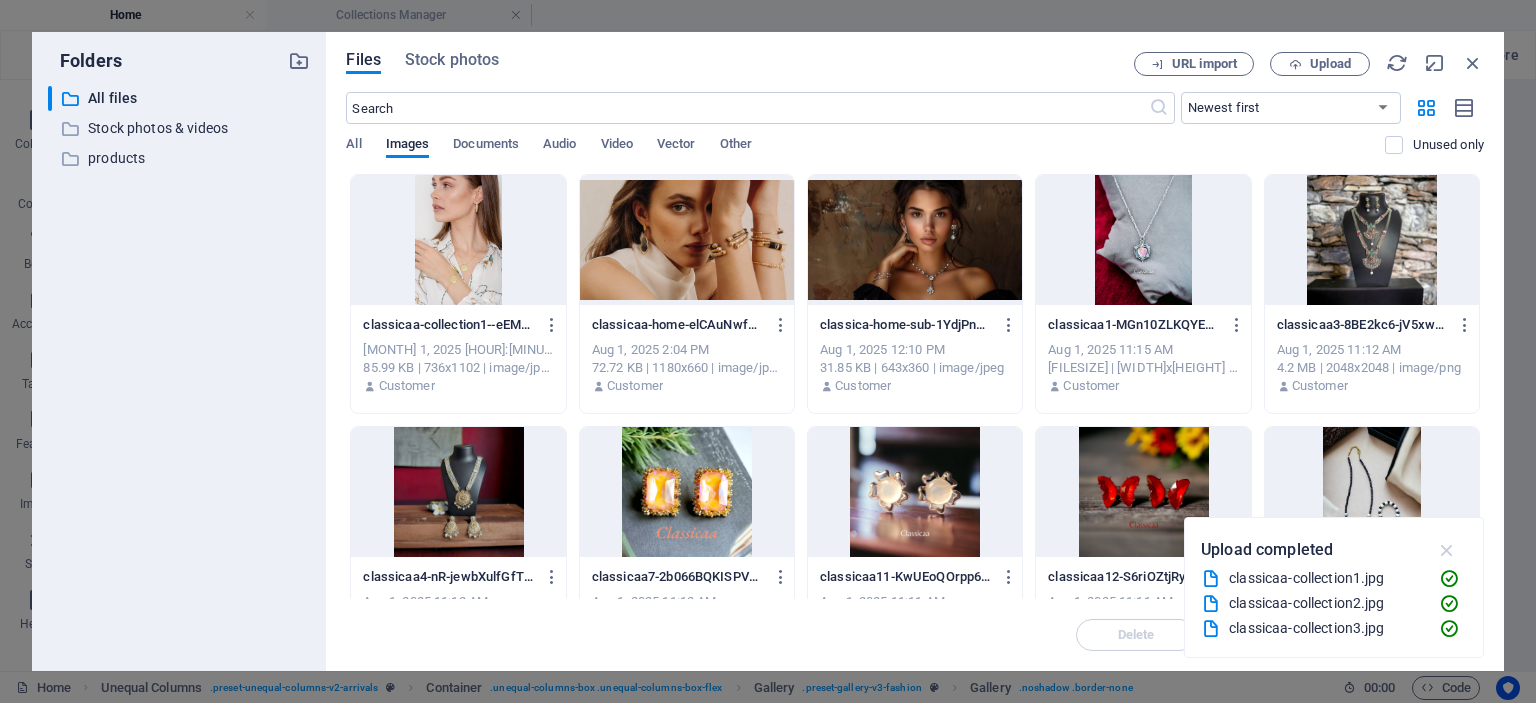 click at bounding box center [1447, 550] 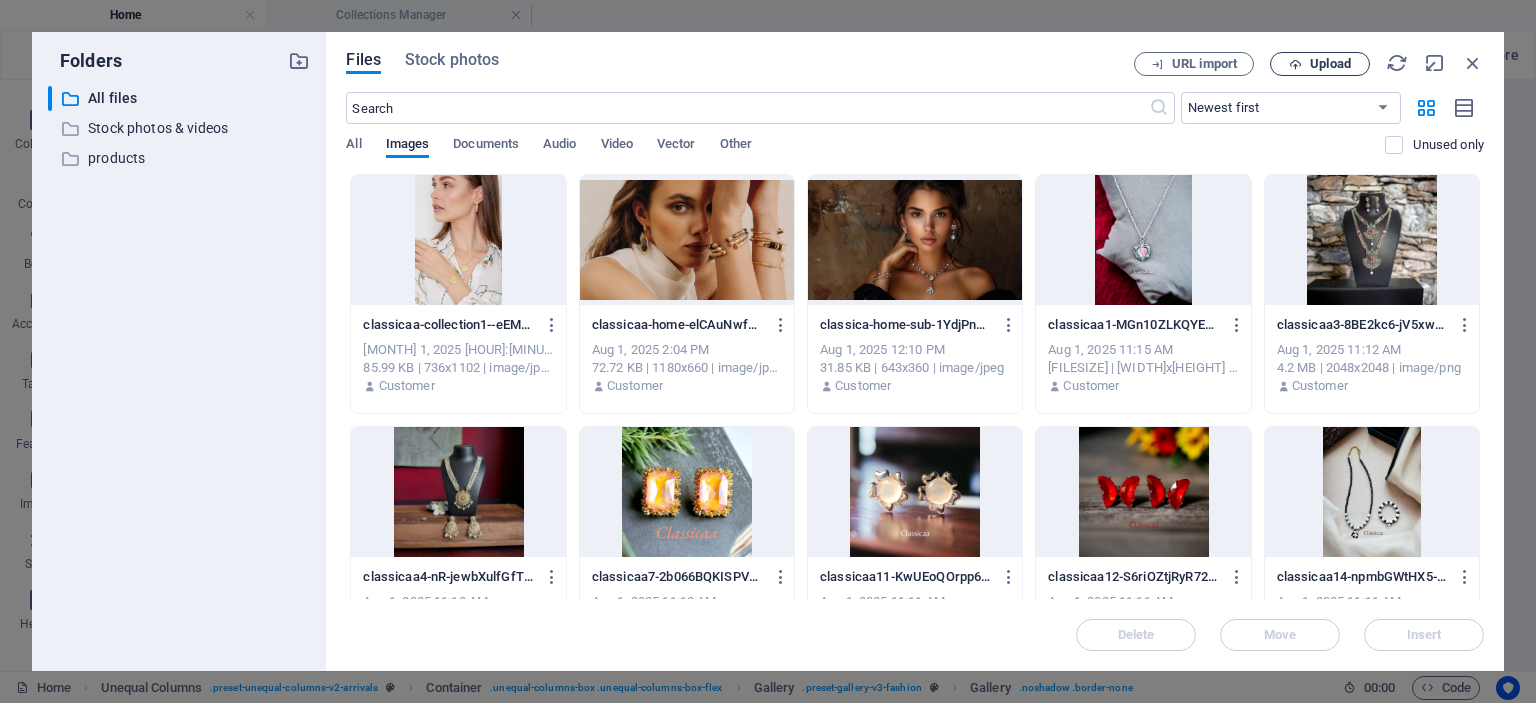 click on "Upload" at bounding box center (1330, 64) 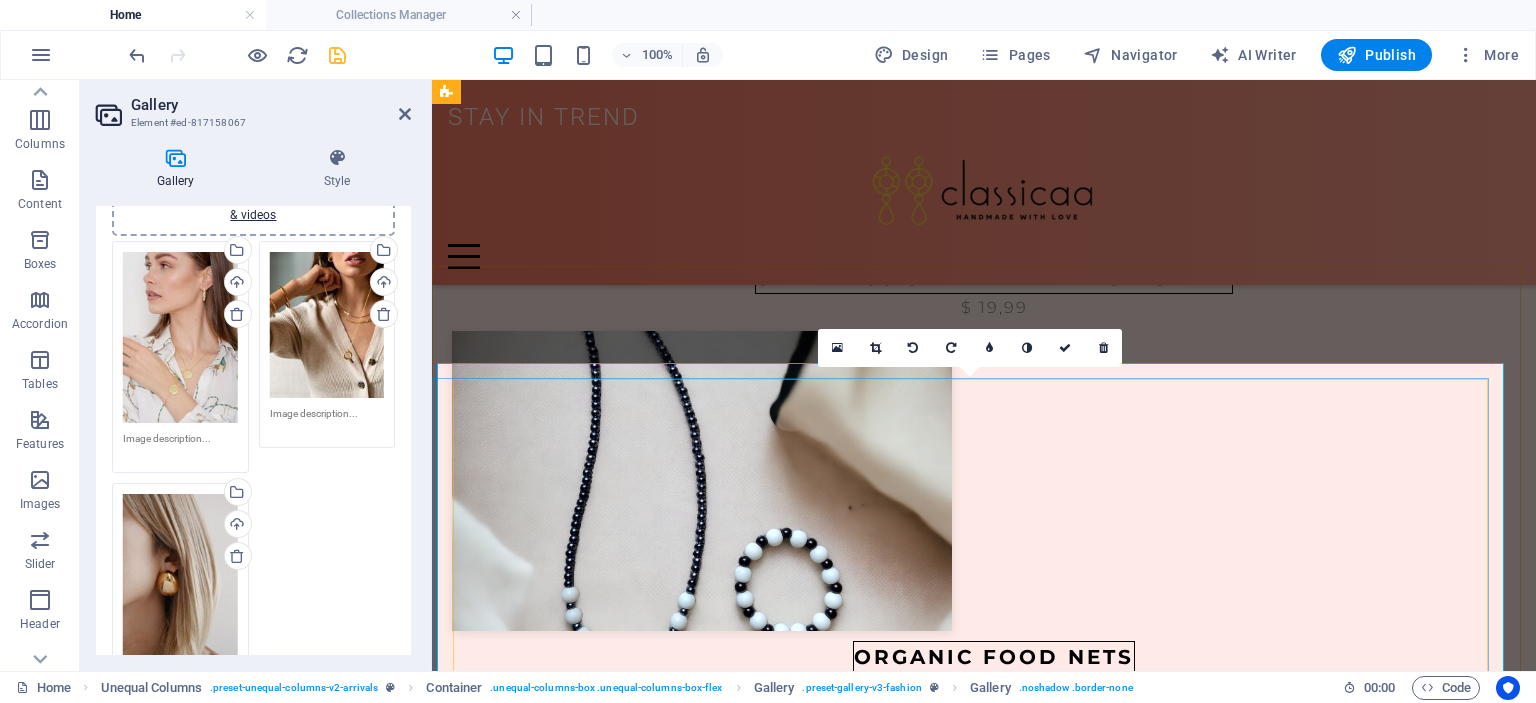 scroll, scrollTop: 1659, scrollLeft: 0, axis: vertical 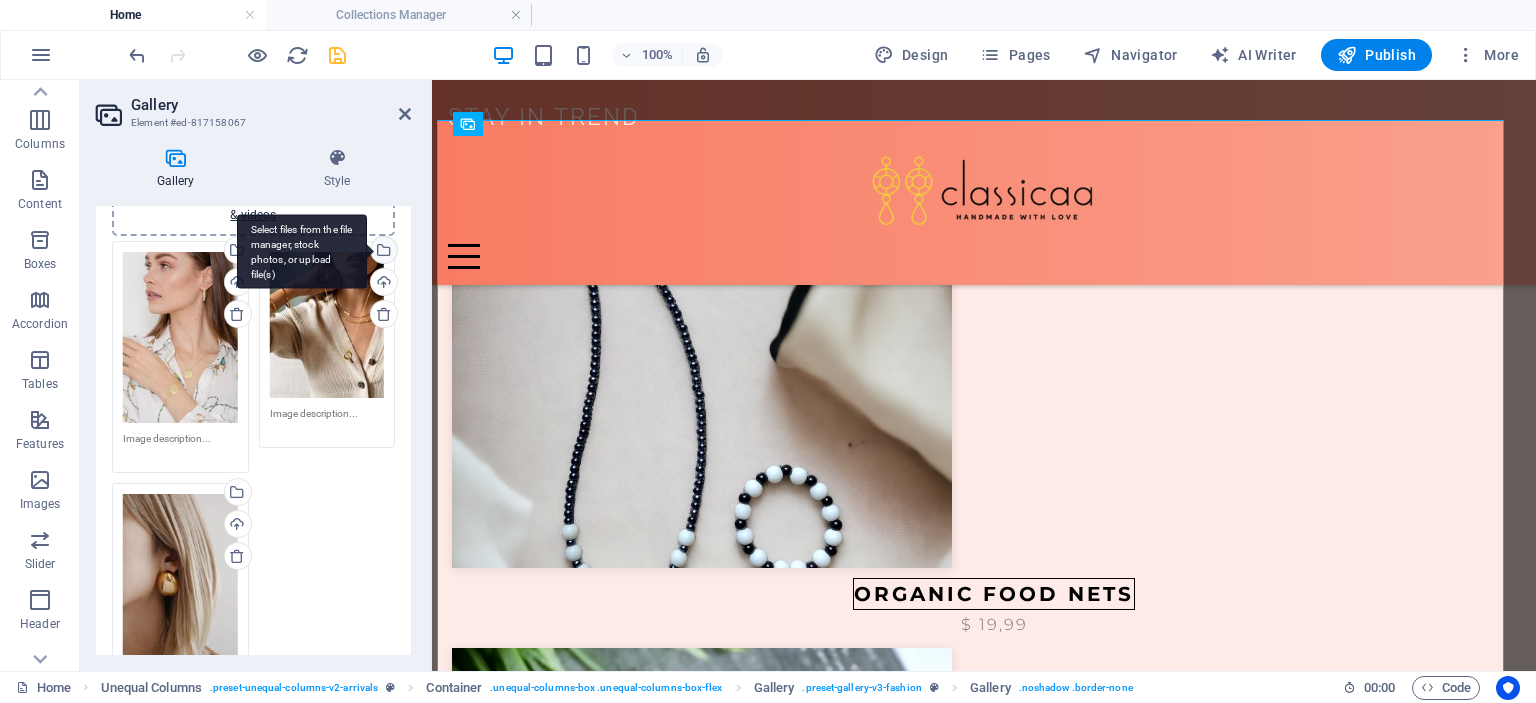 click on "Select files from the file manager, stock photos, or upload file(s)" at bounding box center [382, 252] 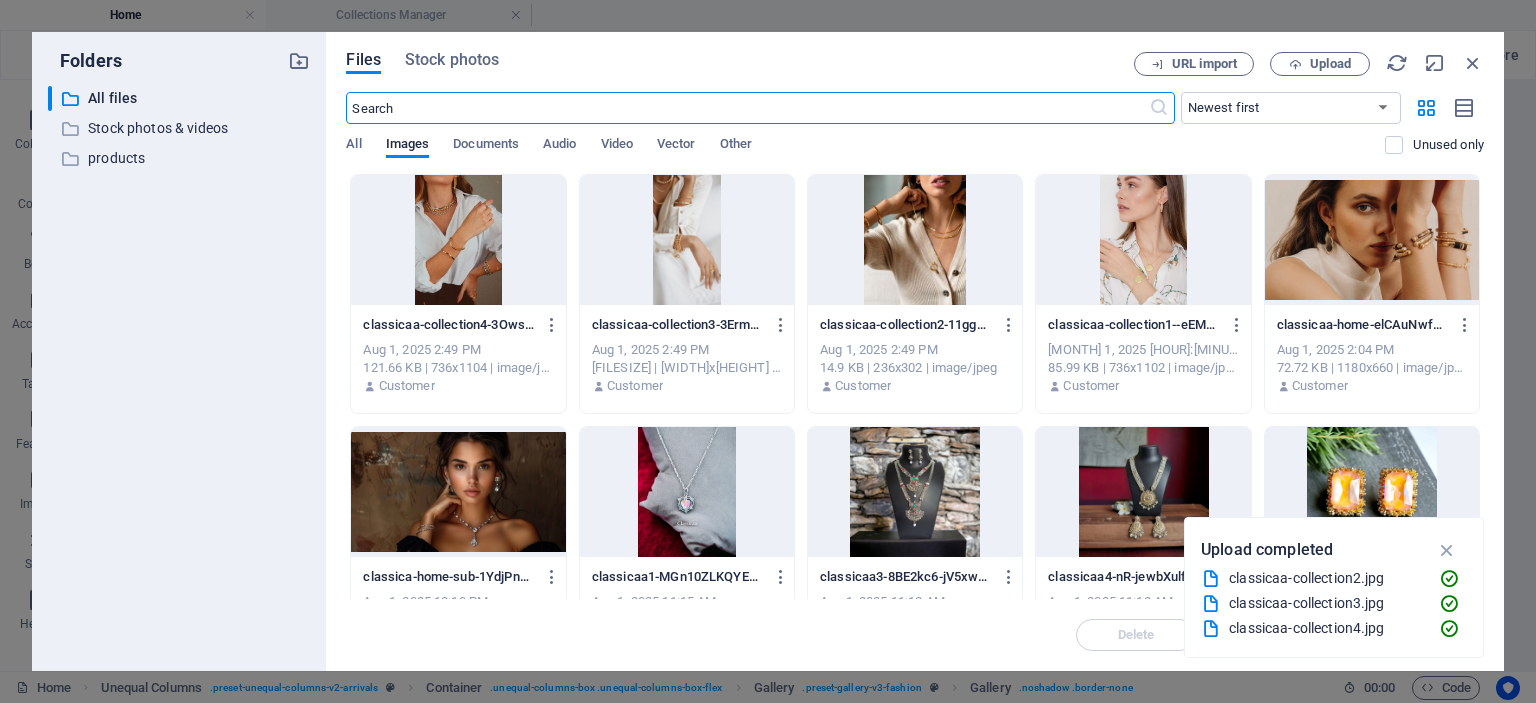 scroll, scrollTop: 1688, scrollLeft: 0, axis: vertical 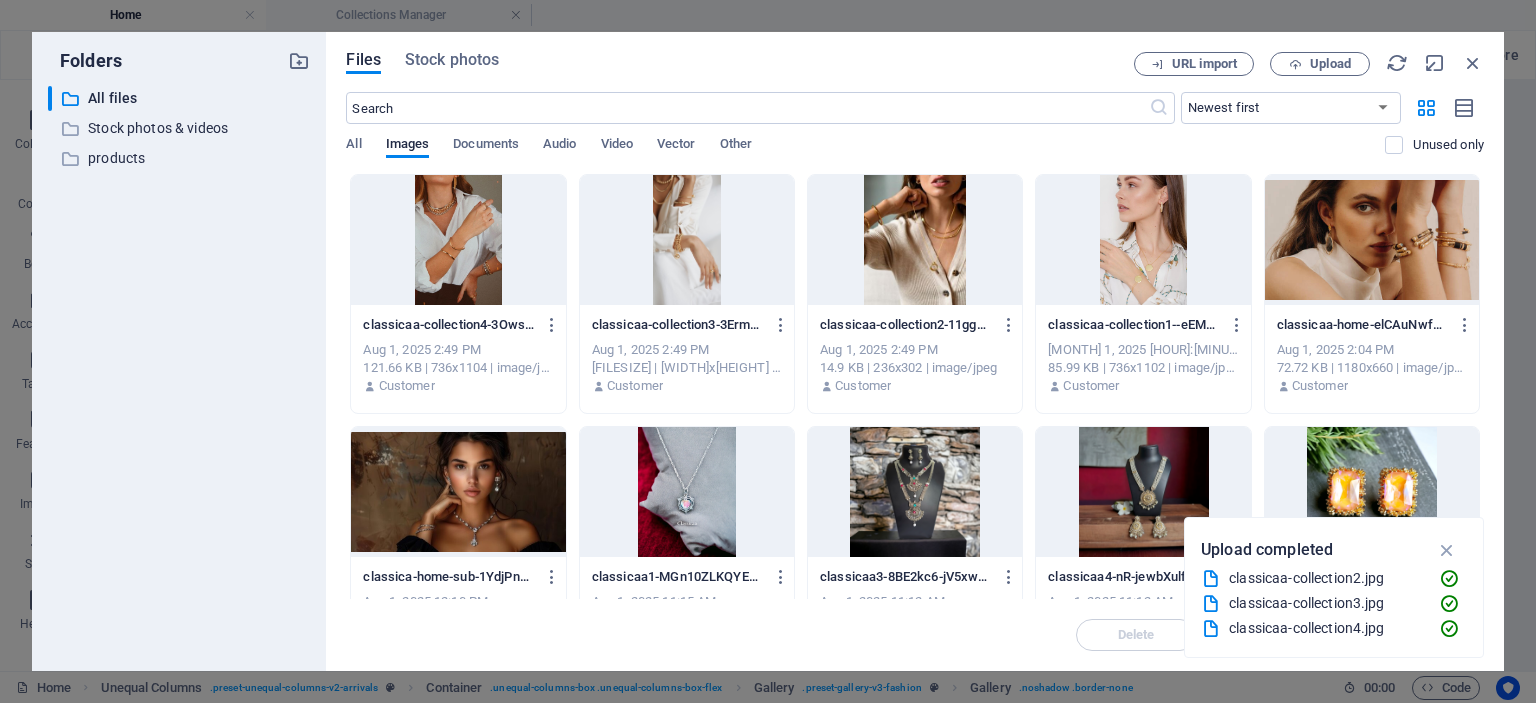 click at bounding box center [458, 240] 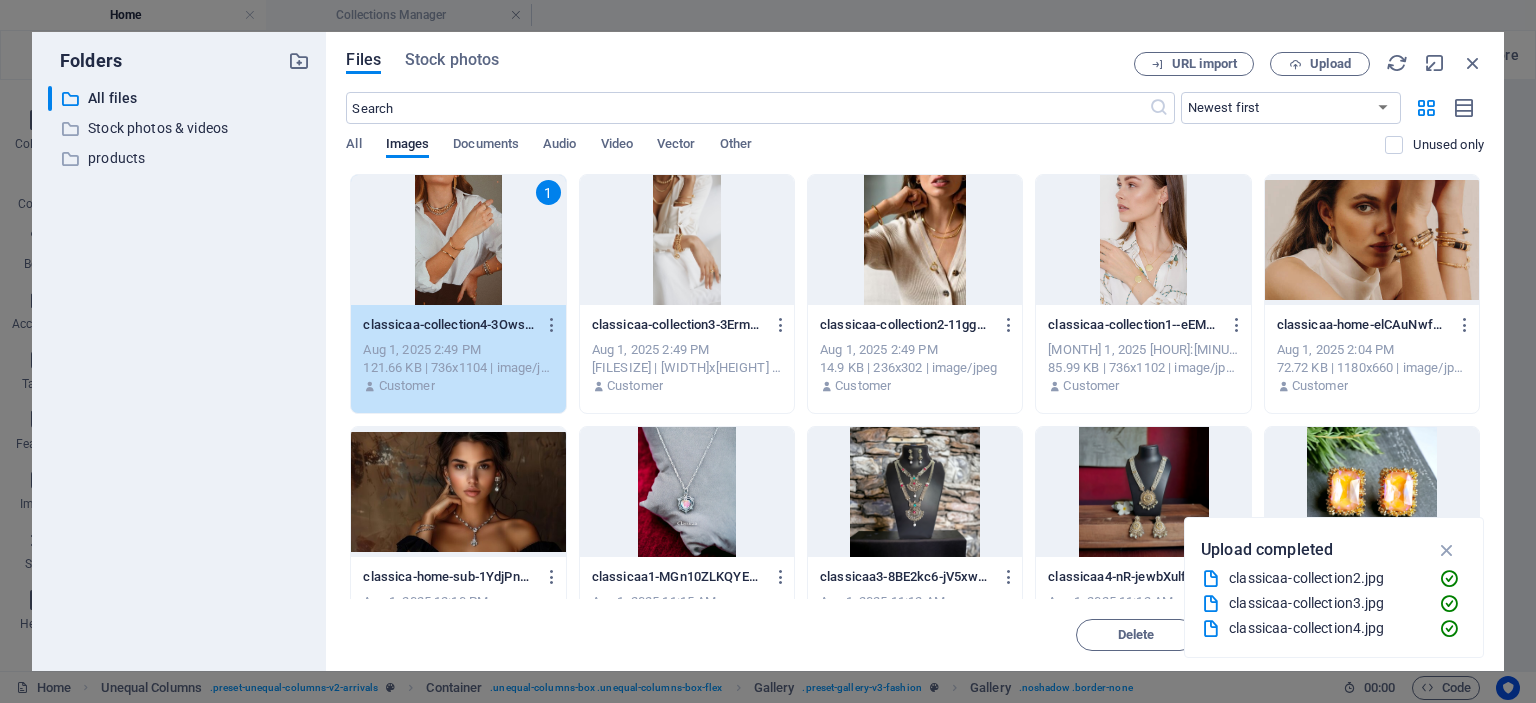 click at bounding box center (687, 240) 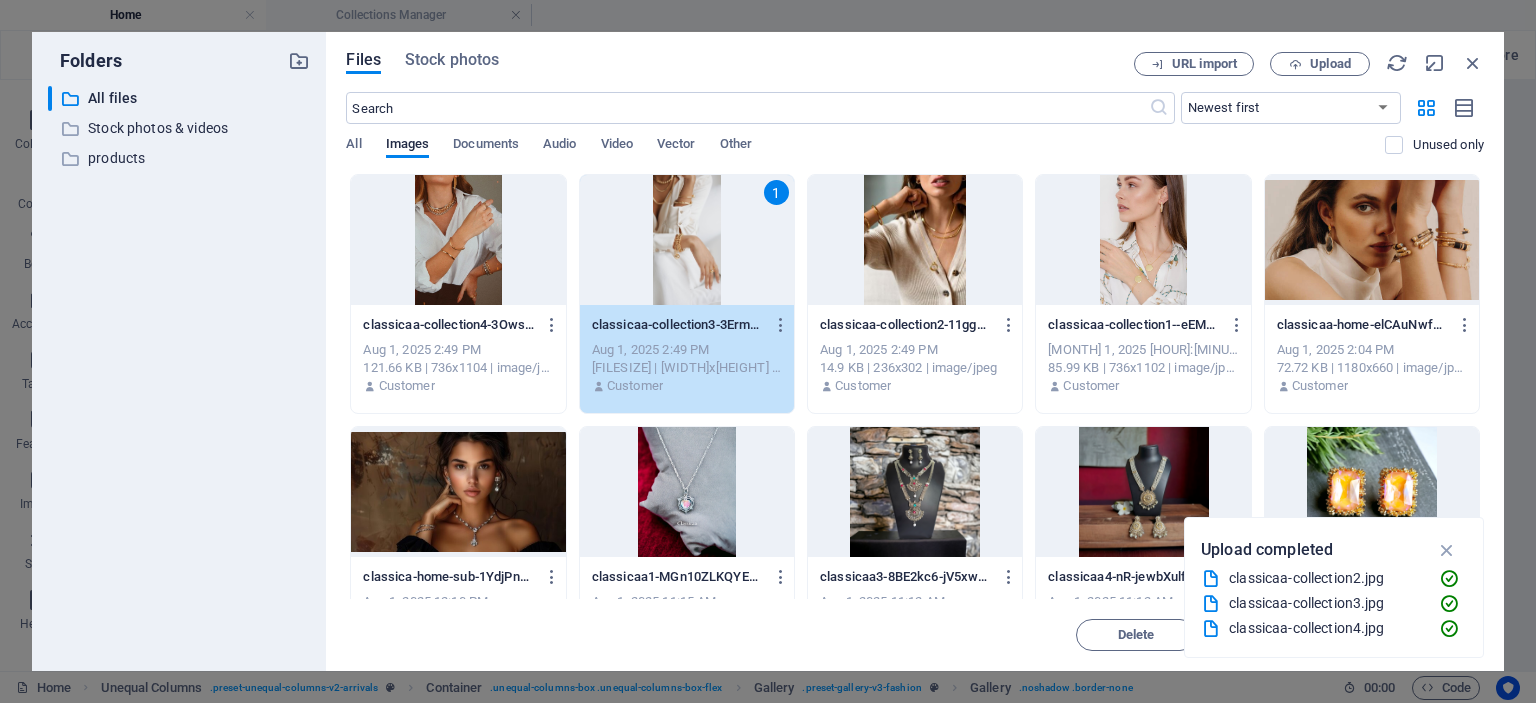 click on "classicaa-collection3-3ErmJBU-w20AHQpdGagh9g.jpg" at bounding box center [678, 325] 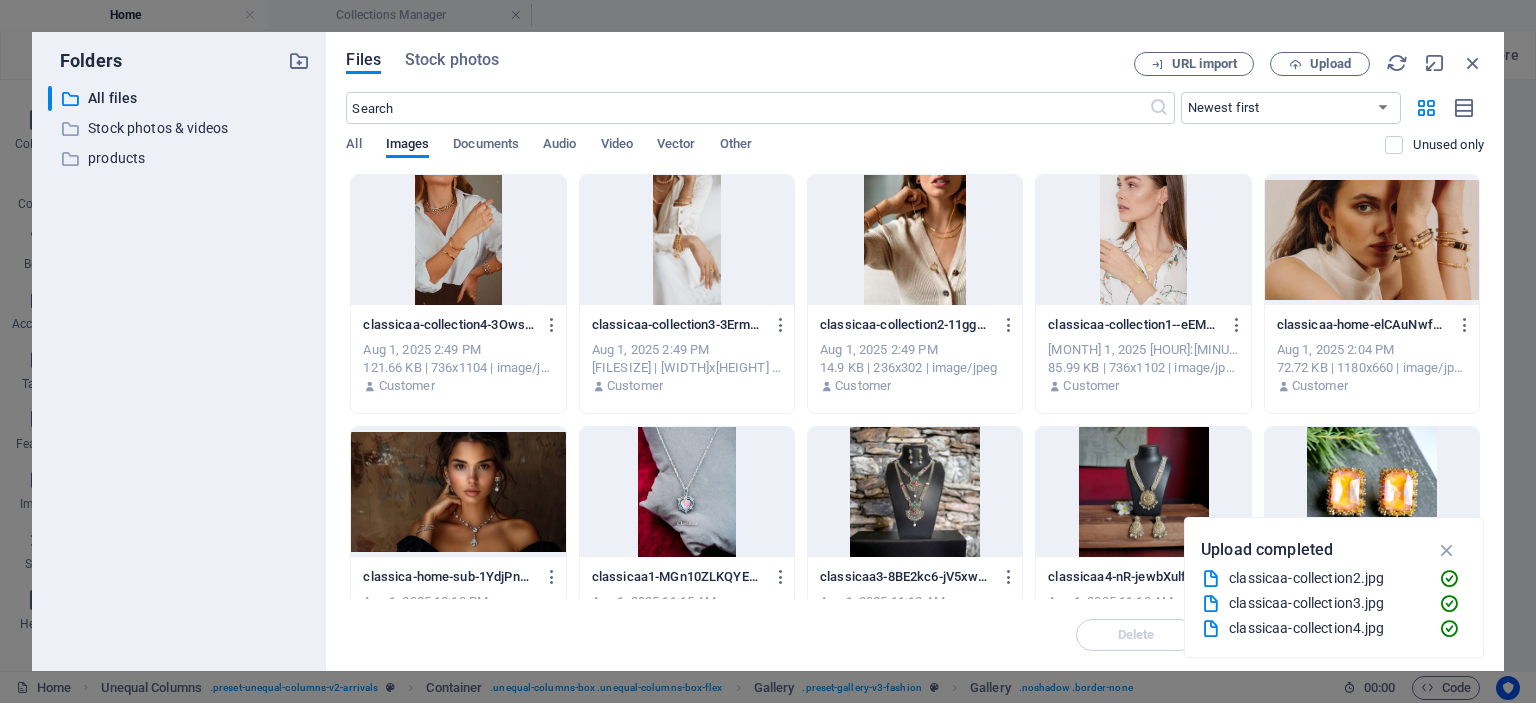 click on "classicaa-collection3-3ErmJBU-w20AHQpdGagh9g.jpg" at bounding box center [678, 325] 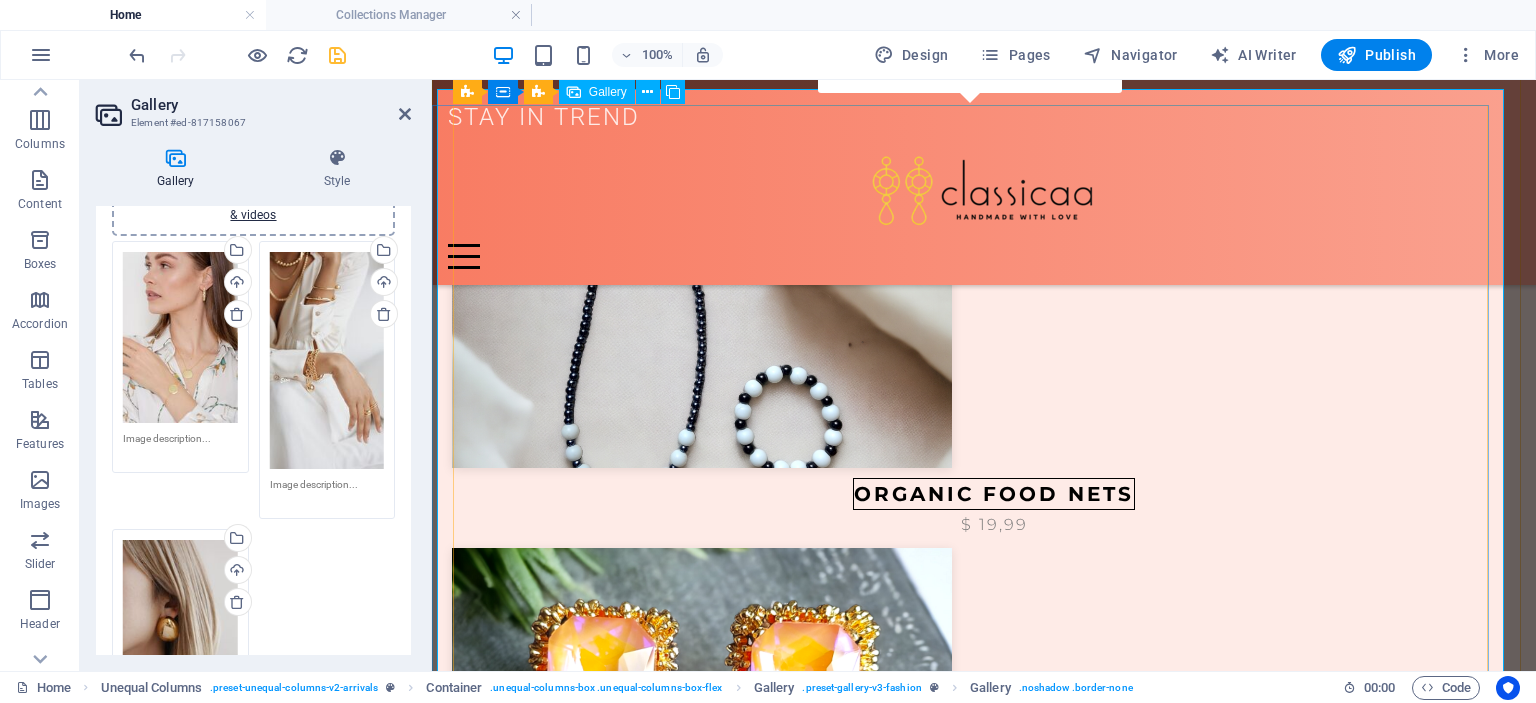 scroll, scrollTop: 1559, scrollLeft: 0, axis: vertical 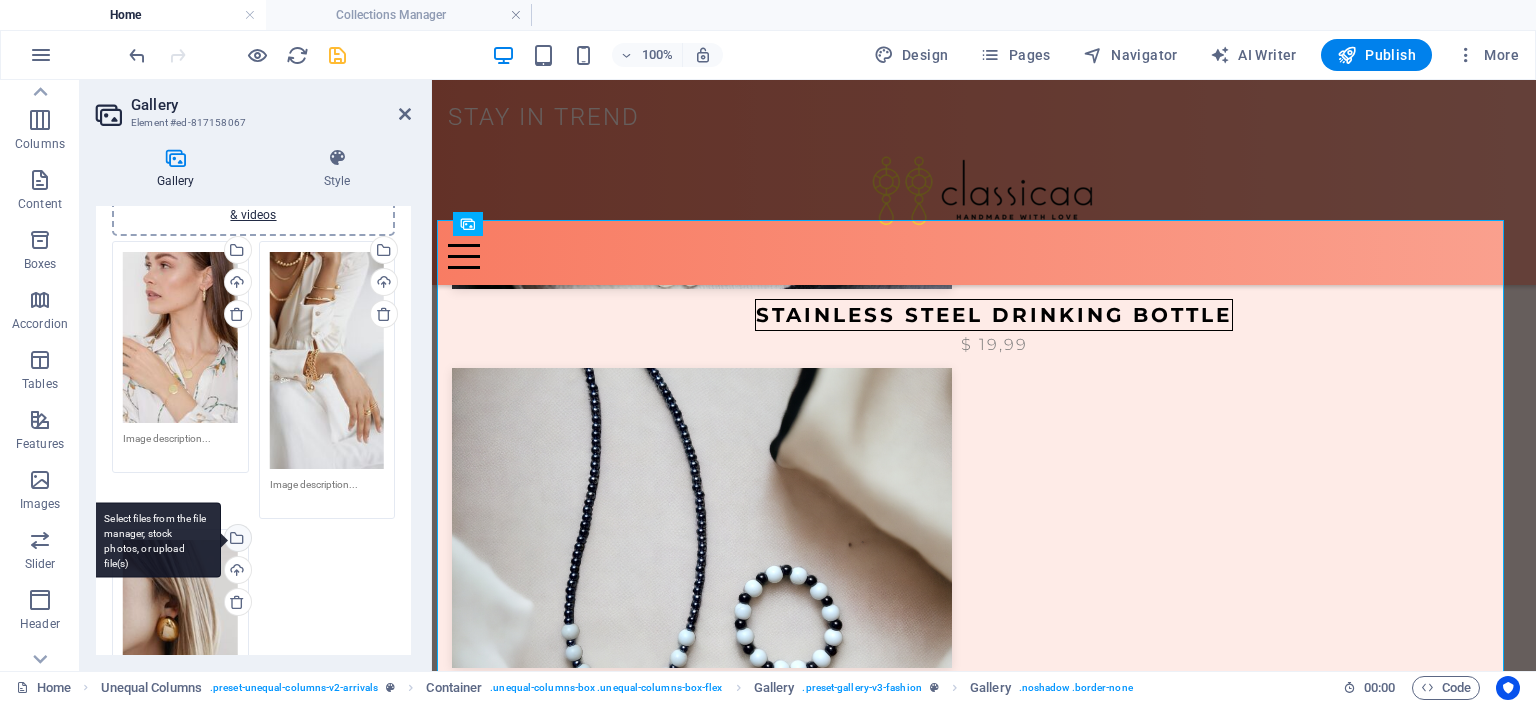 click on "Select files from the file manager, stock photos, or upload file(s)" at bounding box center (236, 540) 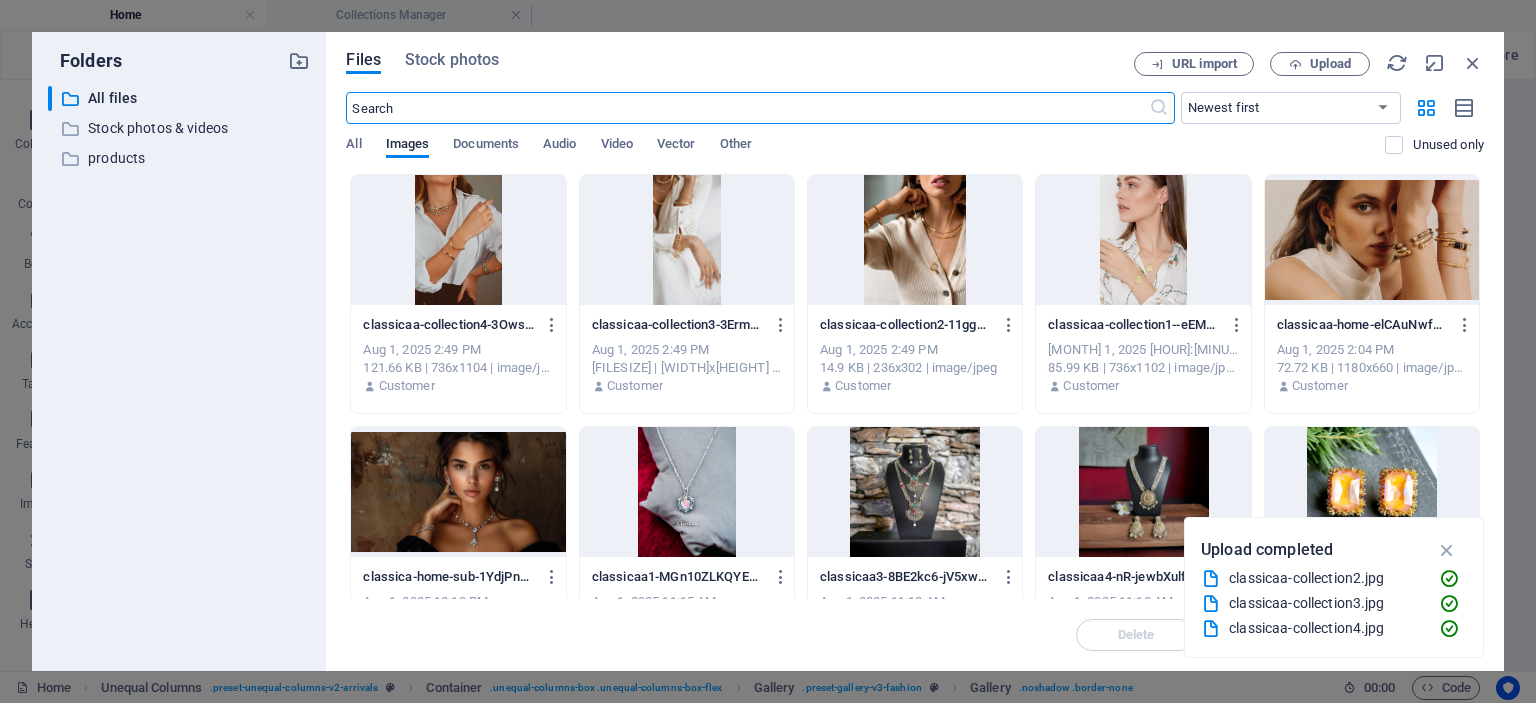 scroll, scrollTop: 1588, scrollLeft: 0, axis: vertical 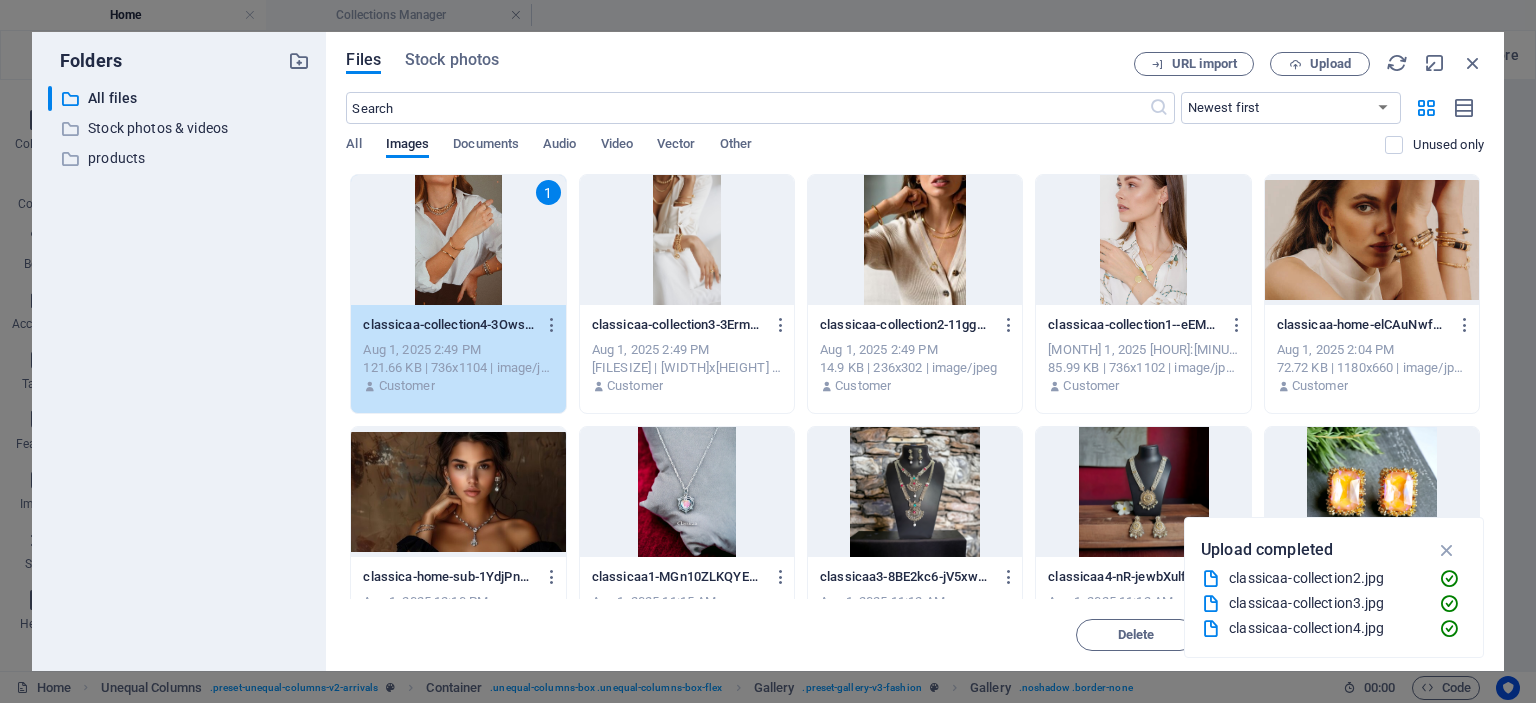 click on "1" at bounding box center [458, 240] 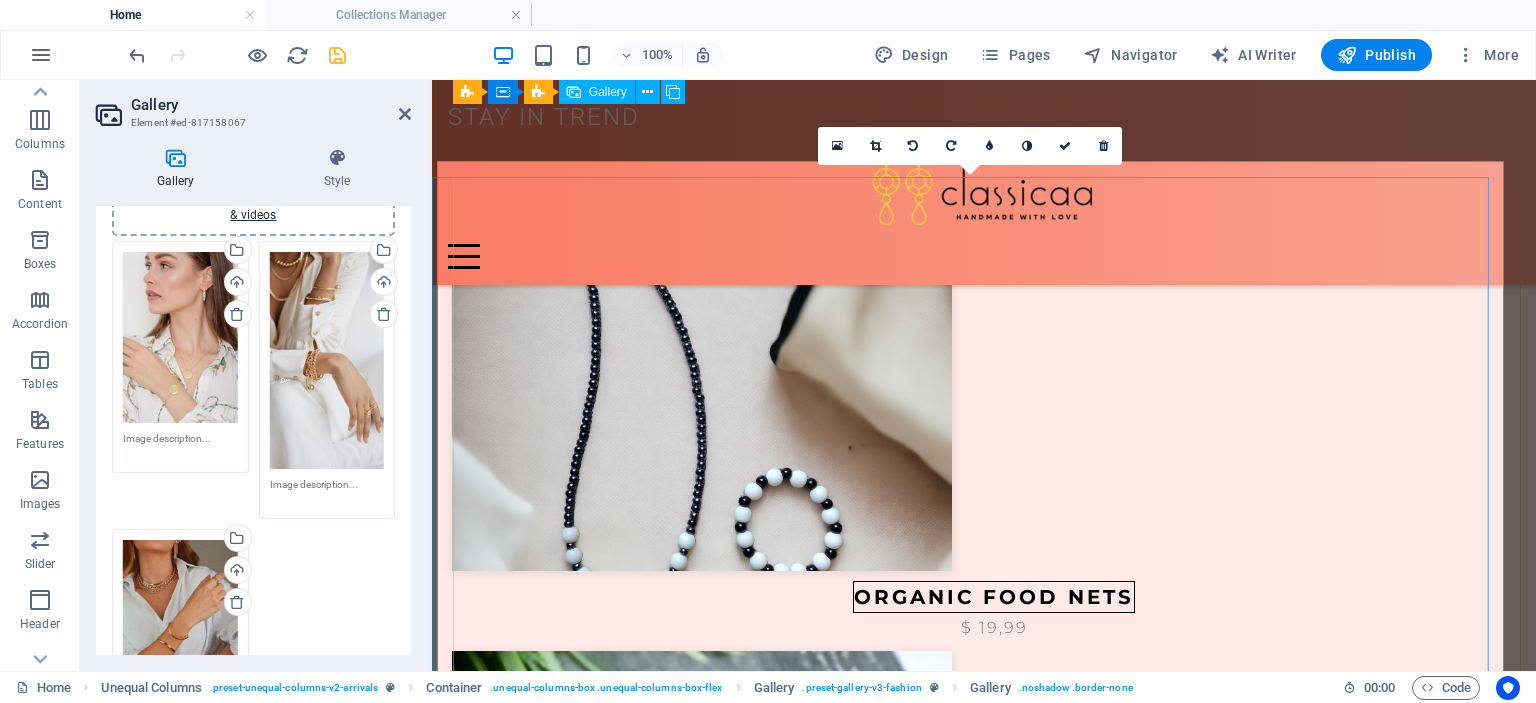 scroll, scrollTop: 1559, scrollLeft: 0, axis: vertical 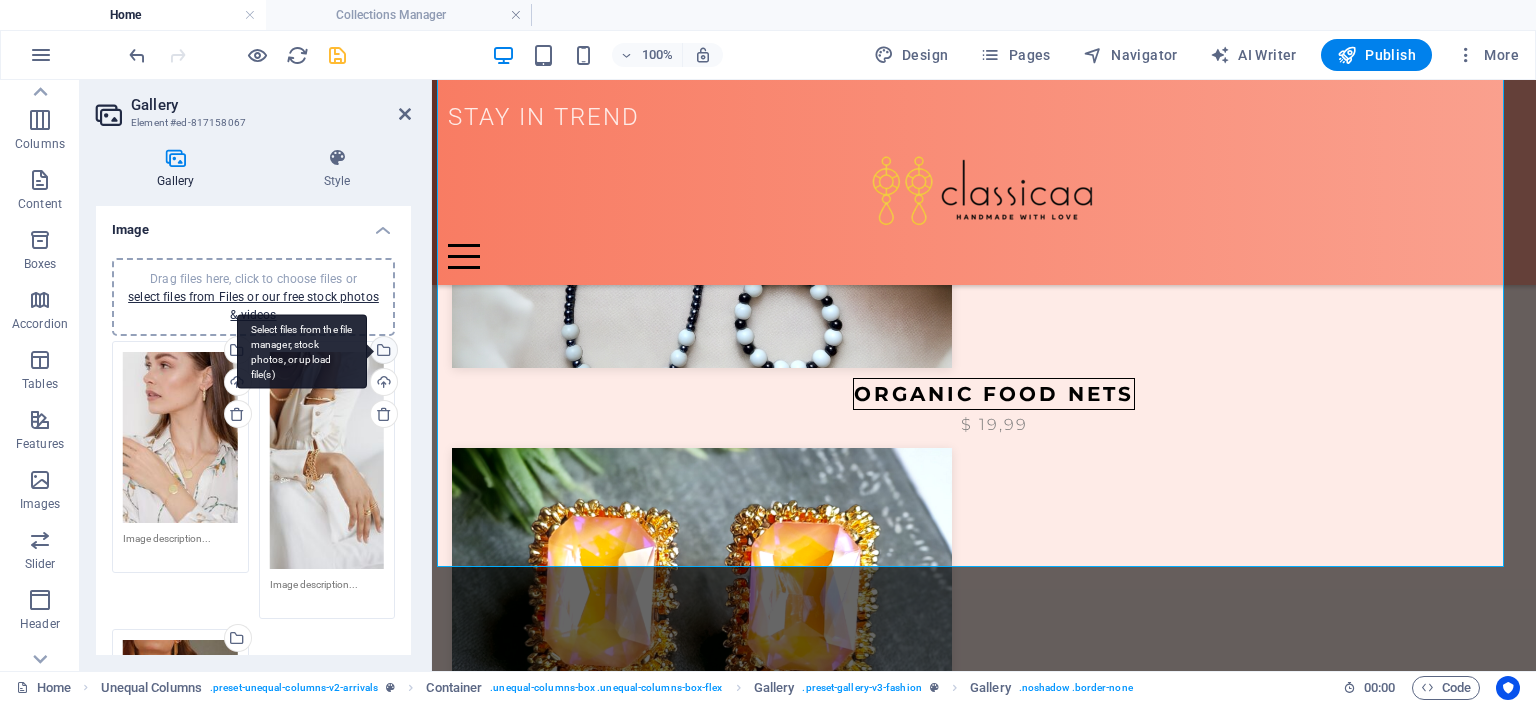 click on "Select files from the file manager, stock photos, or upload file(s)" at bounding box center (382, 352) 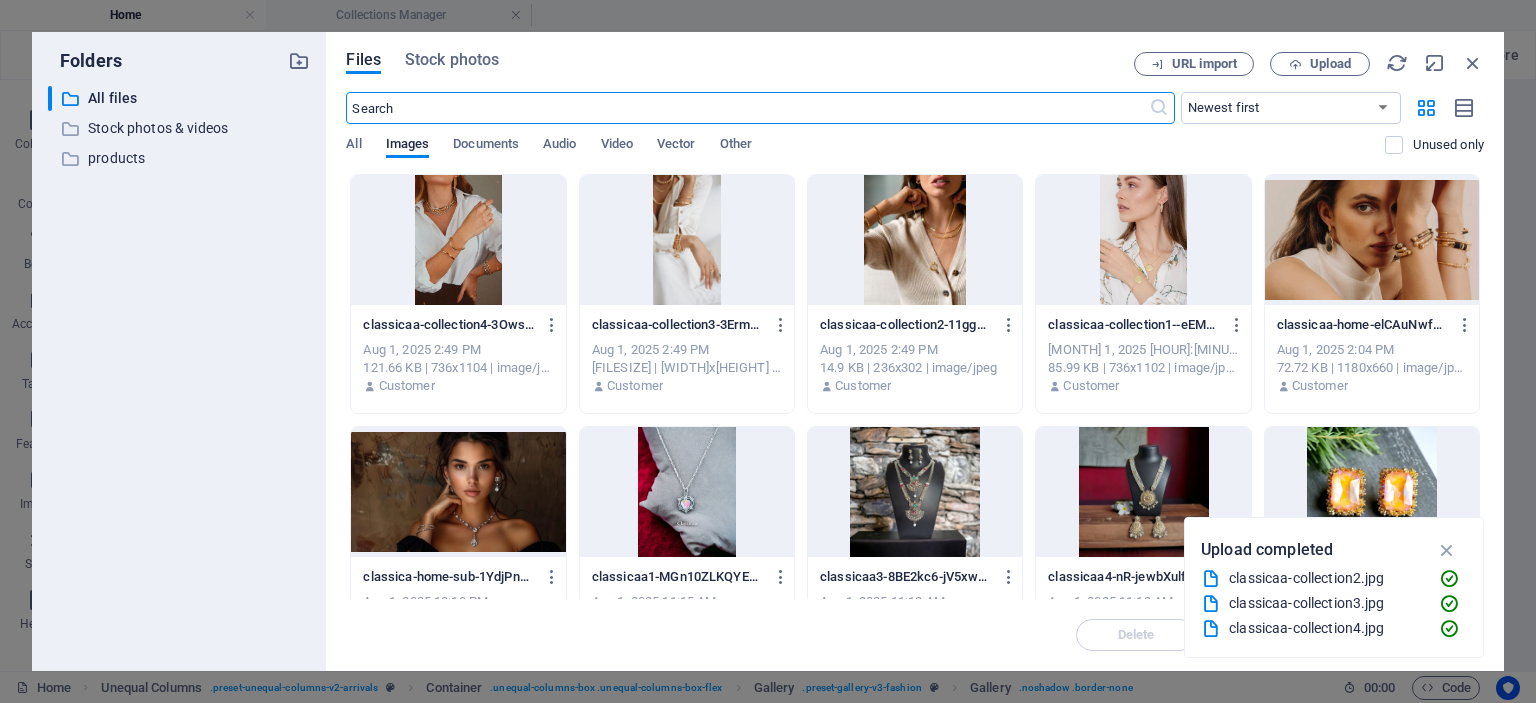 scroll, scrollTop: 1888, scrollLeft: 0, axis: vertical 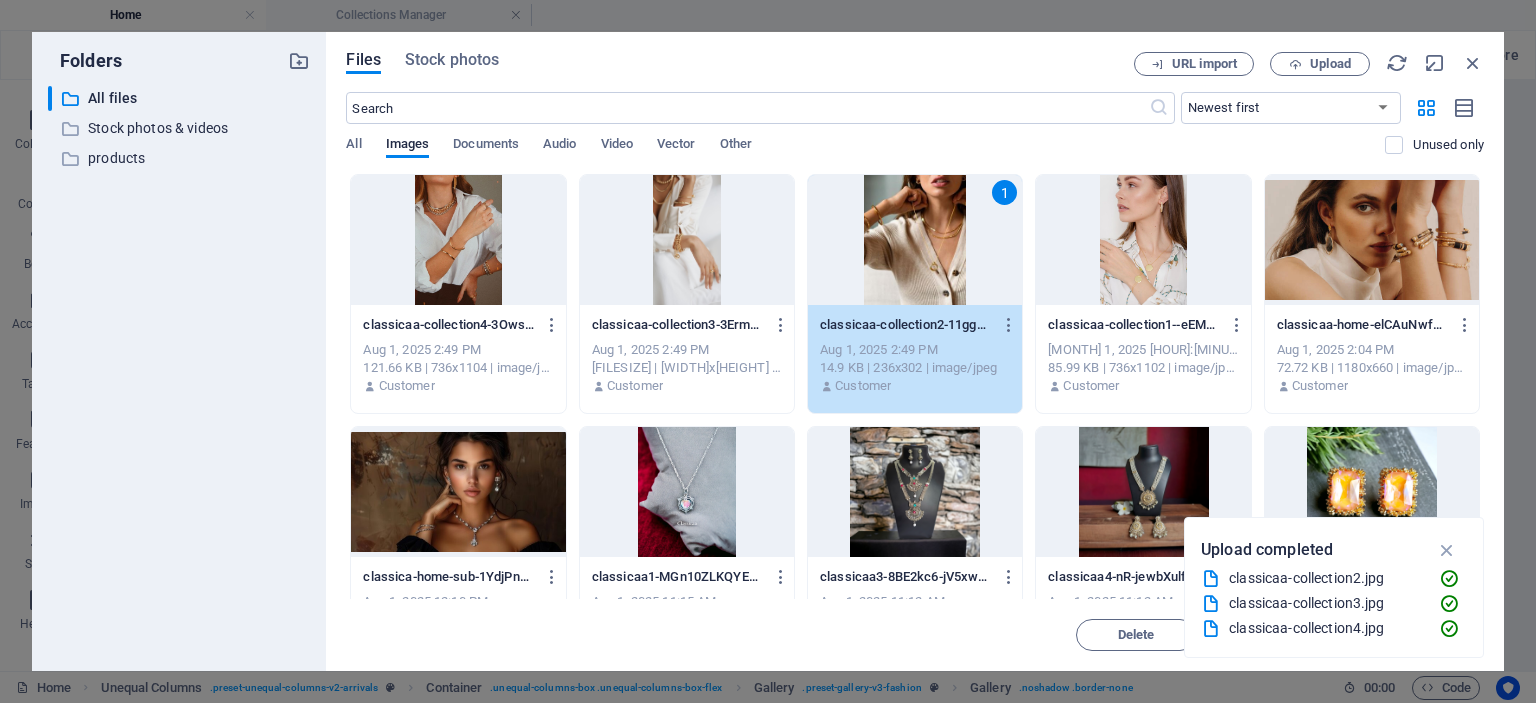 click on "1" at bounding box center (915, 240) 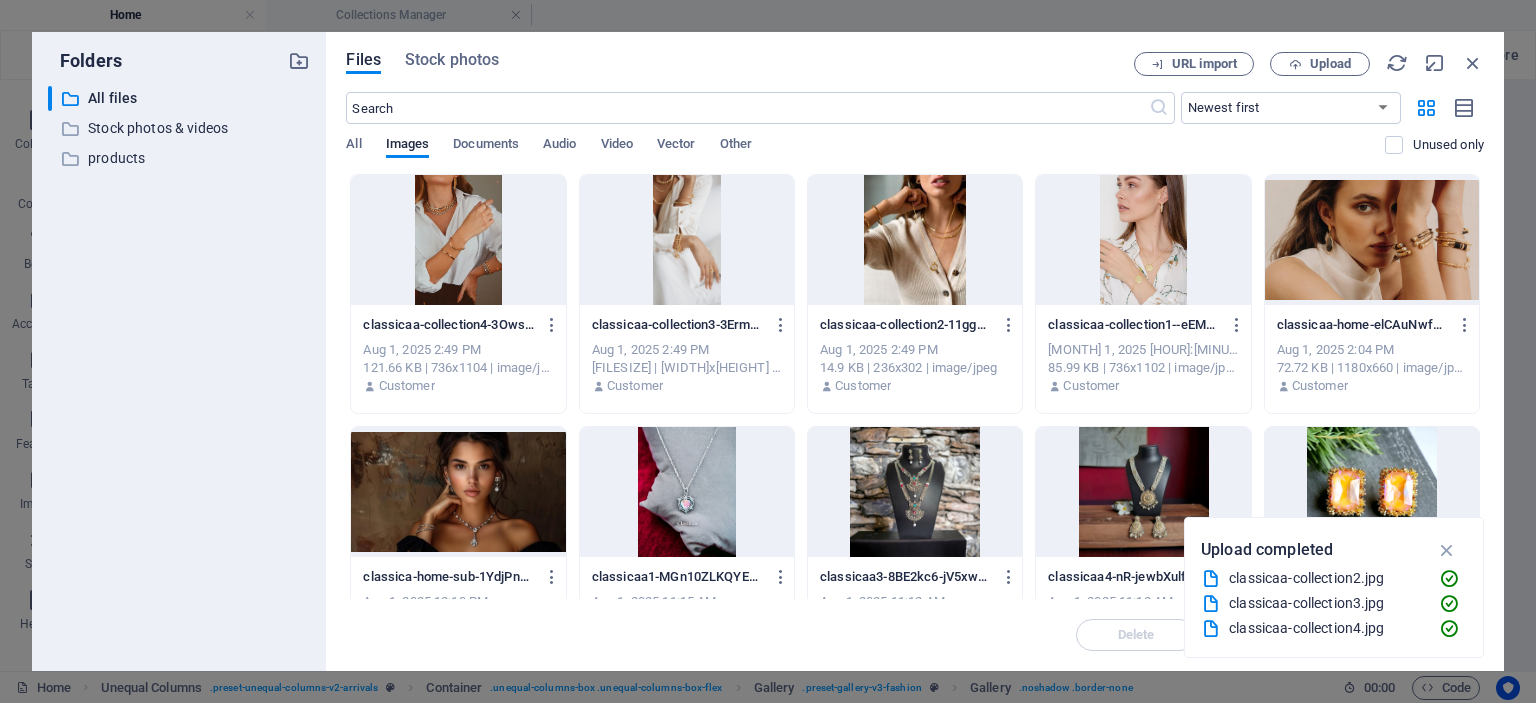 click at bounding box center [915, 240] 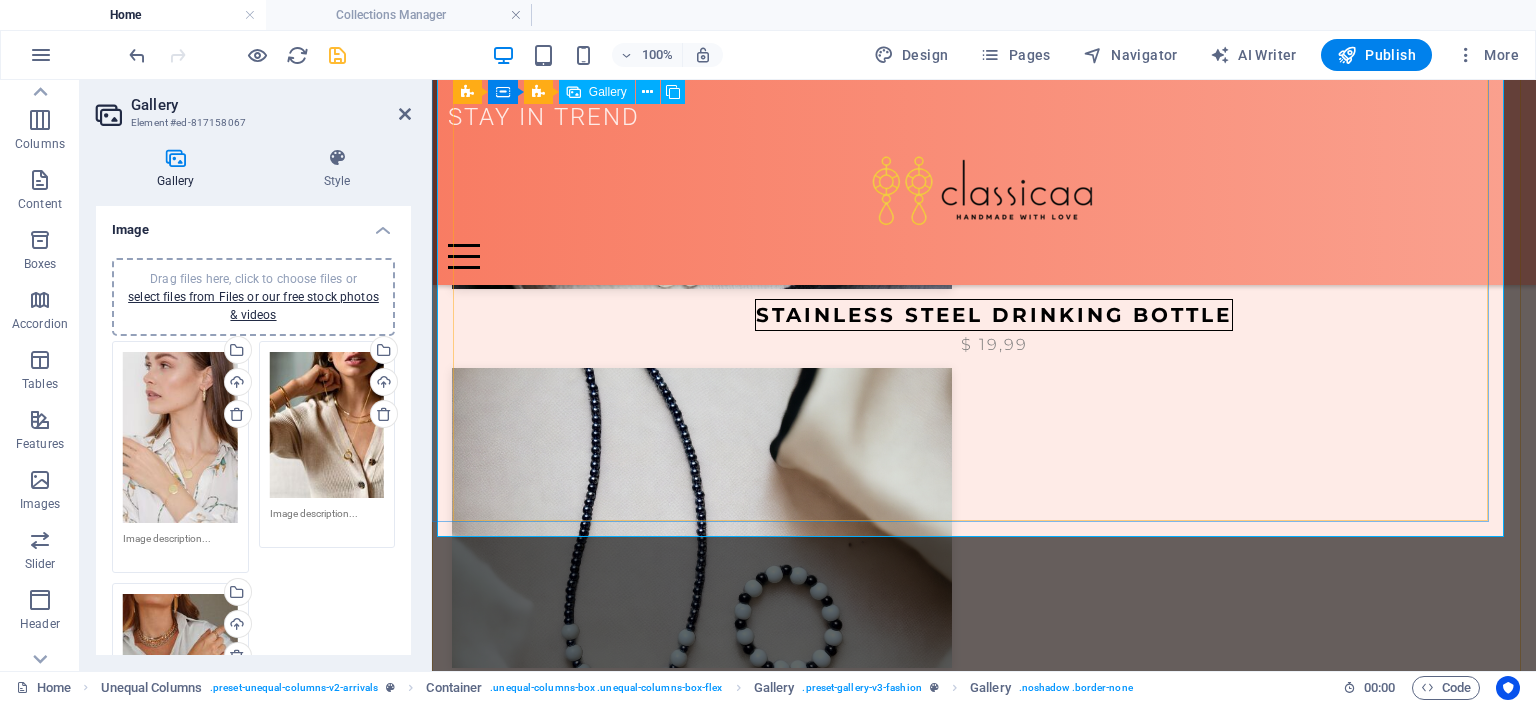 scroll, scrollTop: 1759, scrollLeft: 0, axis: vertical 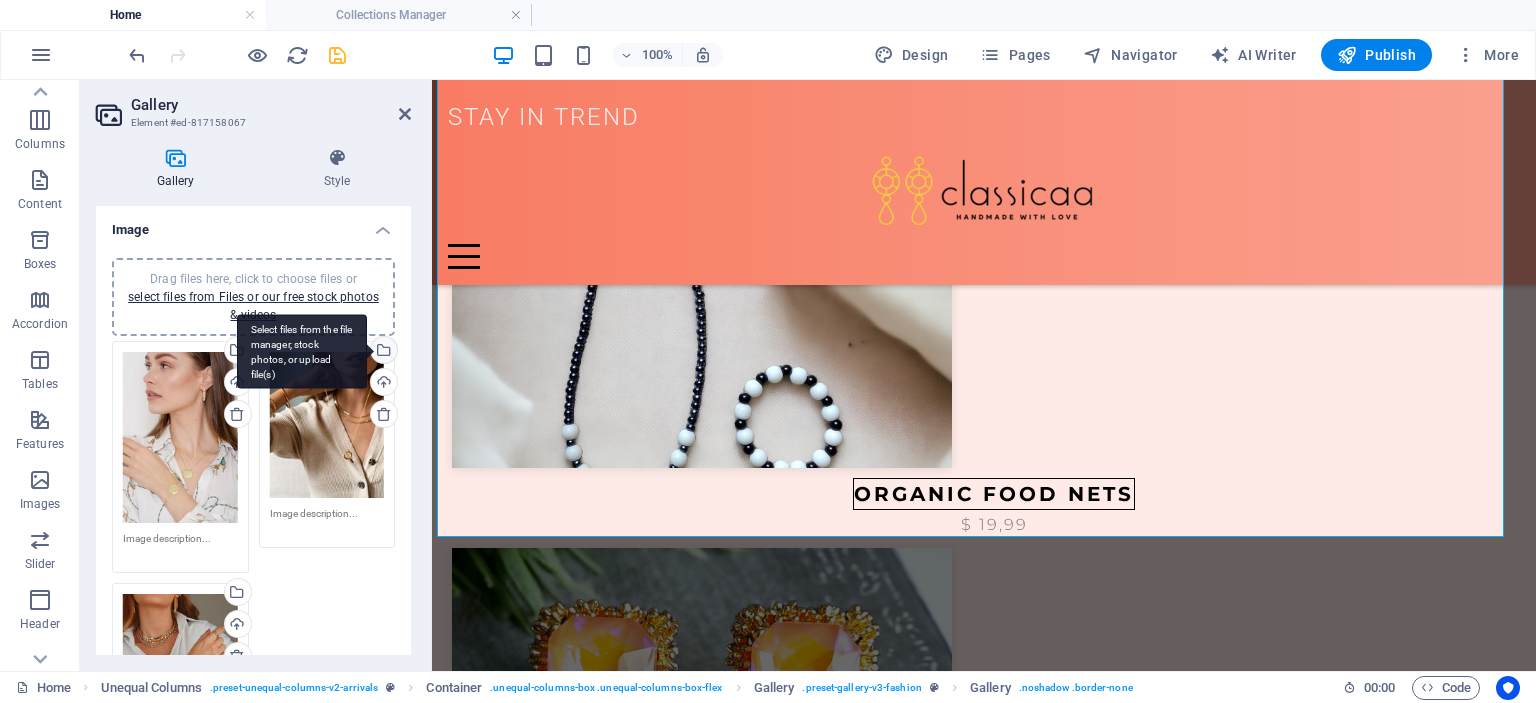 click on "Select files from the file manager, stock photos, or upload file(s)" at bounding box center [382, 352] 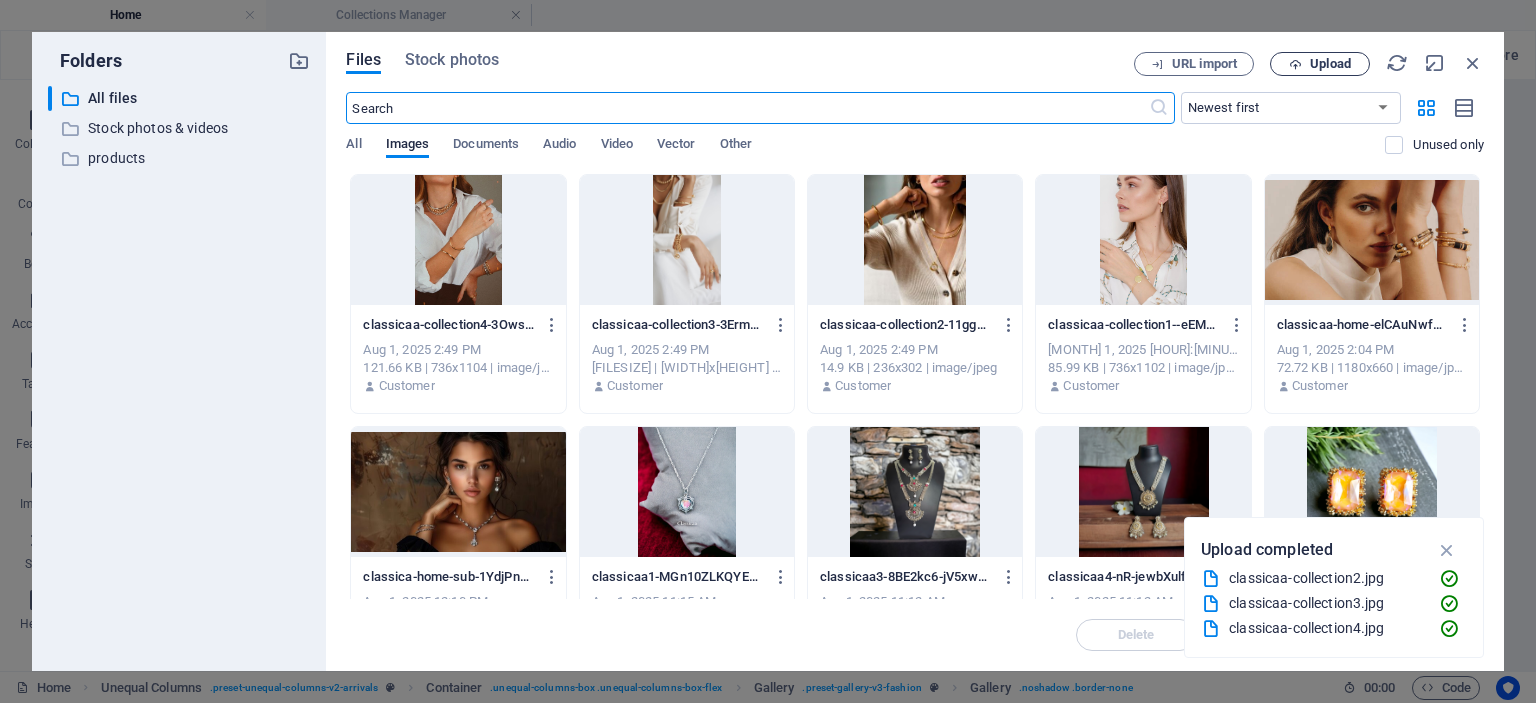 click on "Upload" at bounding box center (1330, 64) 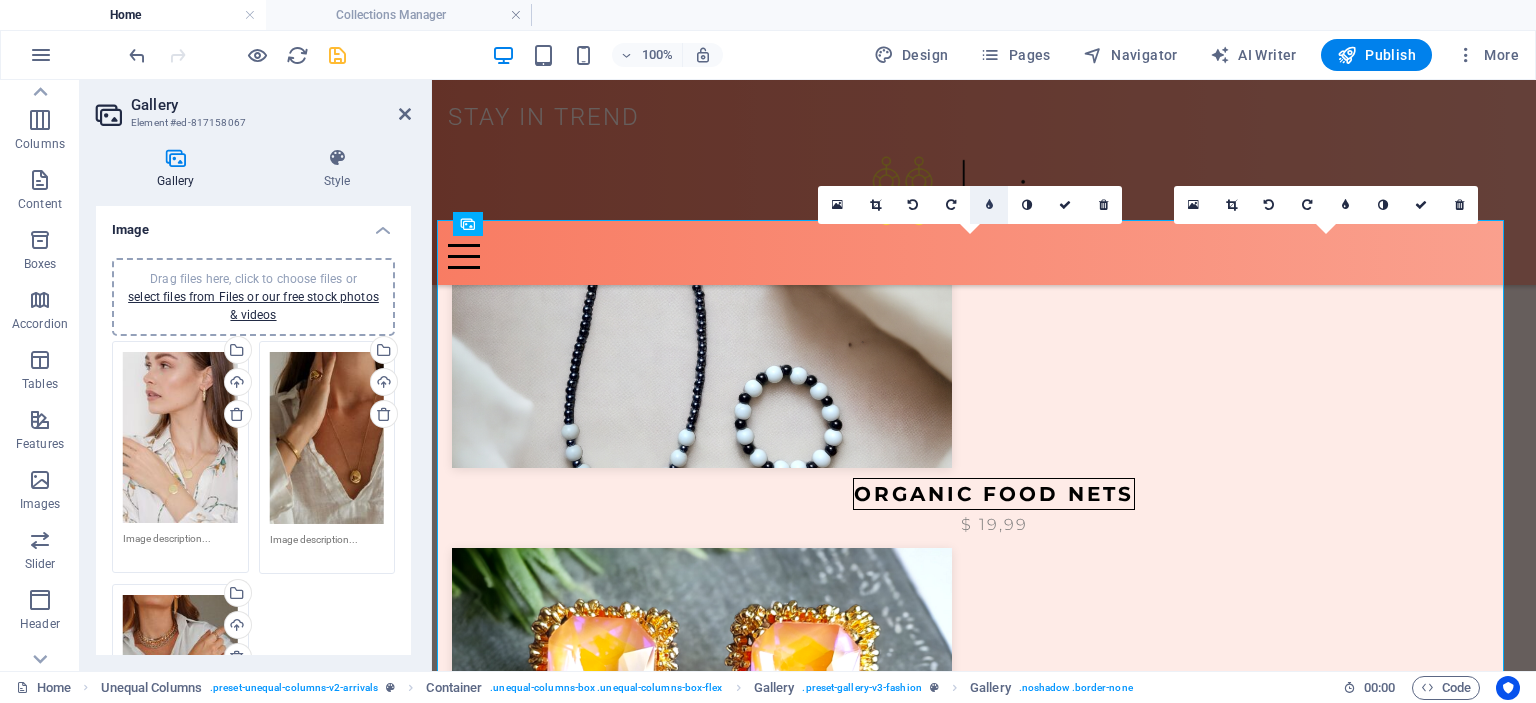 scroll, scrollTop: 1559, scrollLeft: 0, axis: vertical 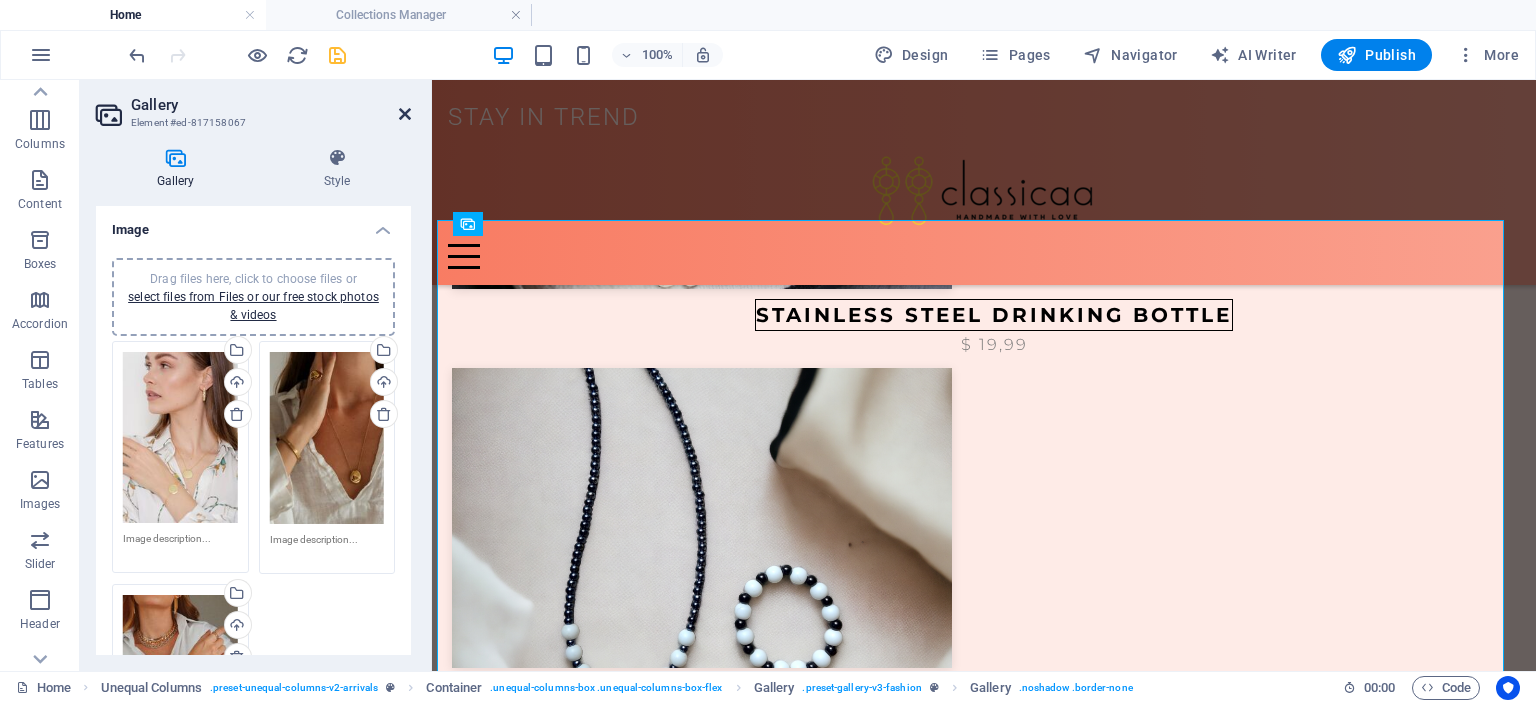 click at bounding box center (405, 114) 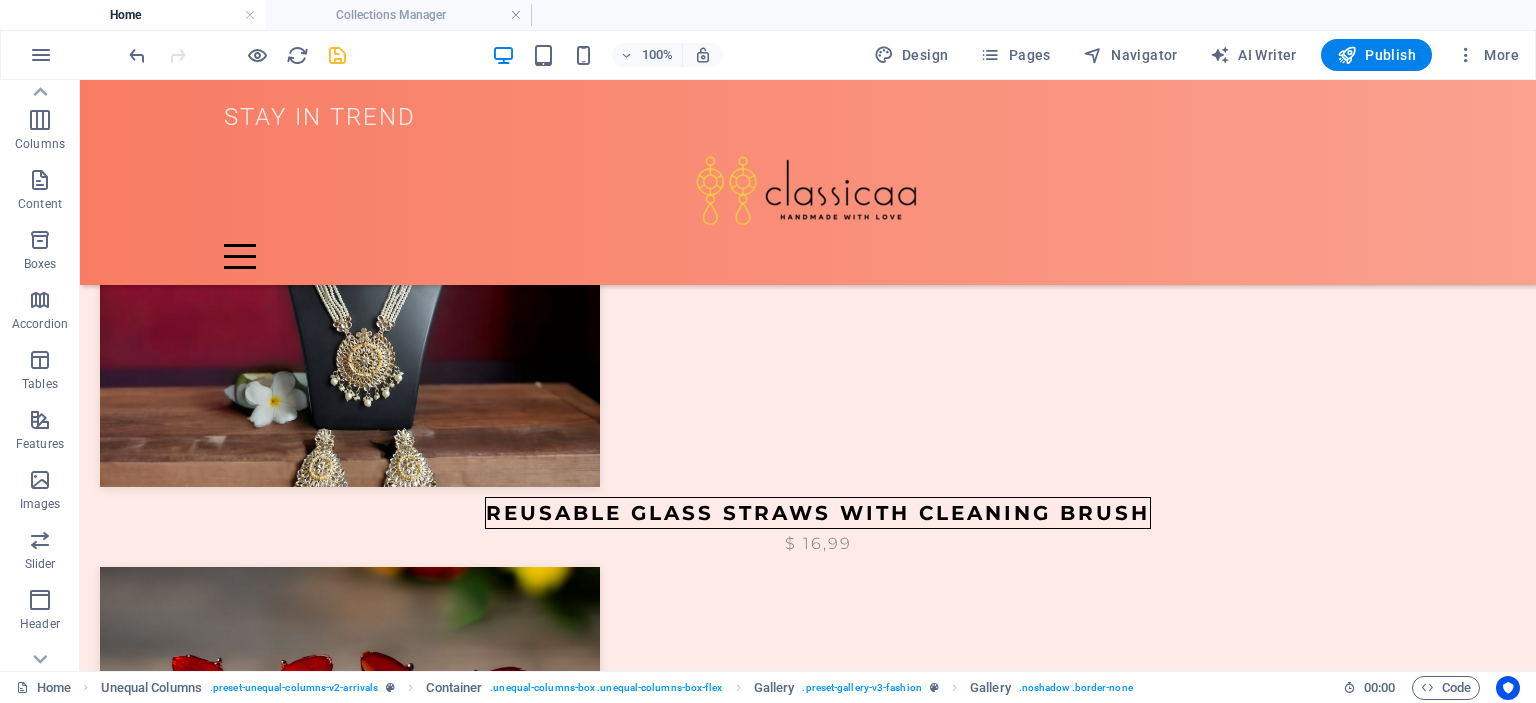 scroll, scrollTop: 2570, scrollLeft: 0, axis: vertical 